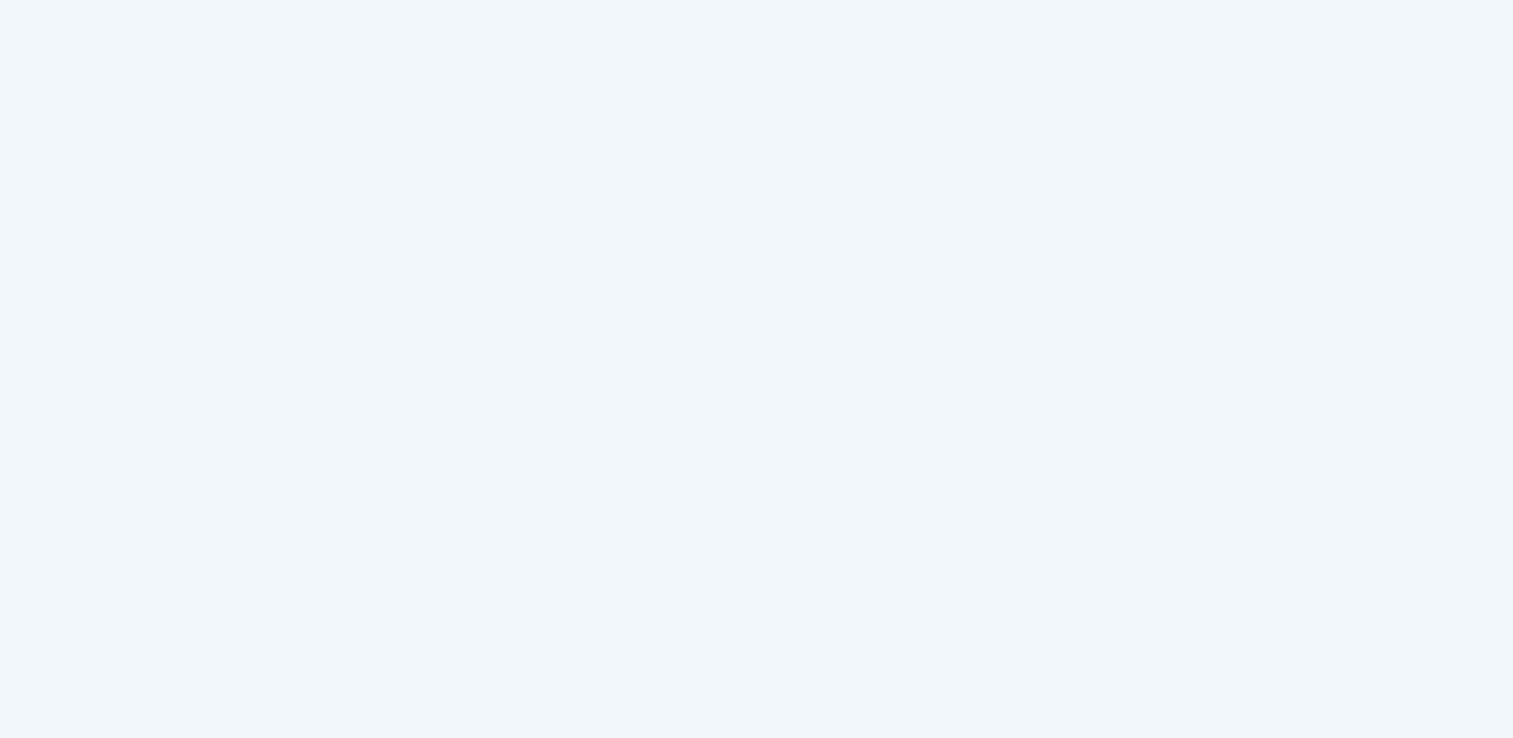 scroll, scrollTop: 0, scrollLeft: 0, axis: both 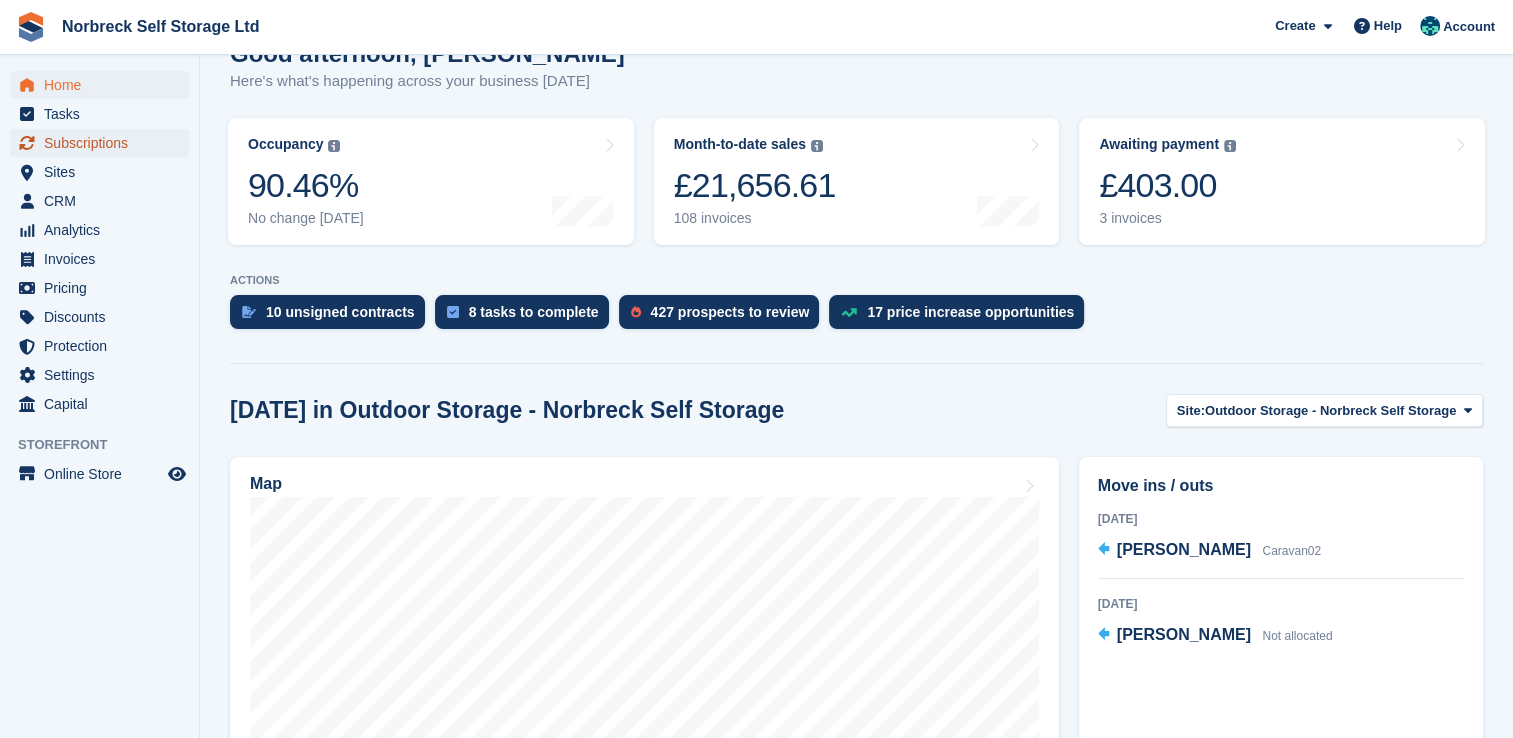 click on "Subscriptions" at bounding box center [104, 143] 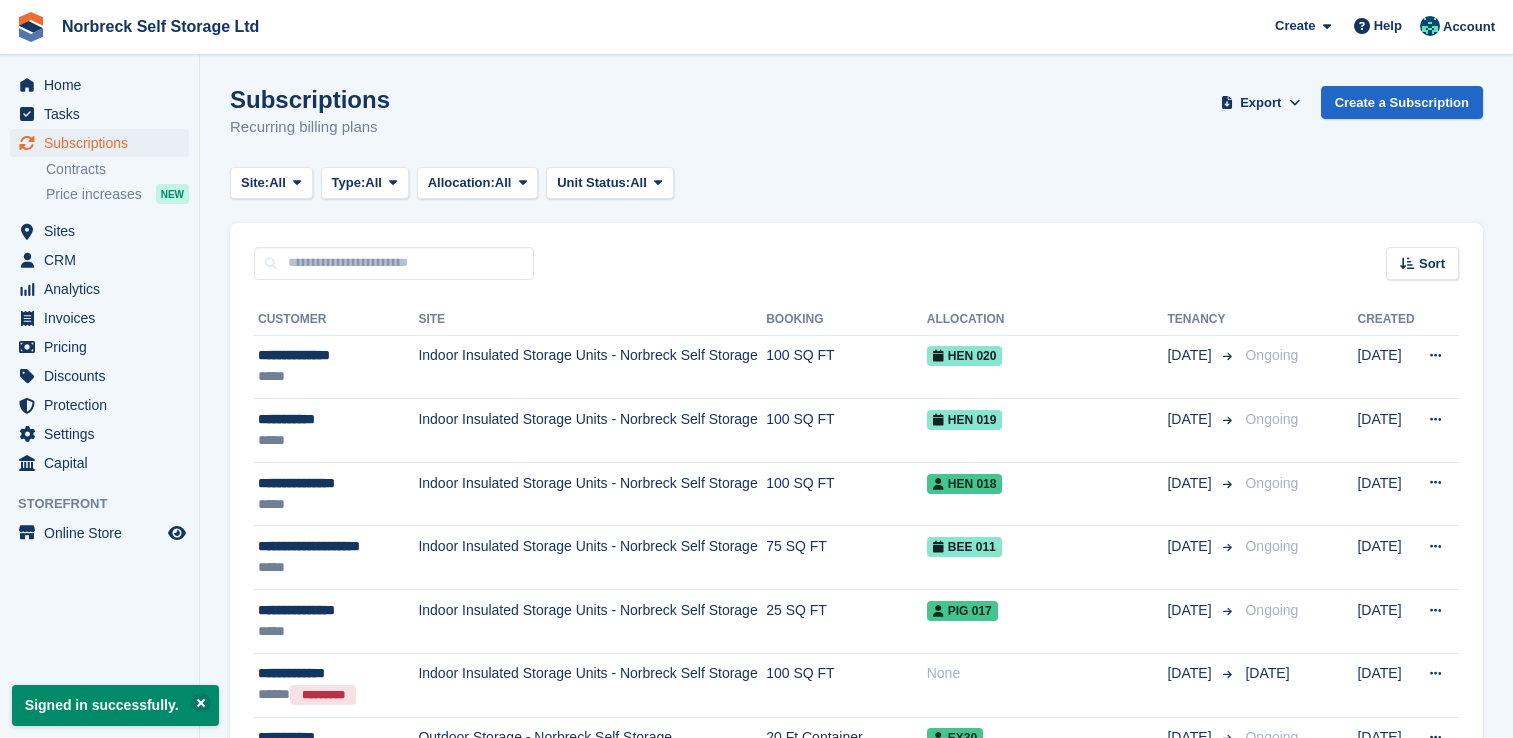 scroll, scrollTop: 0, scrollLeft: 0, axis: both 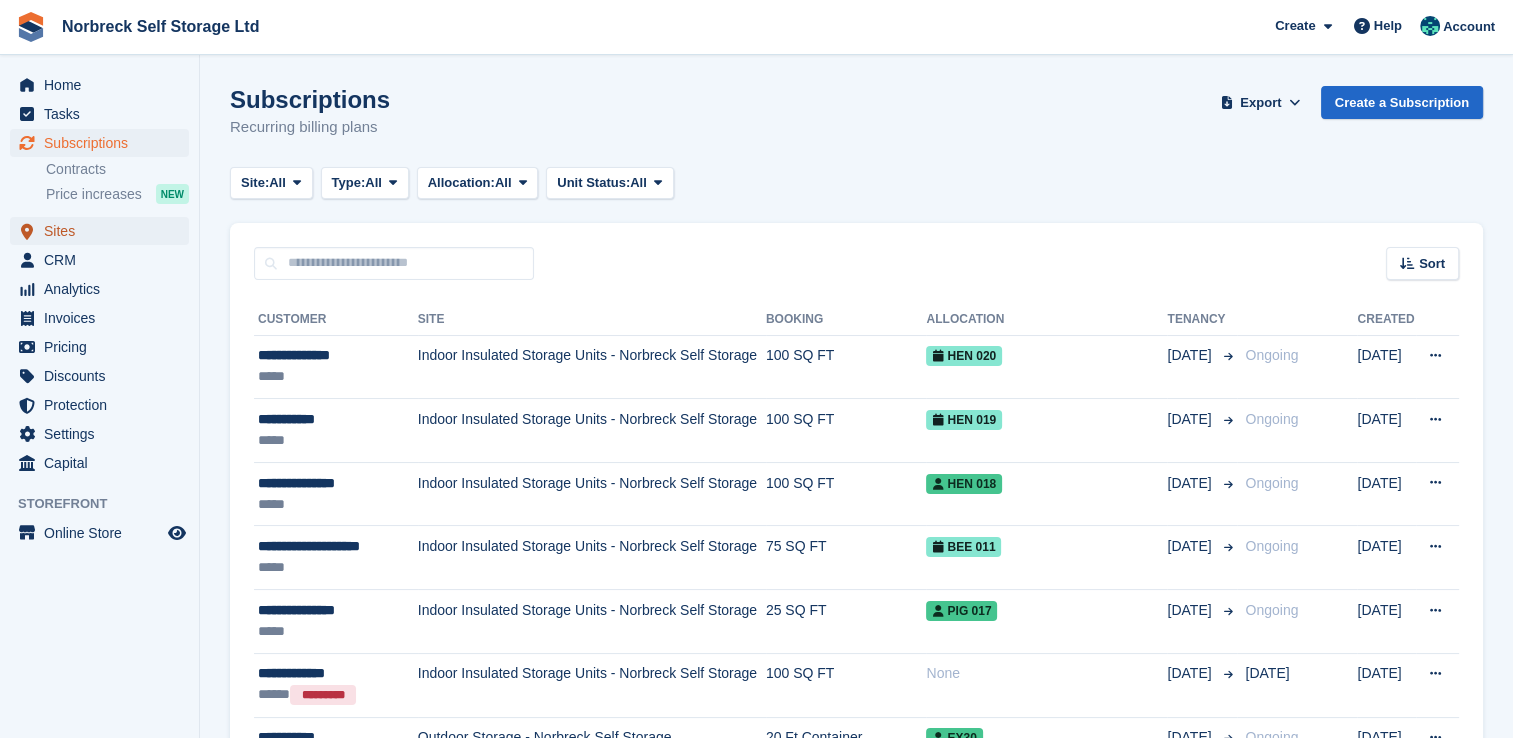 click on "Sites" at bounding box center [104, 231] 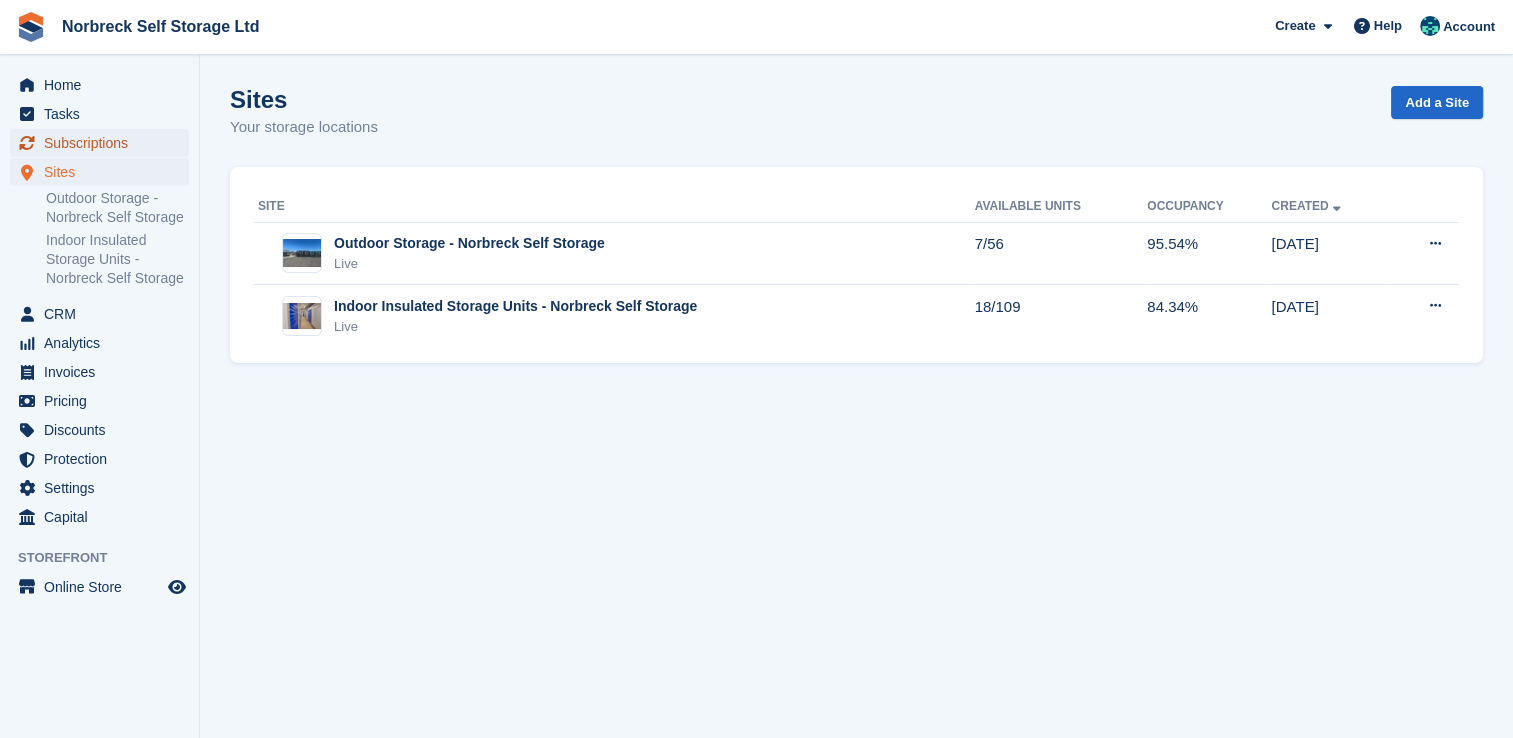 click on "Subscriptions" at bounding box center (104, 143) 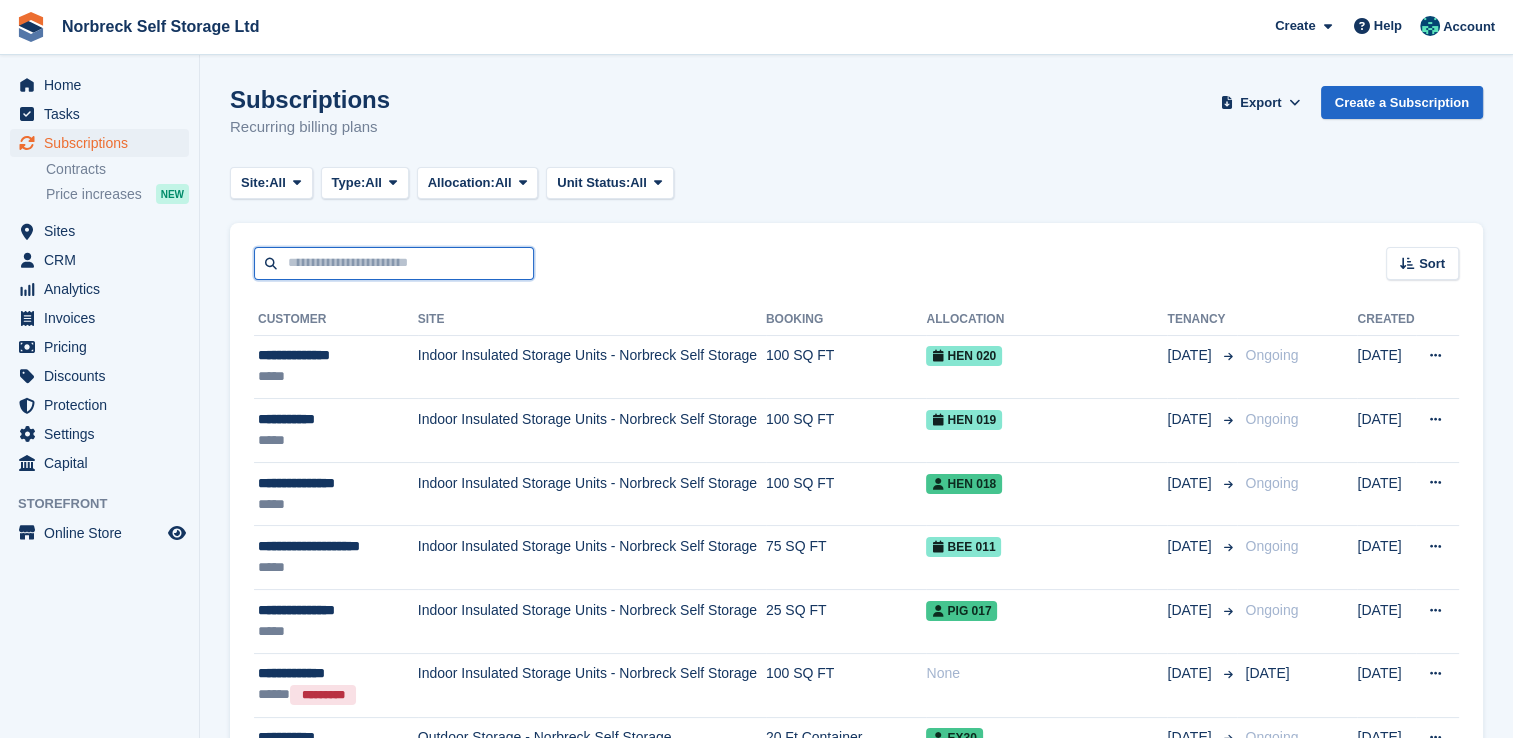 click at bounding box center [394, 263] 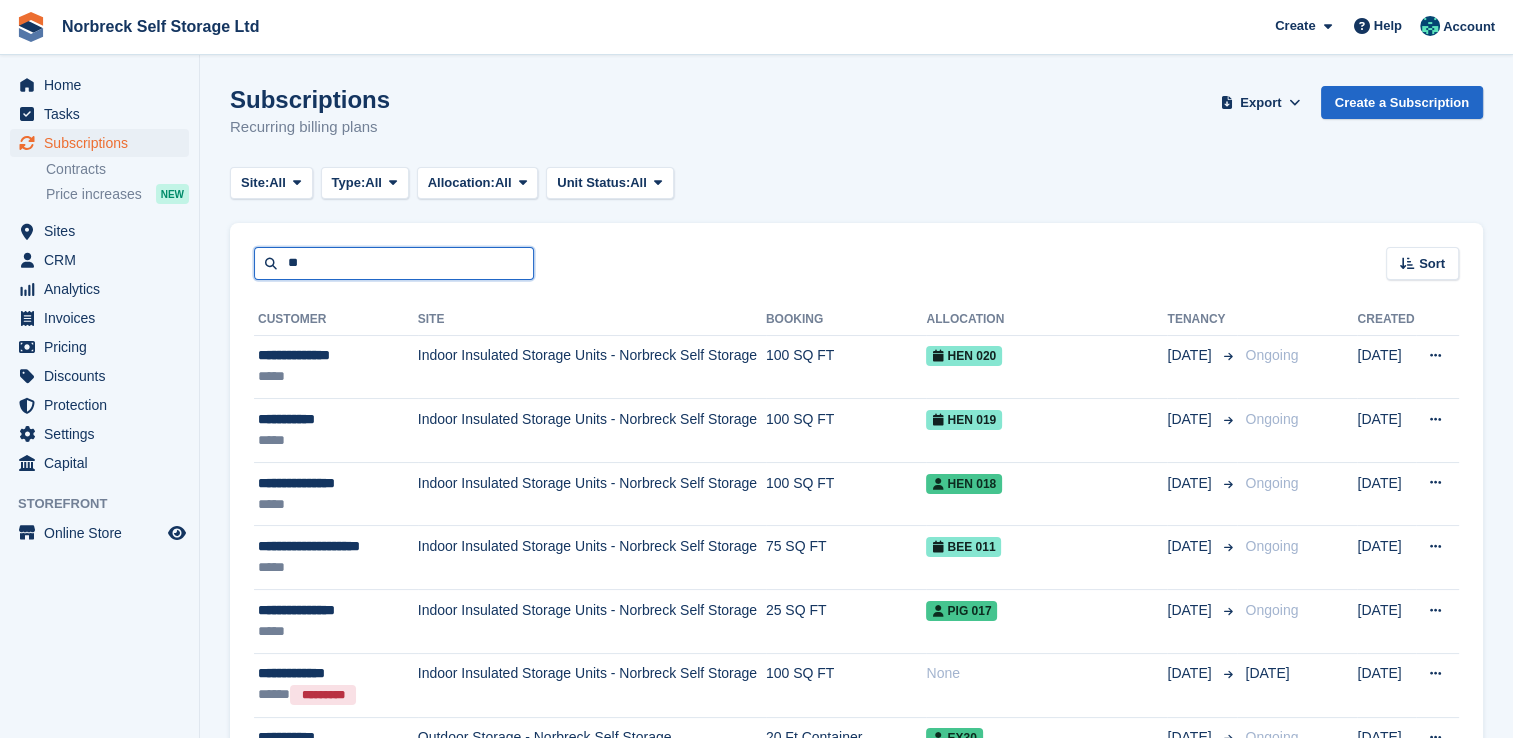type on "*" 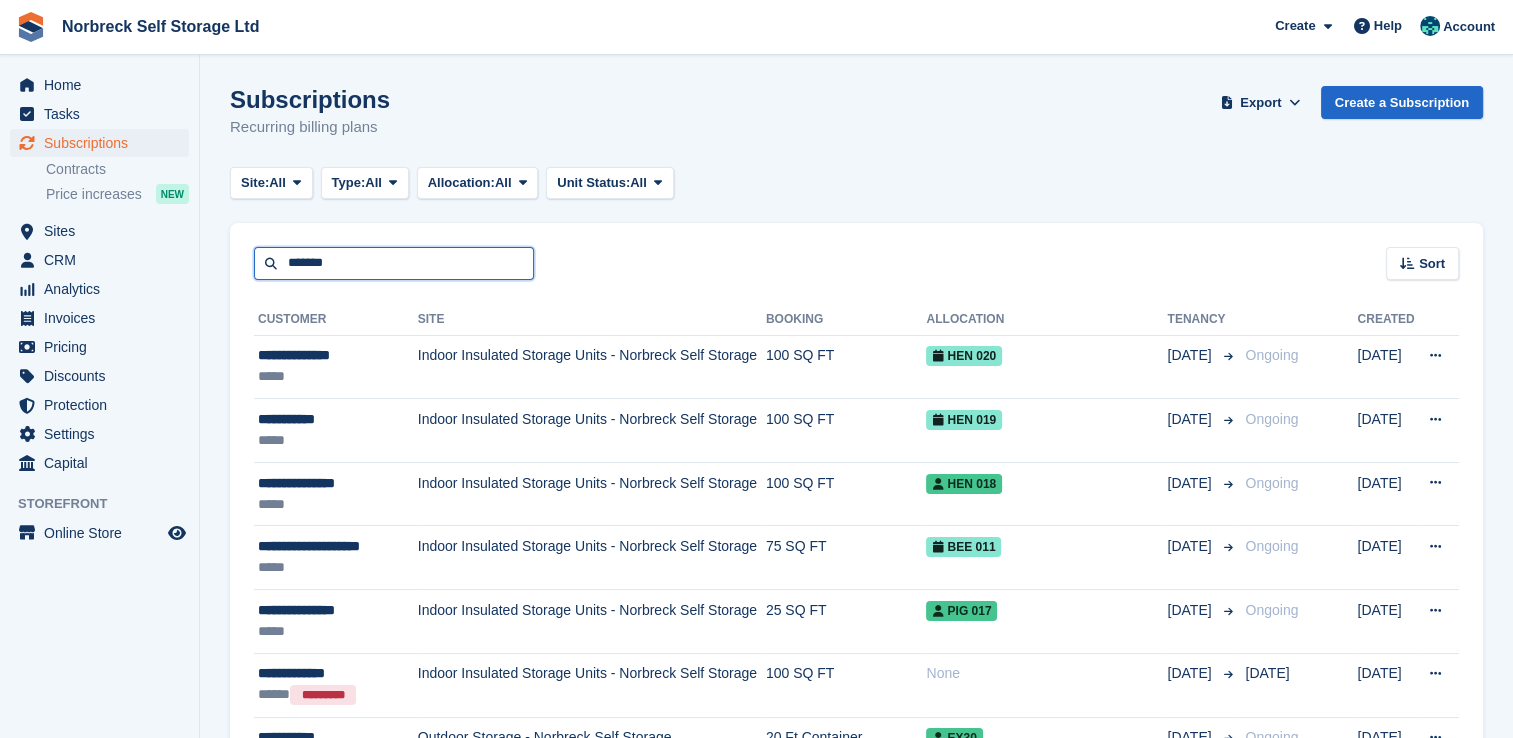 type on "*******" 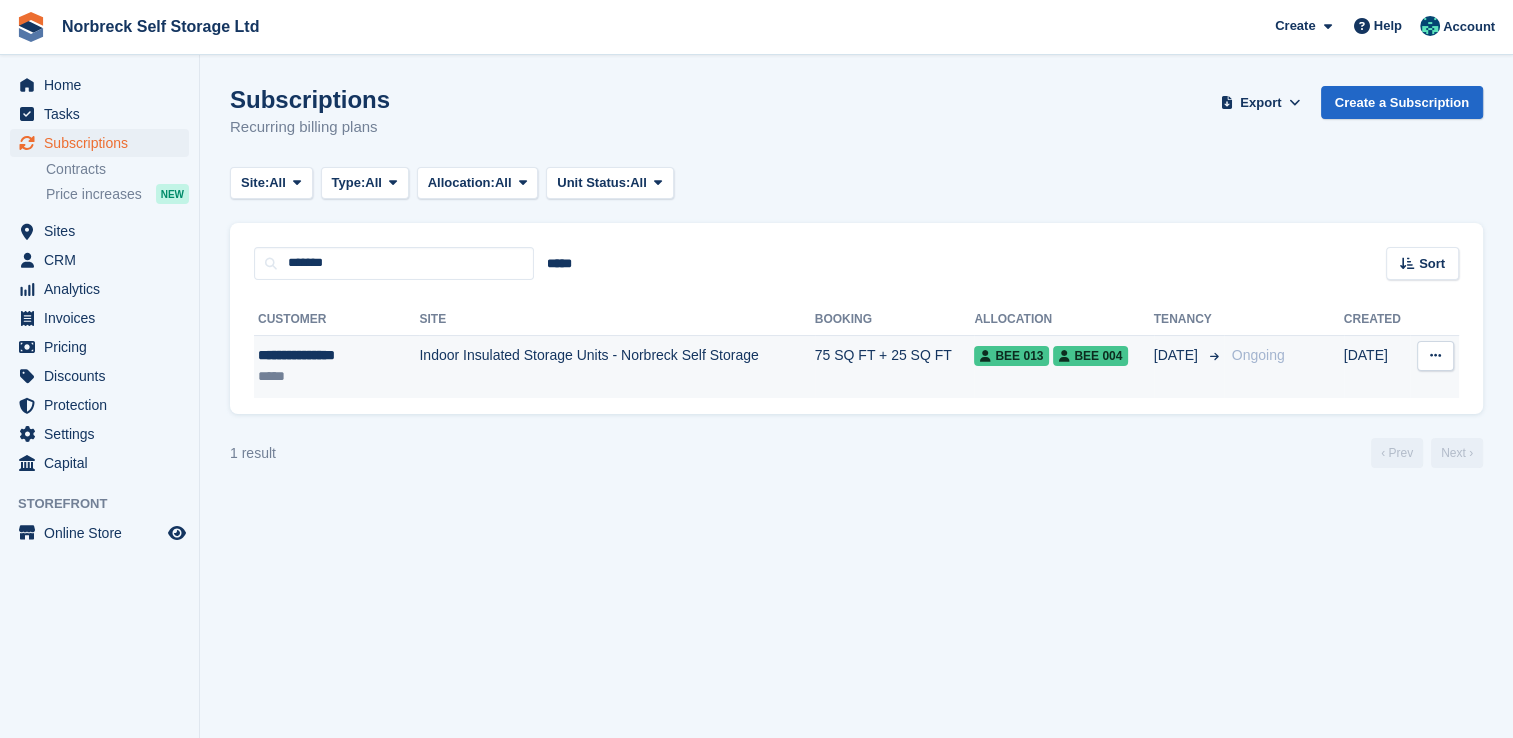 click on "Indoor Insulated Storage Units - Norbreck Self Storage" at bounding box center (616, 366) 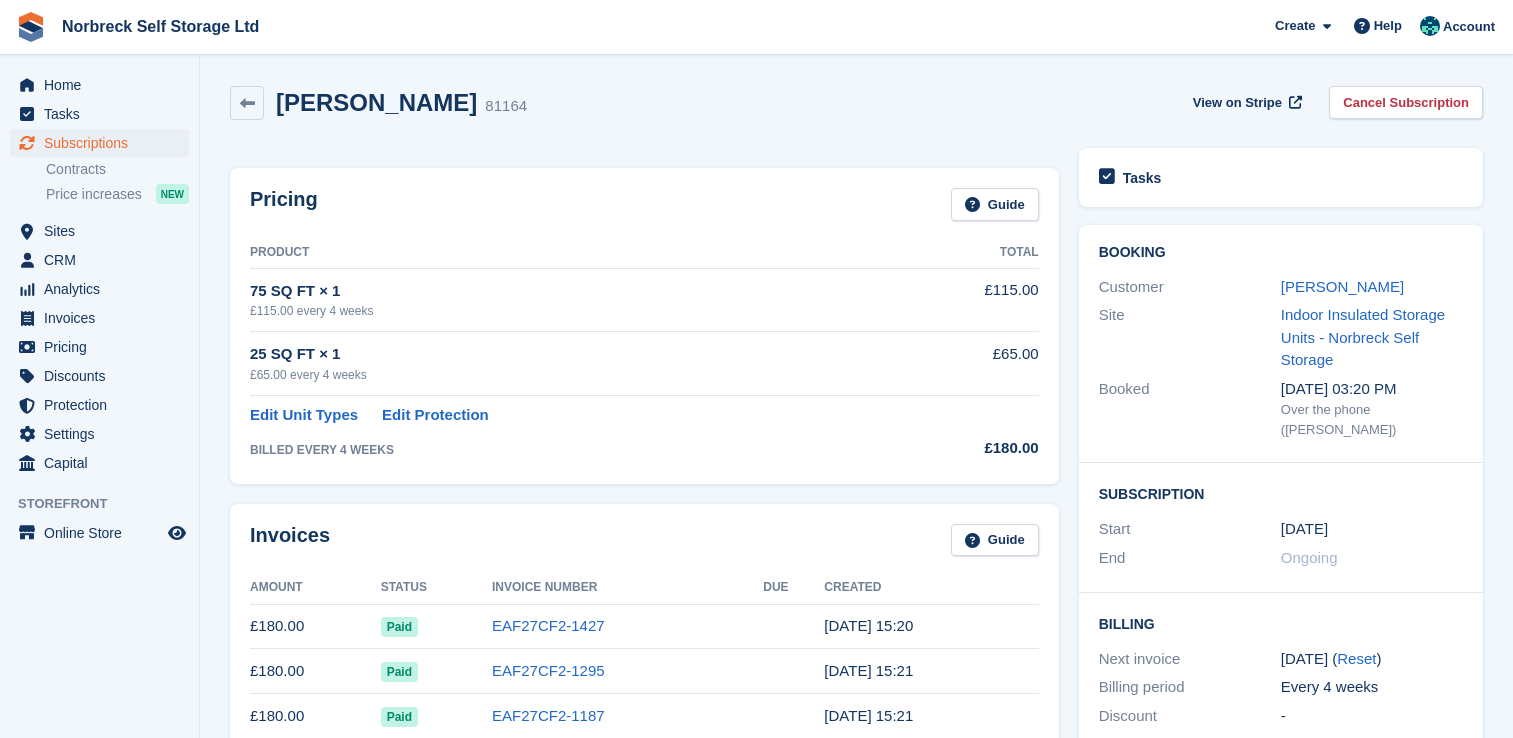 scroll, scrollTop: 0, scrollLeft: 0, axis: both 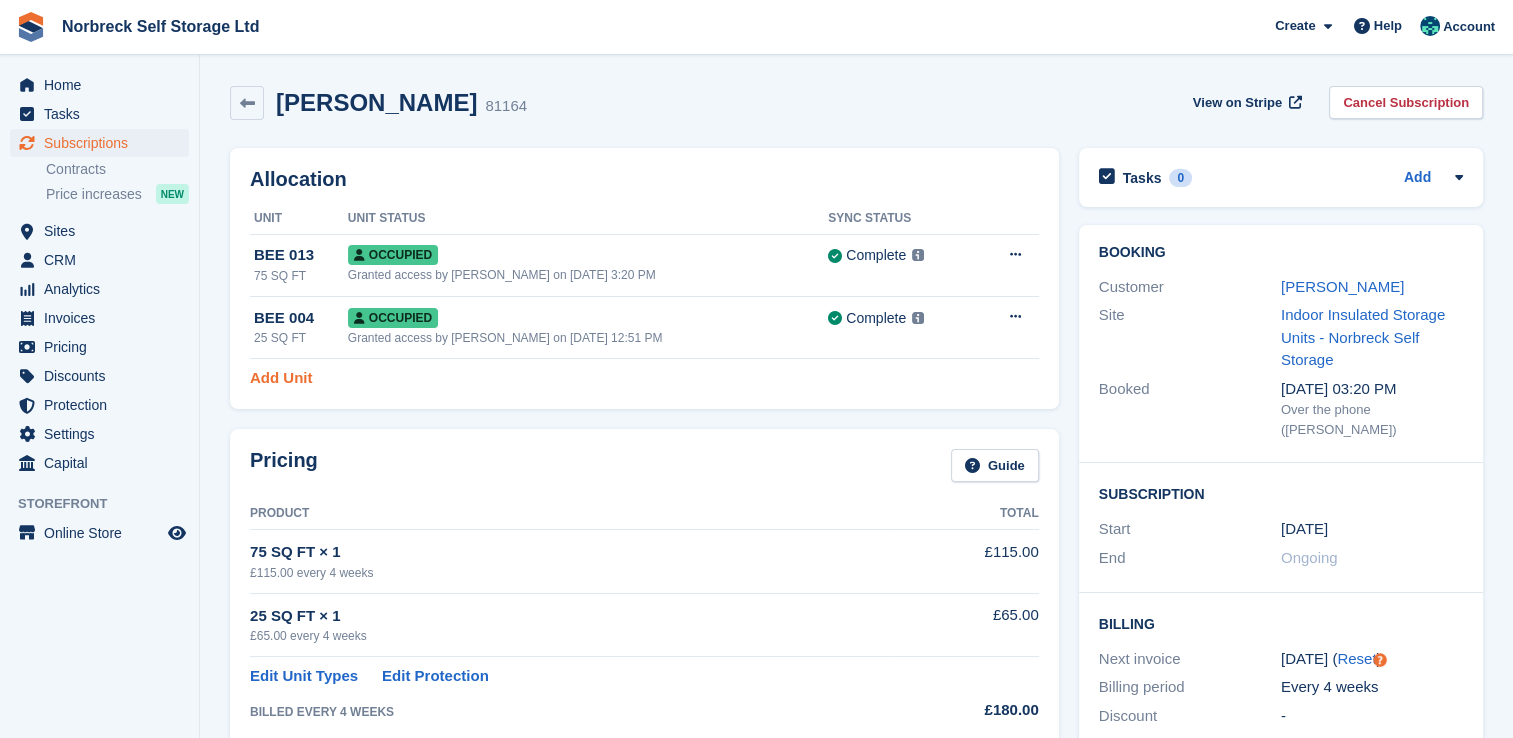 click on "Add Unit" at bounding box center [281, 378] 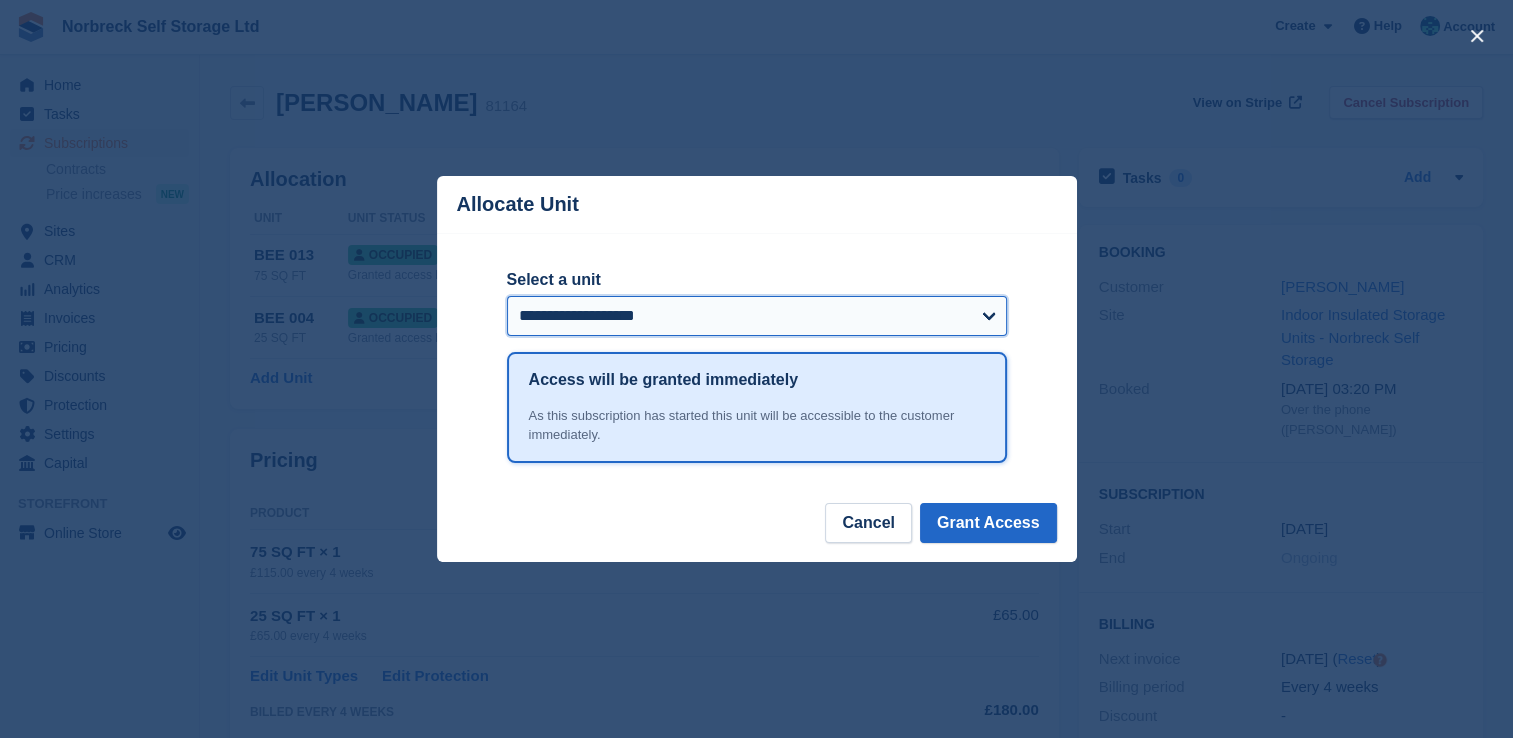 click on "**********" at bounding box center [757, 316] 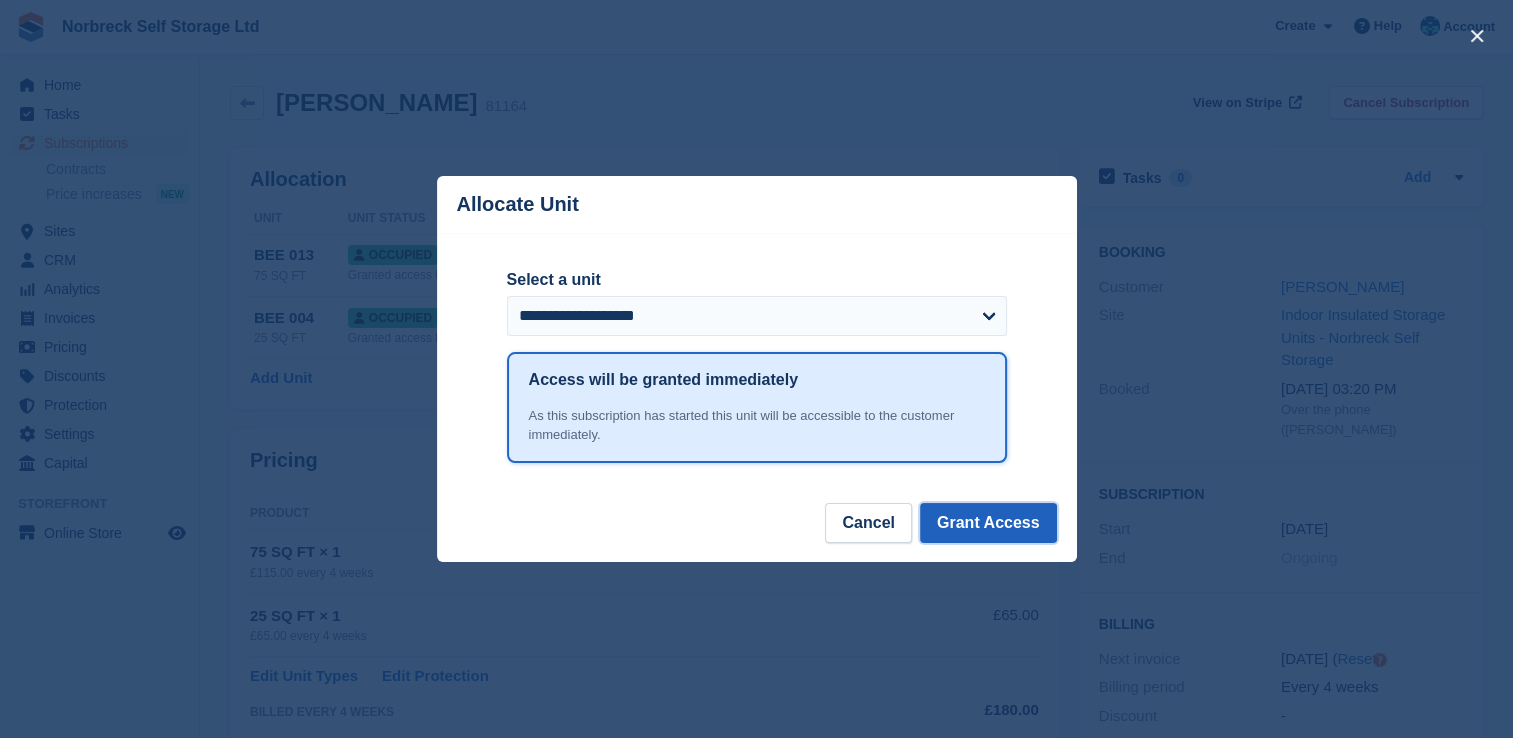 click on "Grant Access" at bounding box center (988, 523) 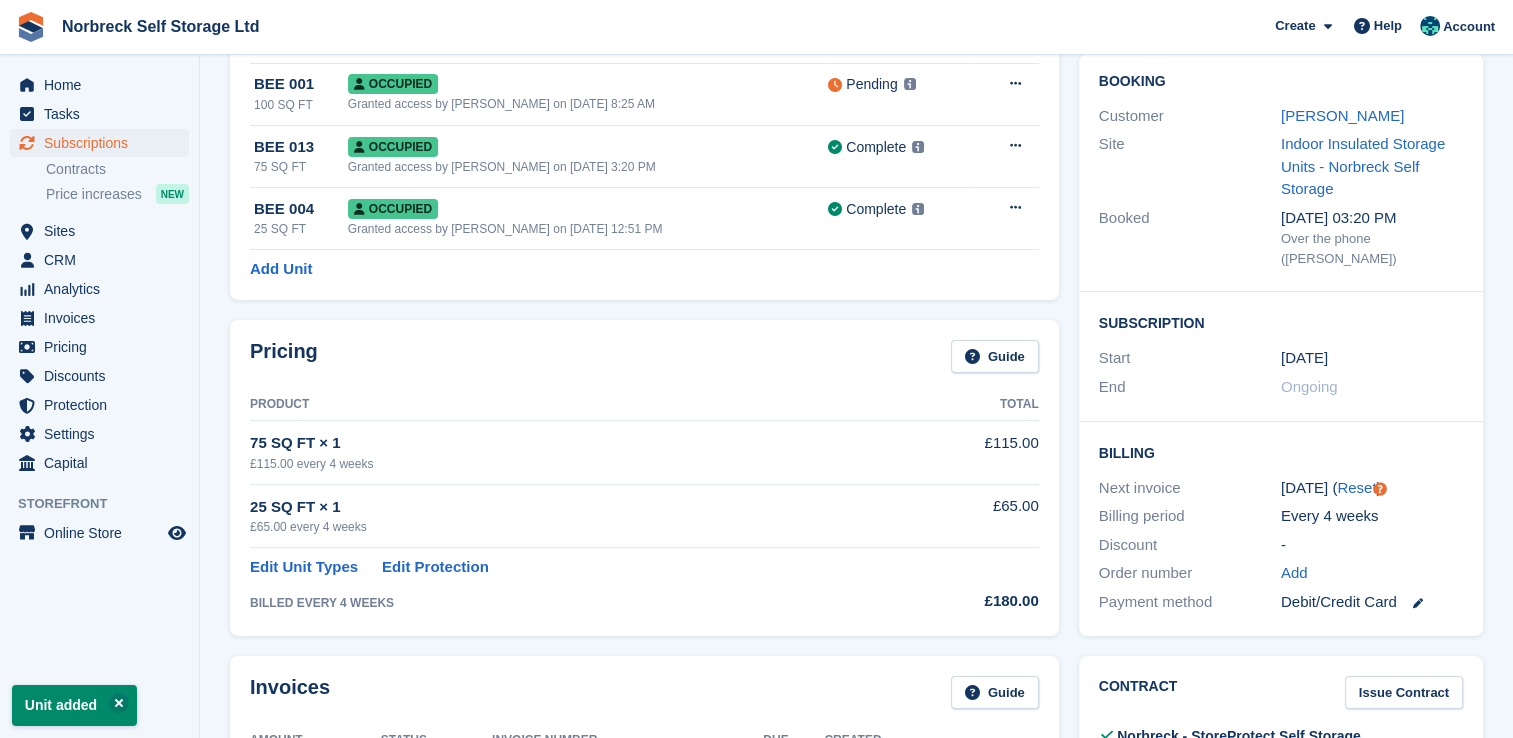 scroll, scrollTop: 200, scrollLeft: 0, axis: vertical 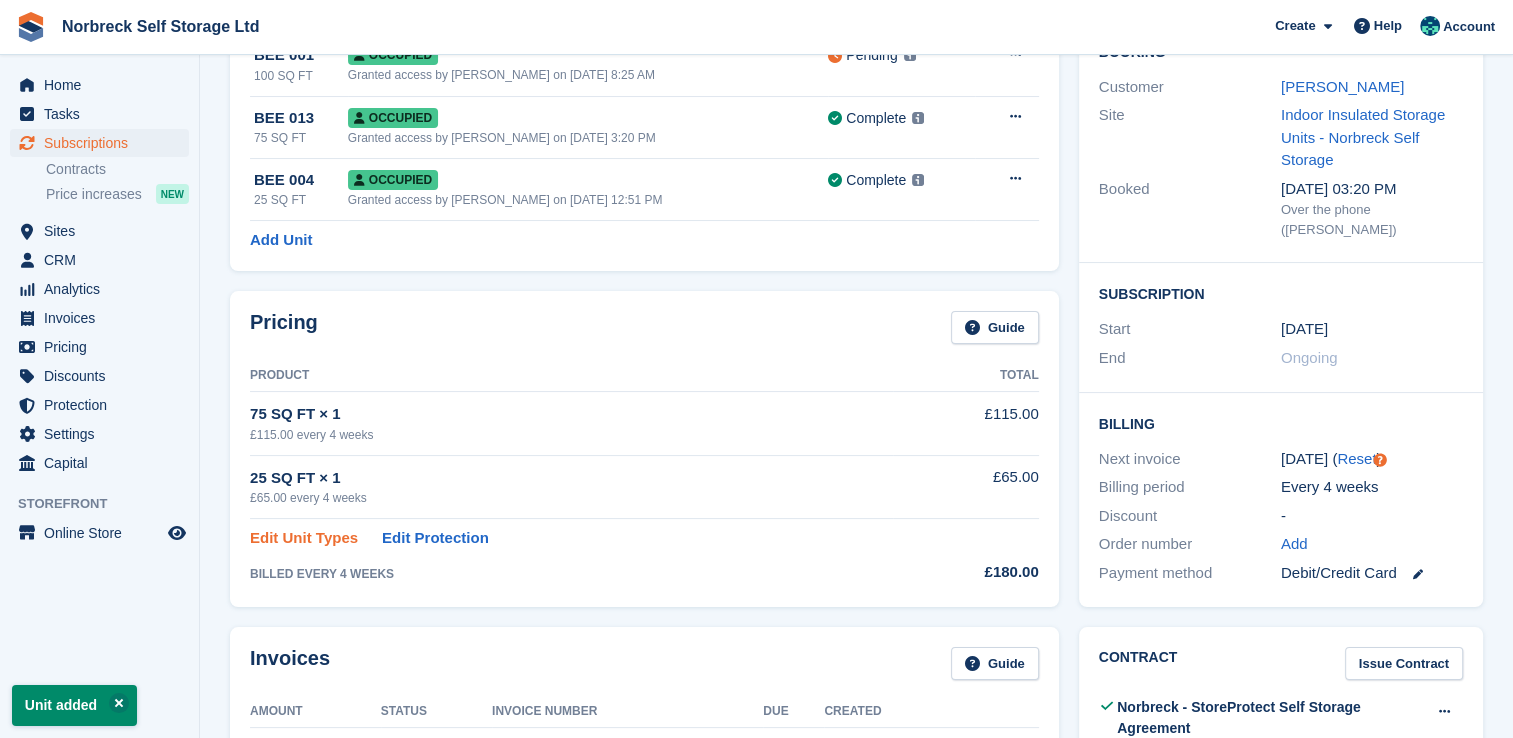 click on "Edit Unit Types" at bounding box center [304, 538] 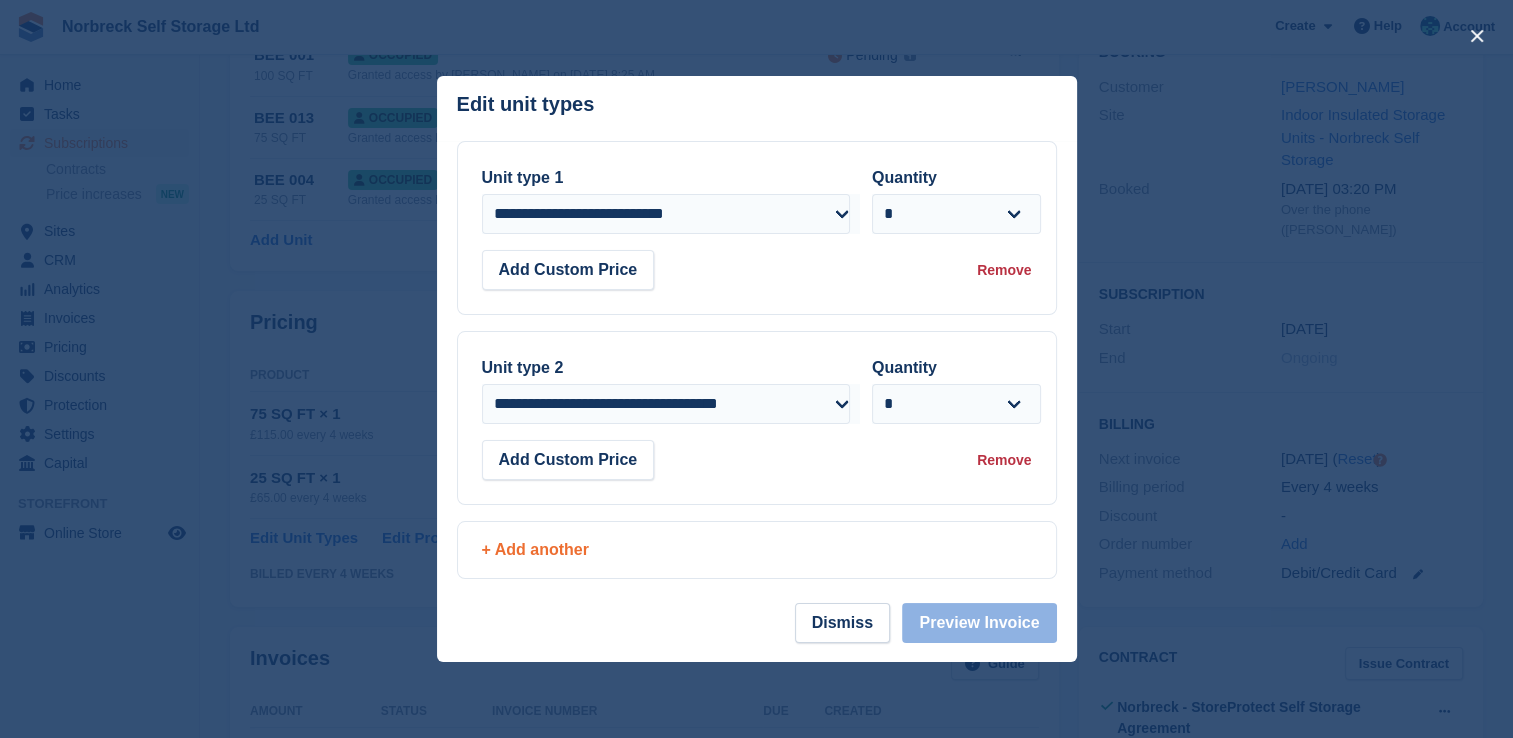 click on "+ Add another" at bounding box center (757, 550) 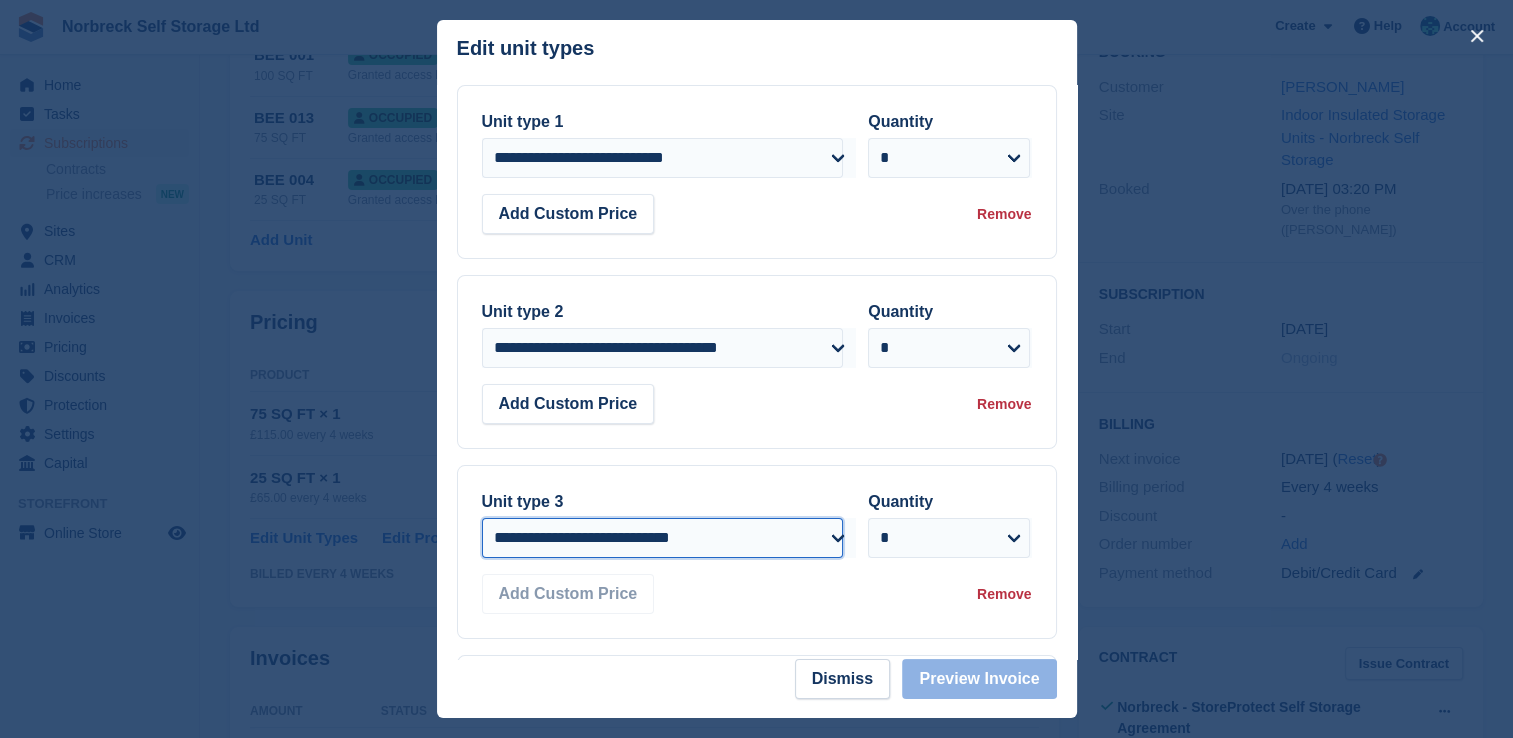 click on "**********" at bounding box center [662, 538] 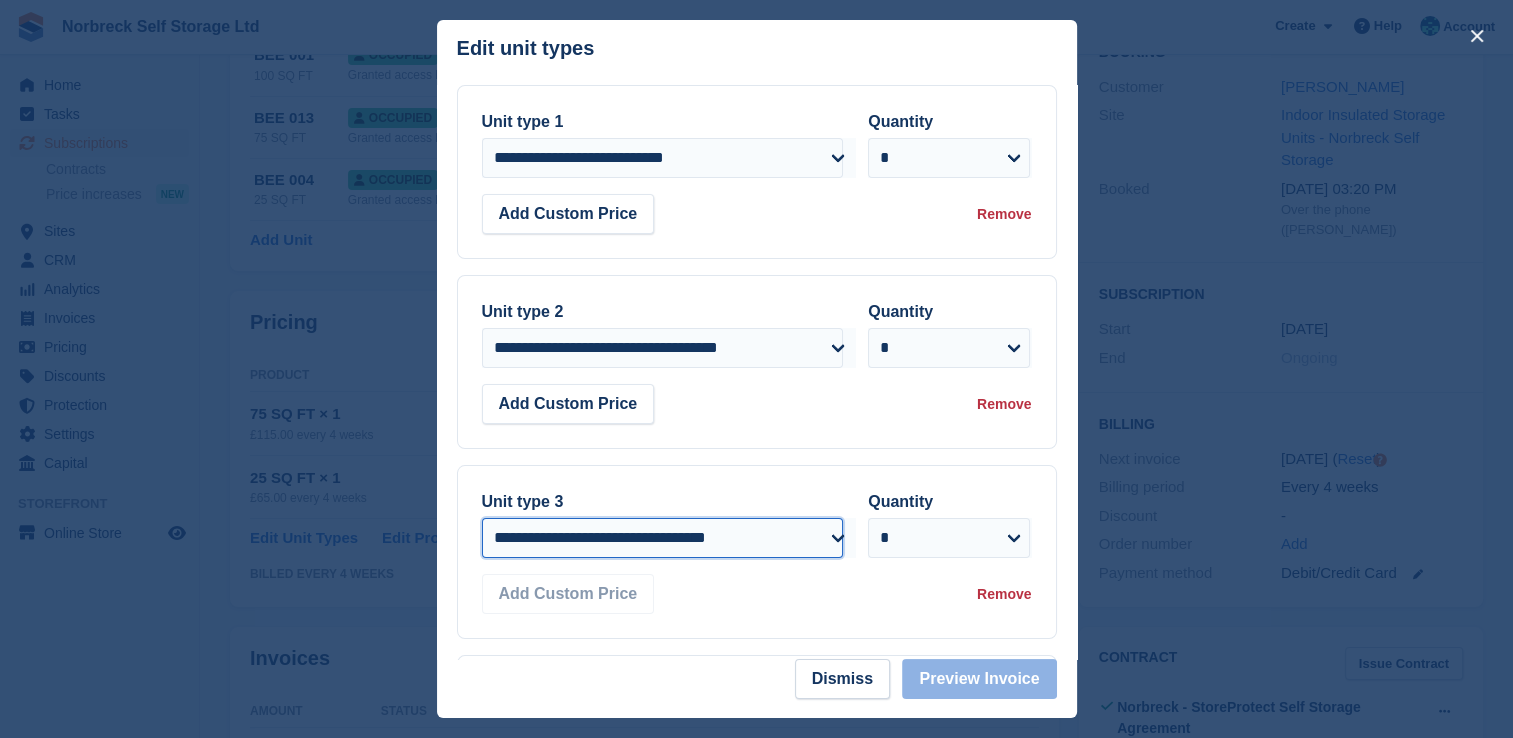 click on "**********" at bounding box center (662, 538) 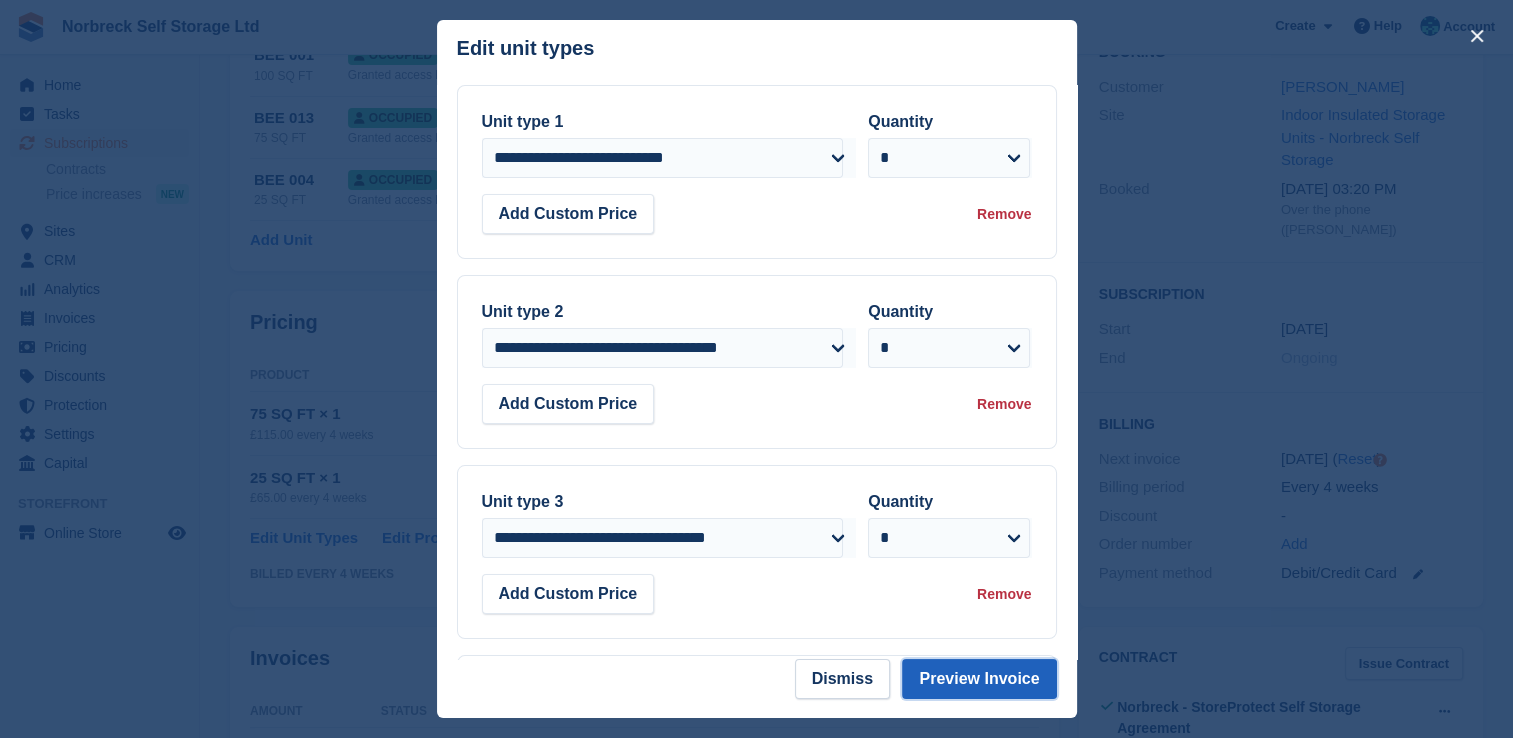 click on "Preview Invoice" at bounding box center (979, 679) 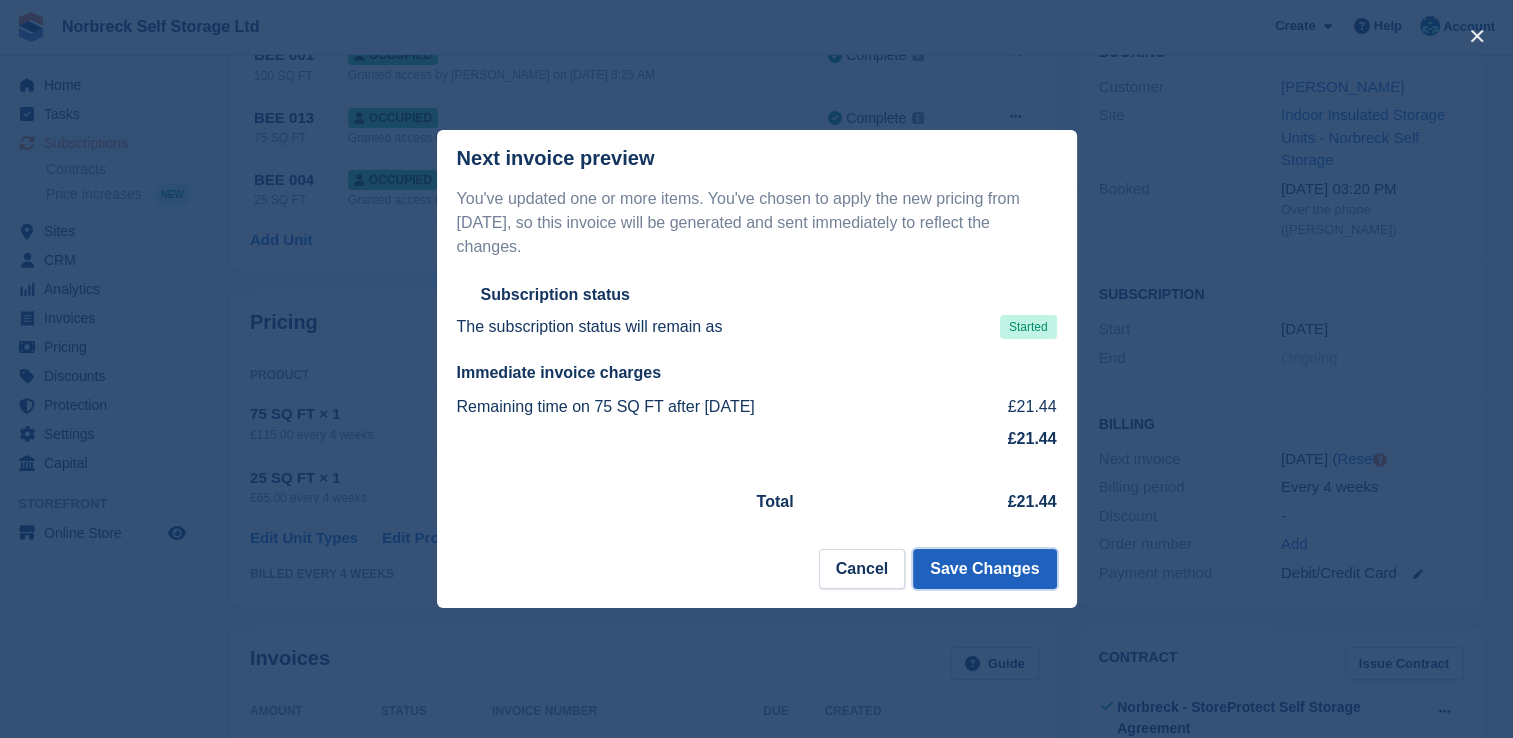 click on "Save Changes" at bounding box center [984, 569] 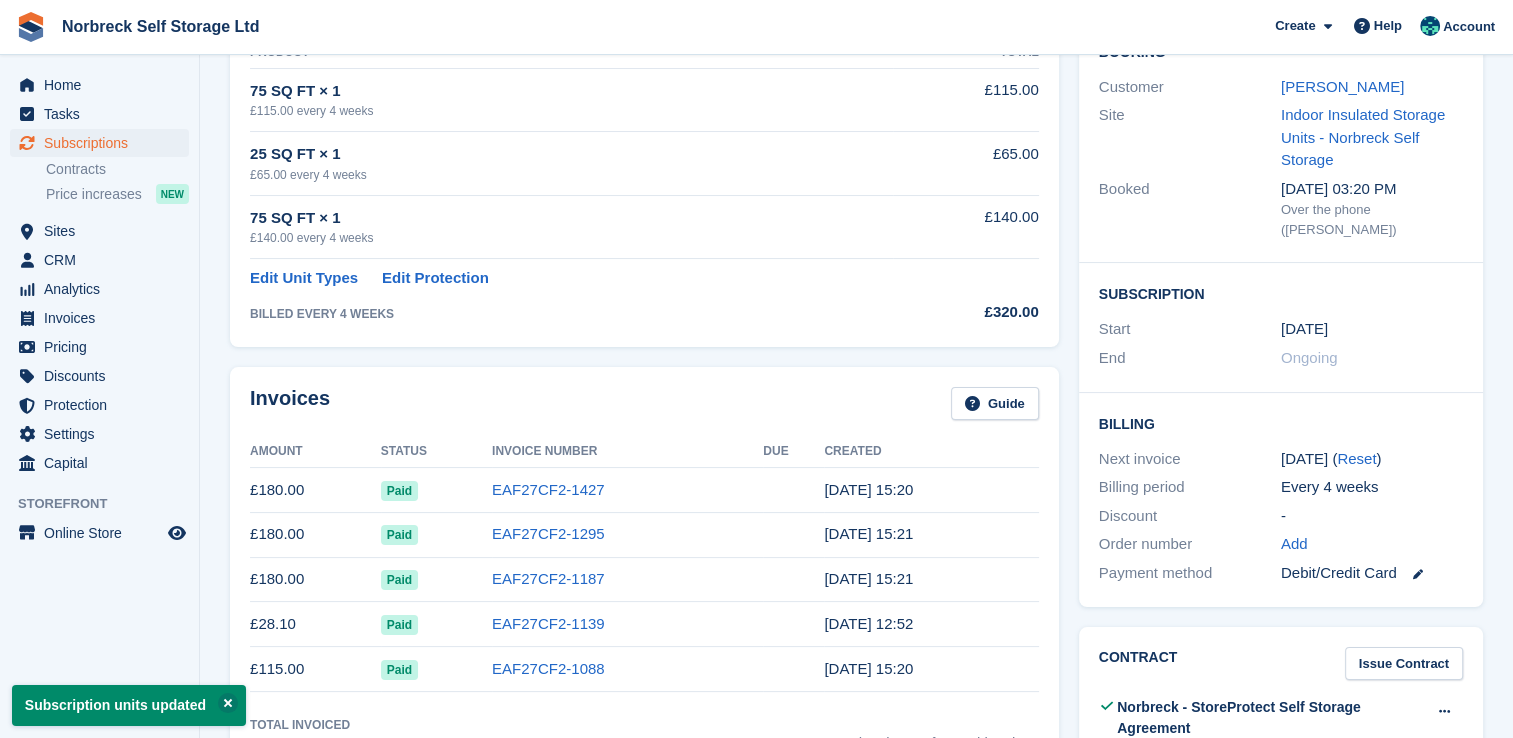 scroll, scrollTop: 0, scrollLeft: 0, axis: both 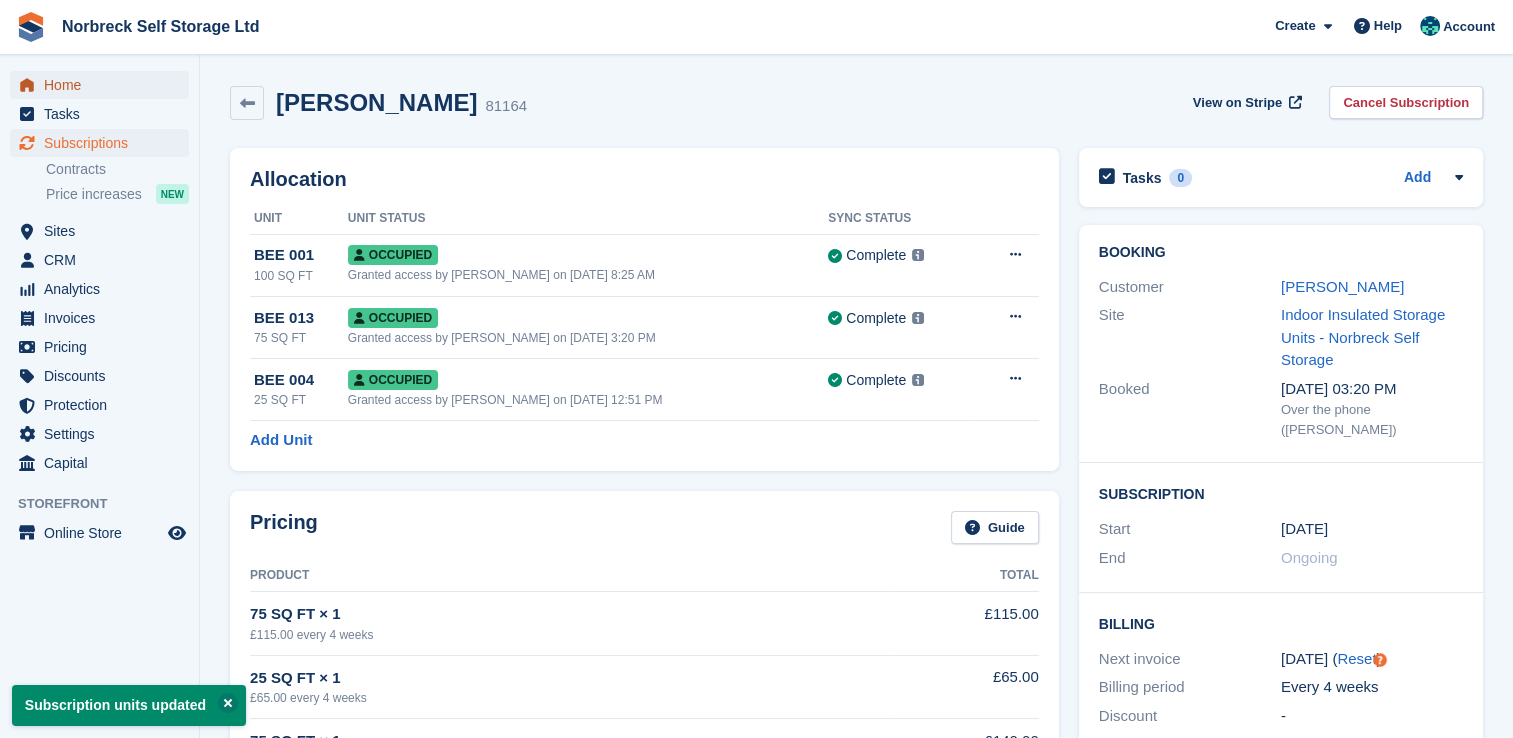 click on "Home" at bounding box center (104, 85) 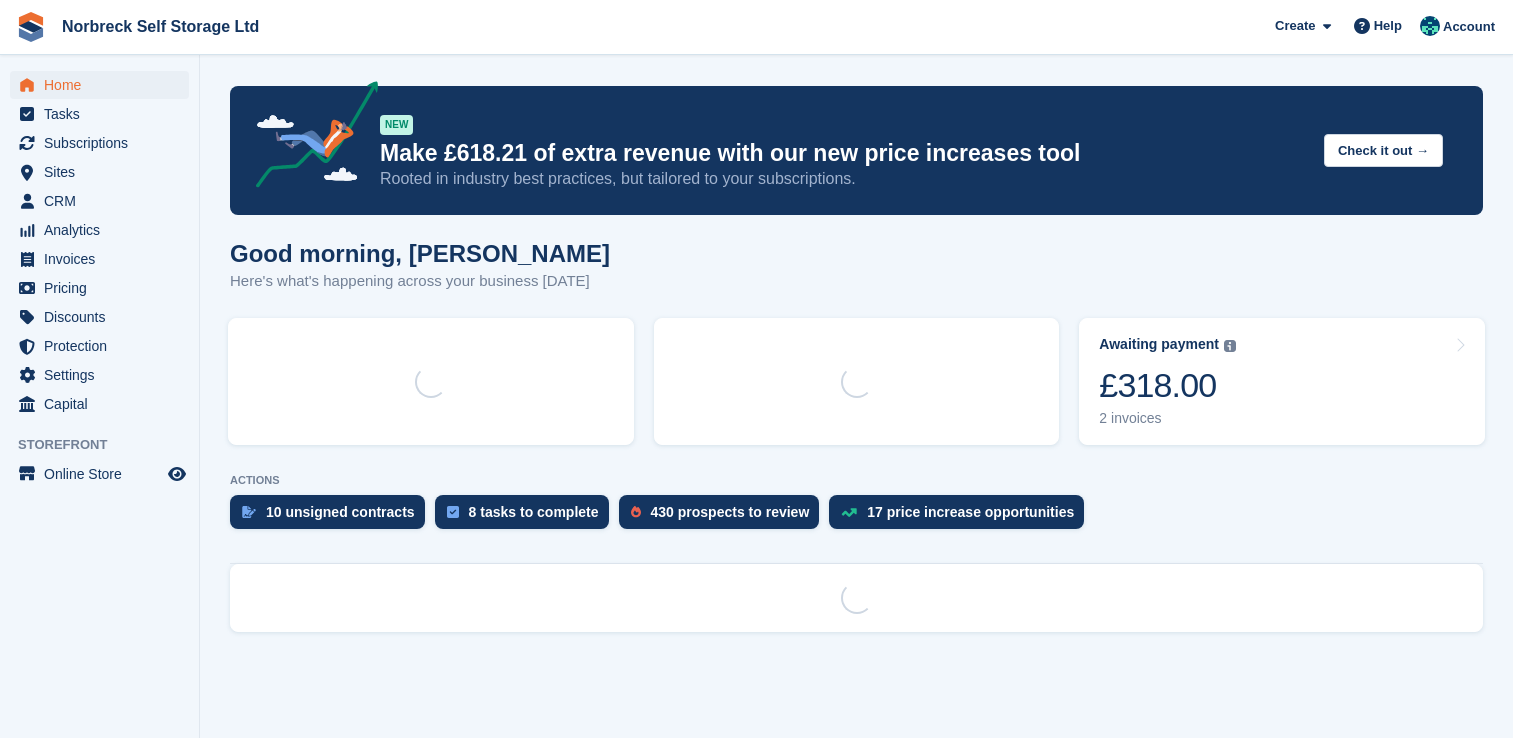 scroll, scrollTop: 0, scrollLeft: 0, axis: both 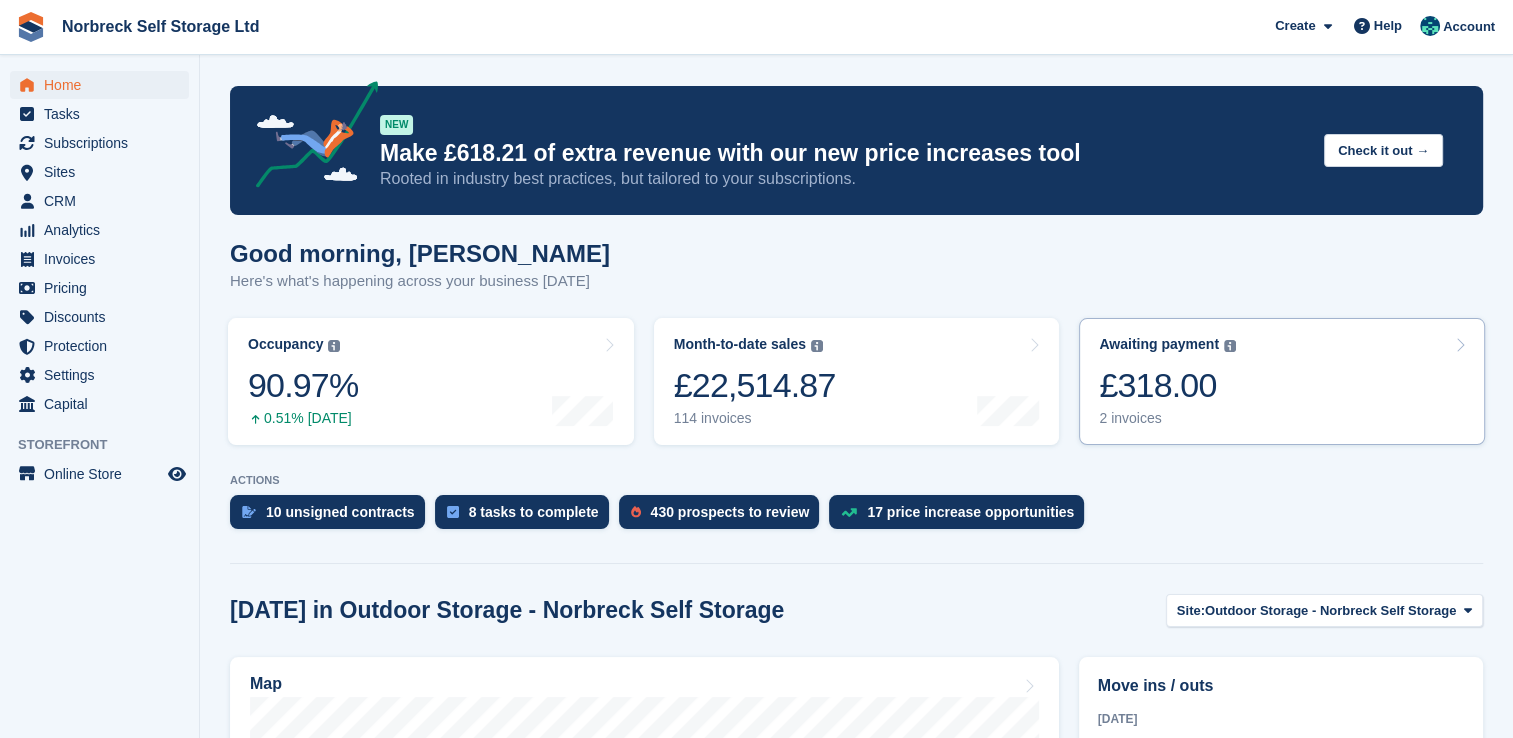click on "£318.00" at bounding box center (1167, 385) 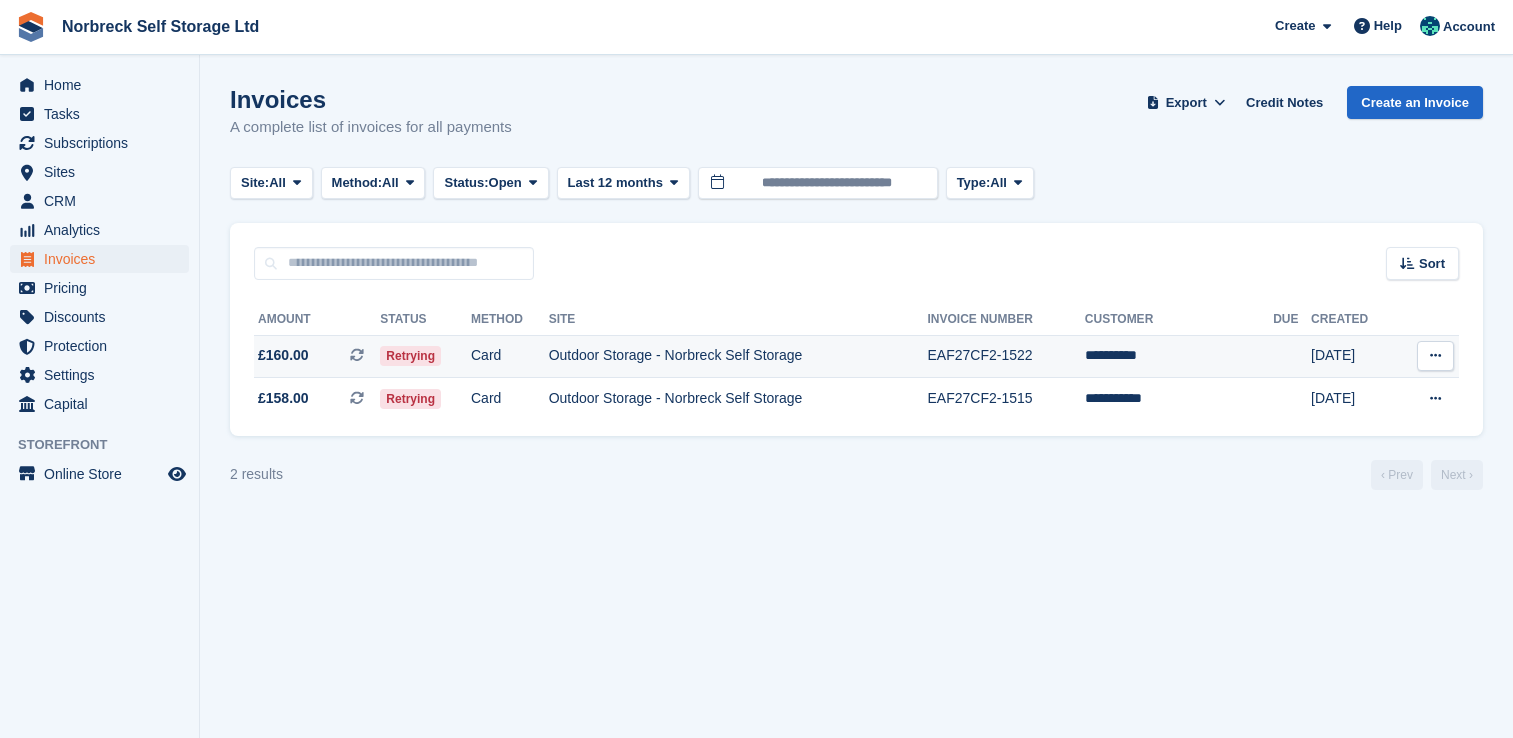 scroll, scrollTop: 0, scrollLeft: 0, axis: both 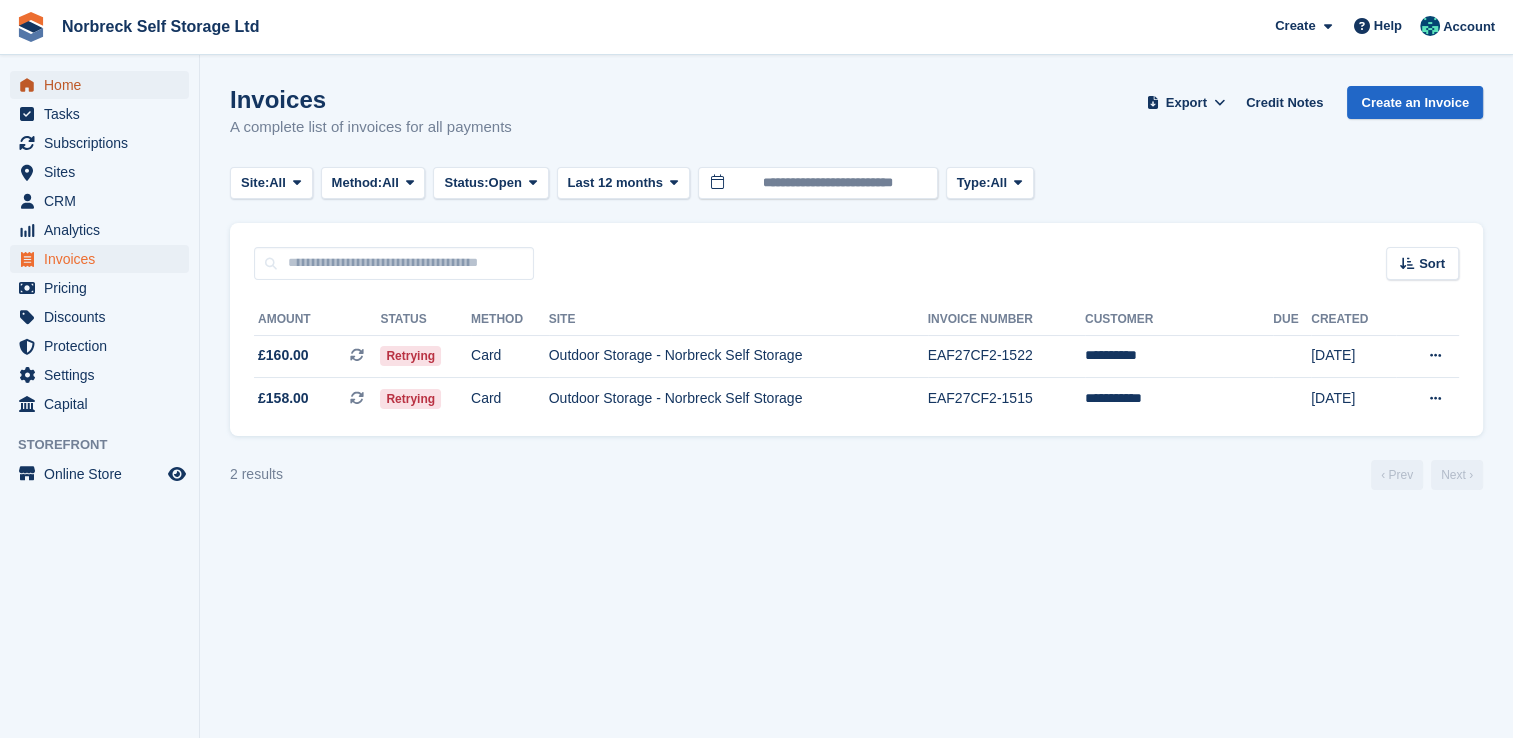 click on "Home" at bounding box center (104, 85) 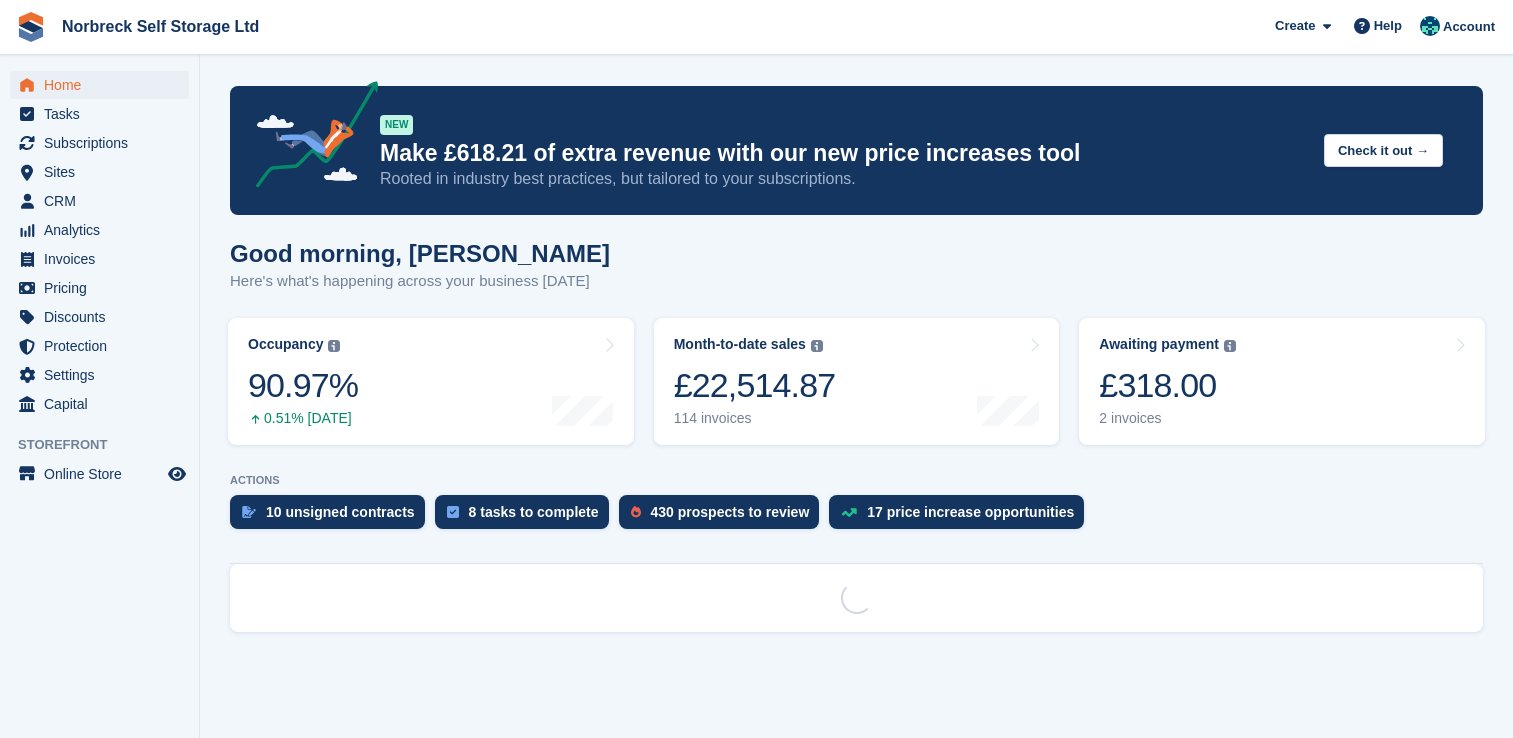 scroll, scrollTop: 0, scrollLeft: 0, axis: both 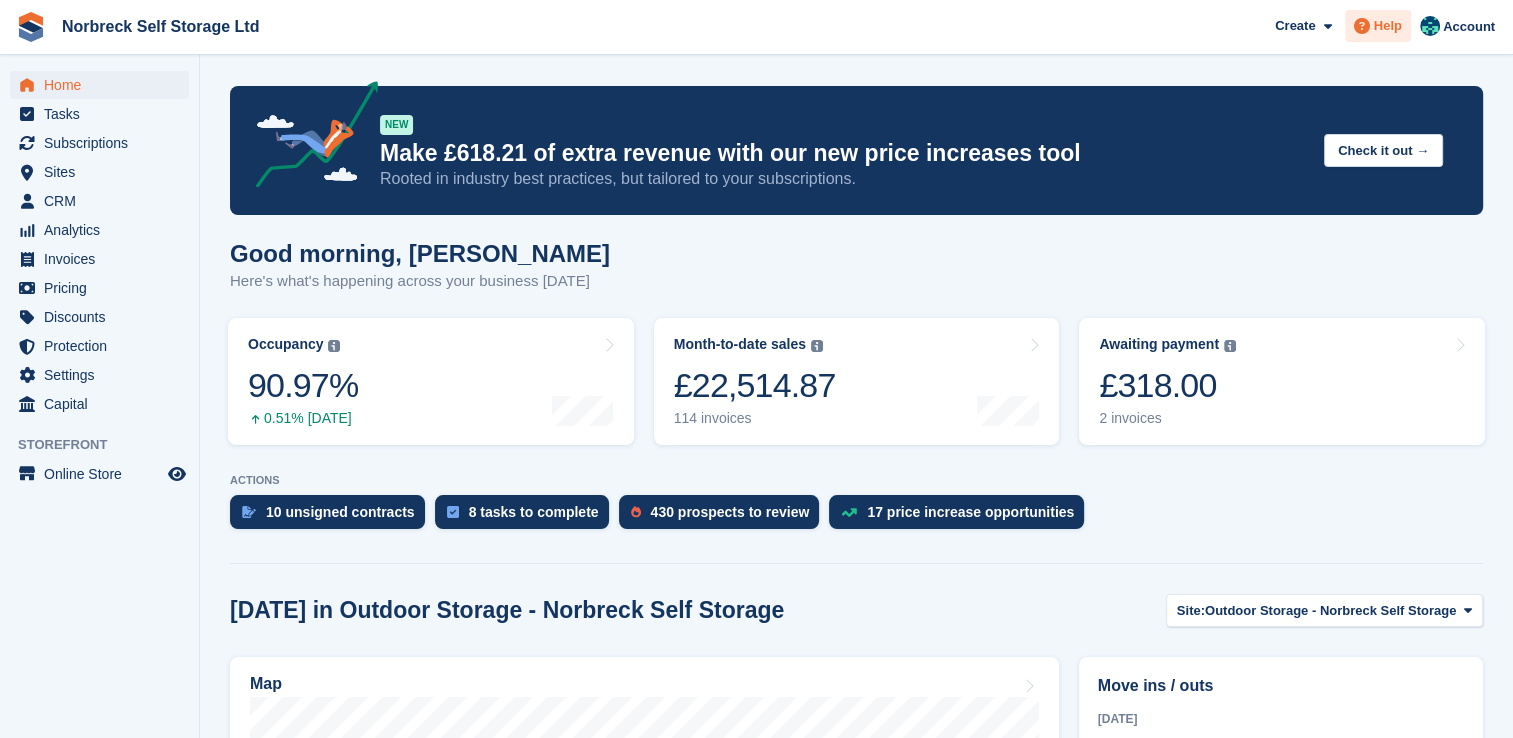 click at bounding box center [1362, 26] 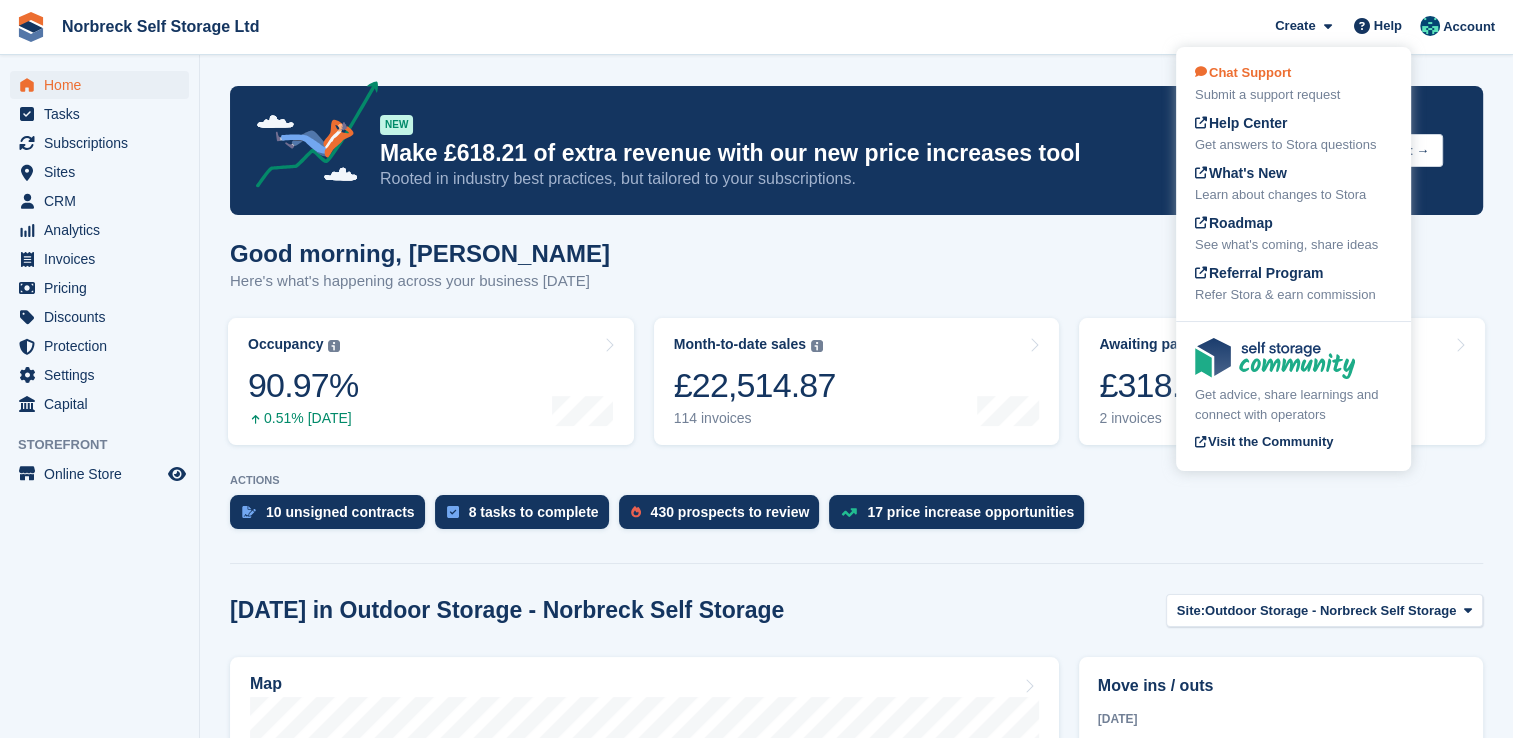 click on "Submit a support request" at bounding box center (1293, 95) 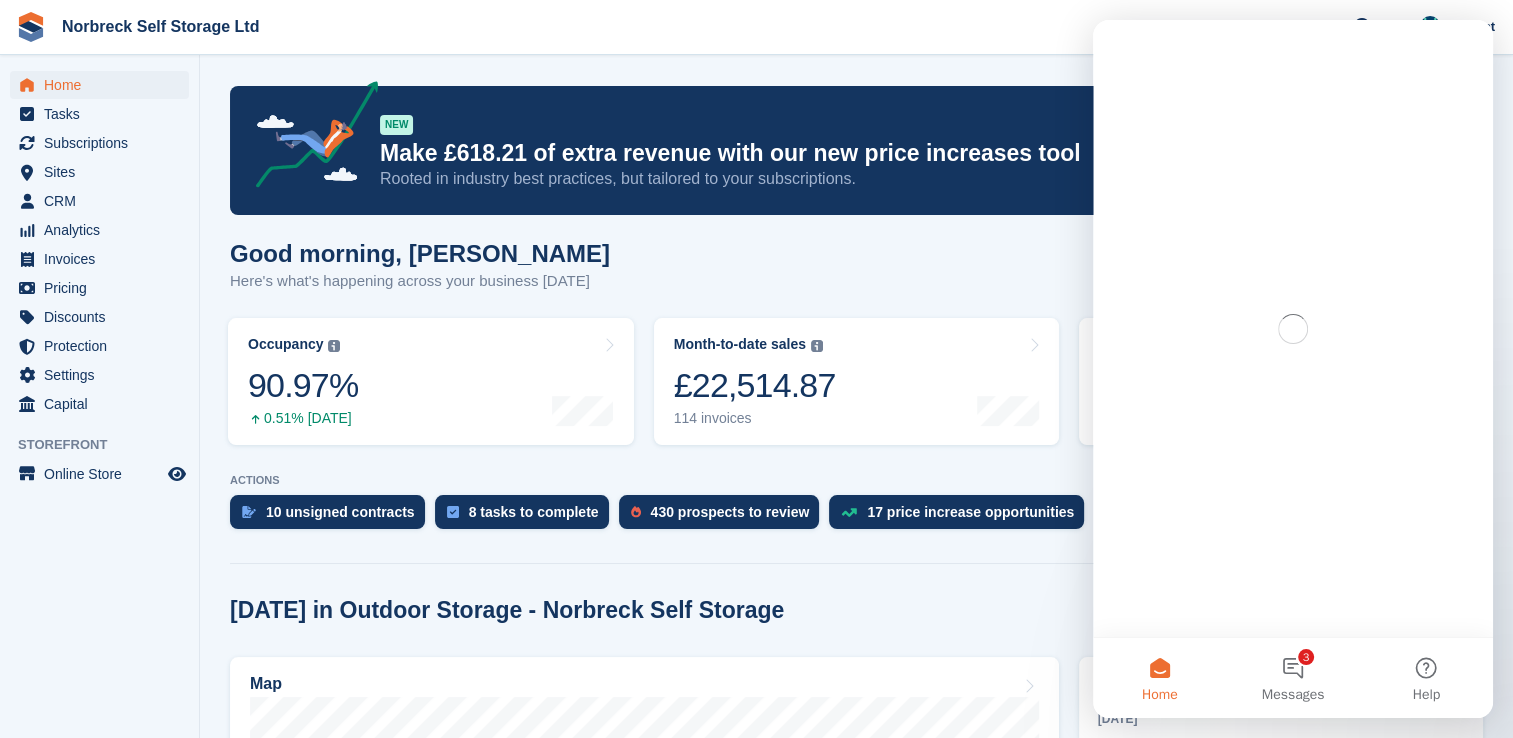 scroll, scrollTop: 0, scrollLeft: 0, axis: both 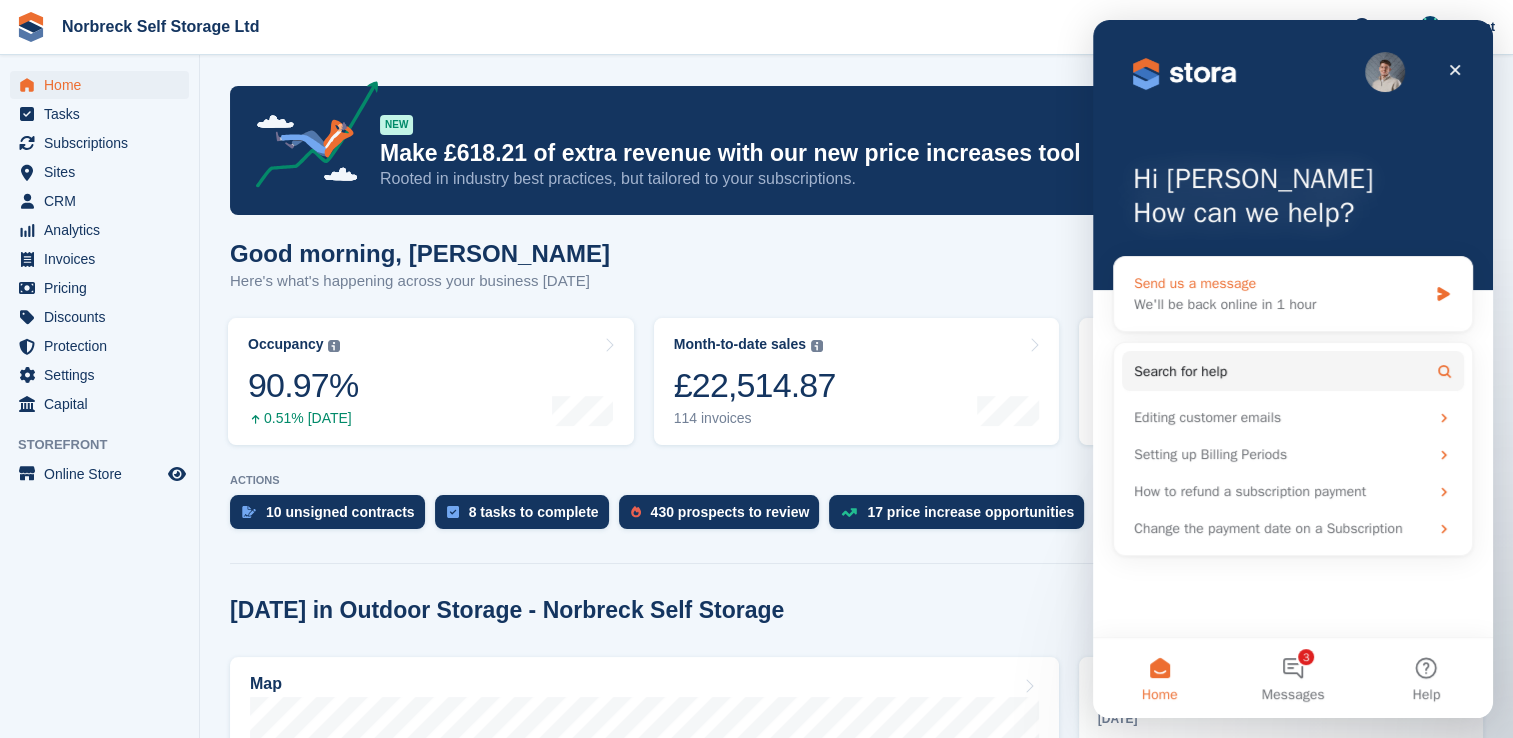 click on "We'll be back online in 1 hour" at bounding box center (1280, 304) 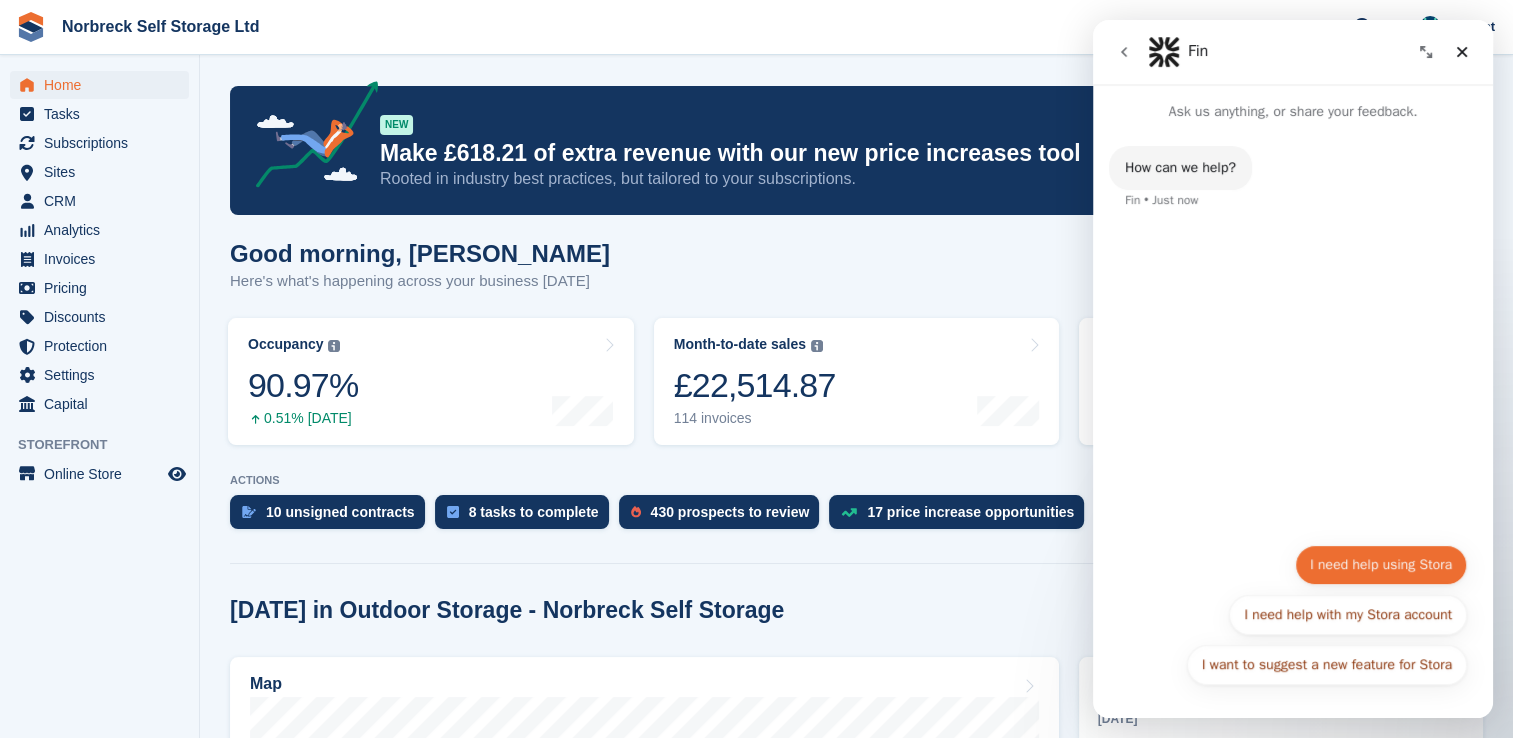 click on "I need help using Stora" at bounding box center (1381, 565) 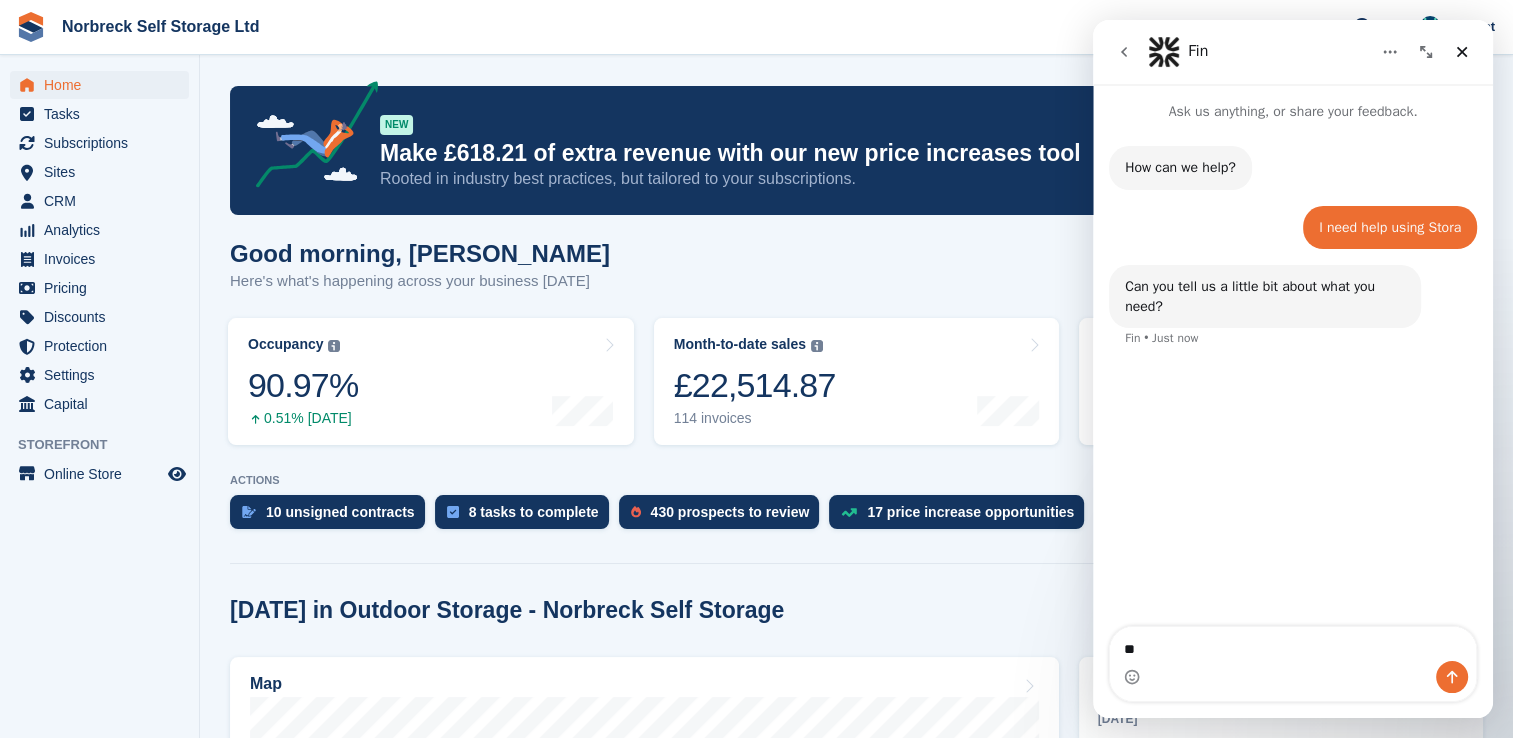 type on "*" 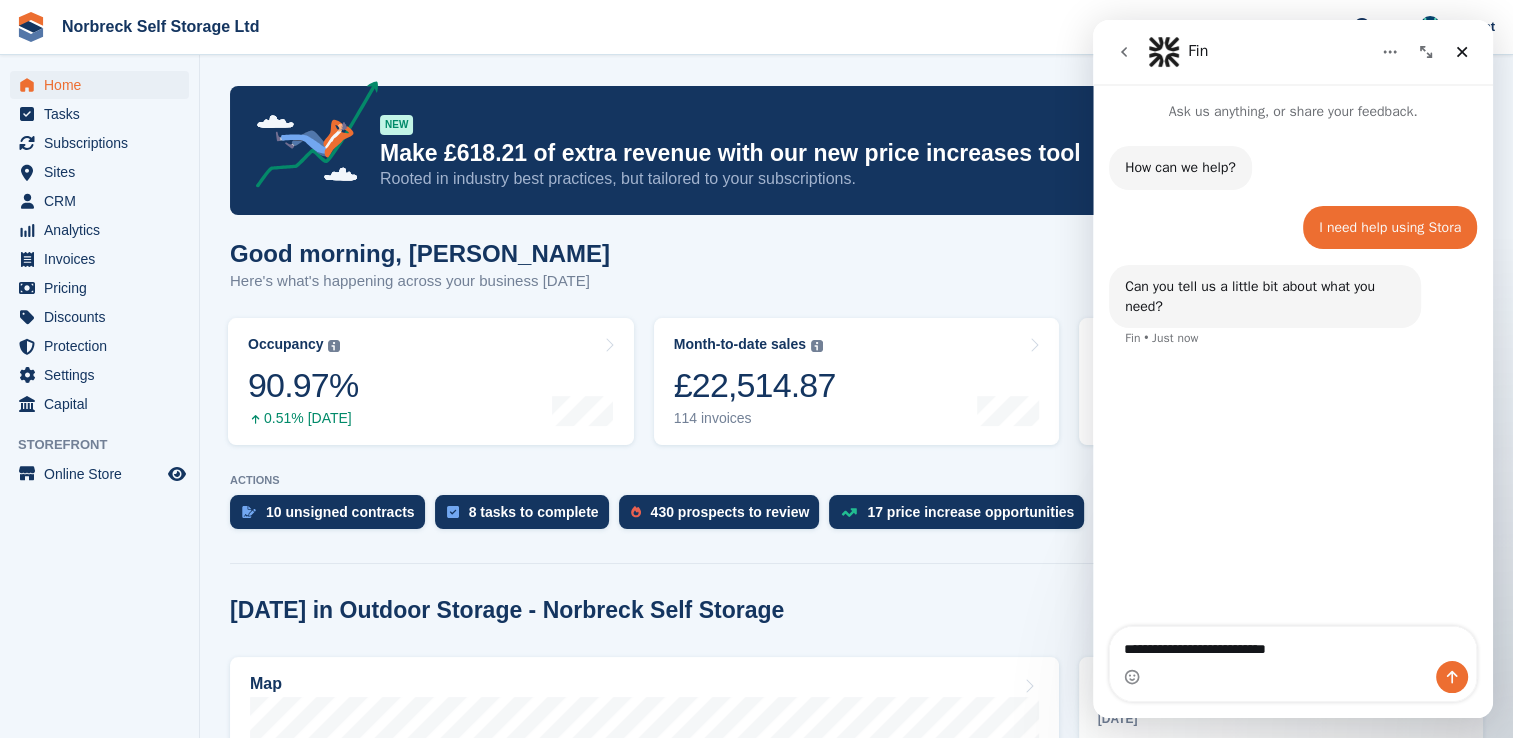 type on "**********" 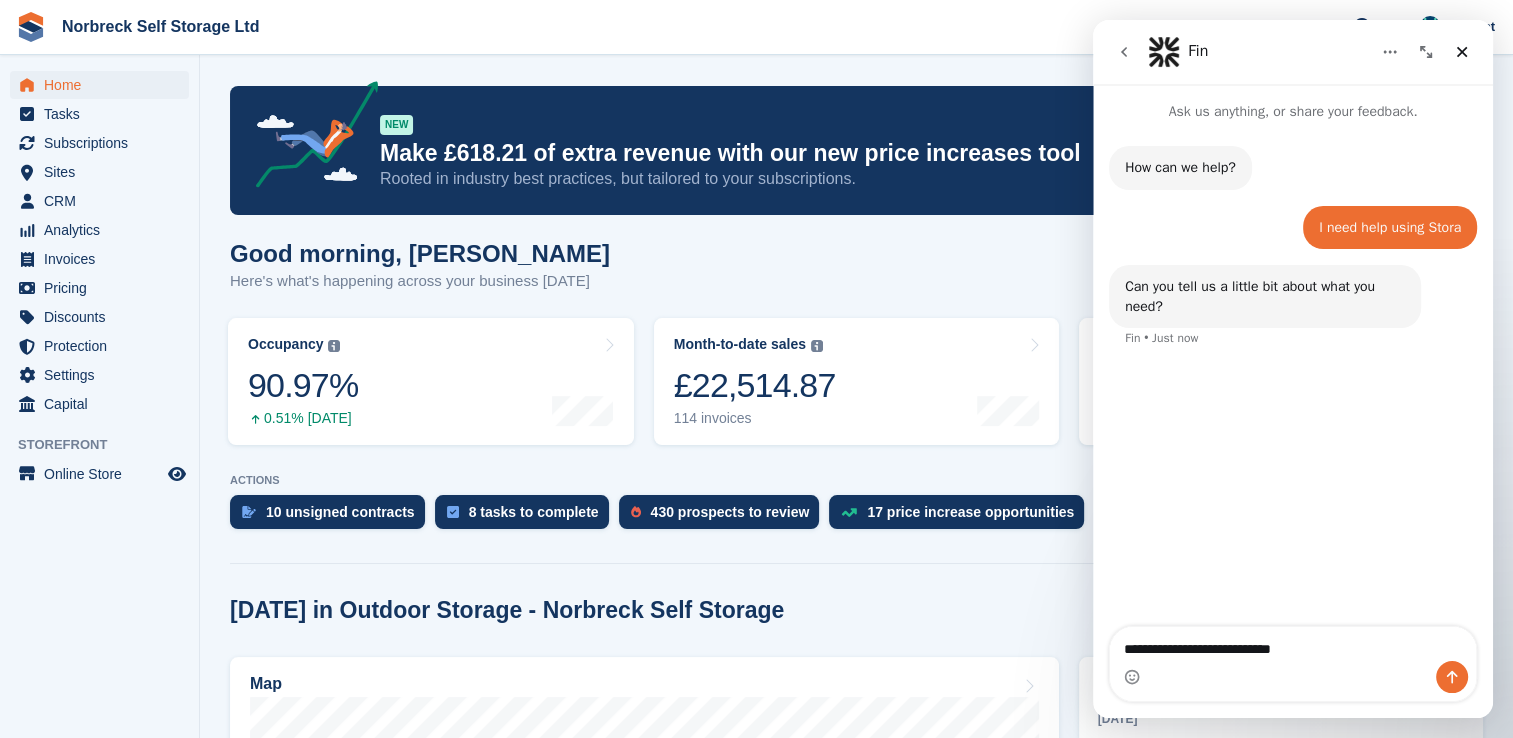 type 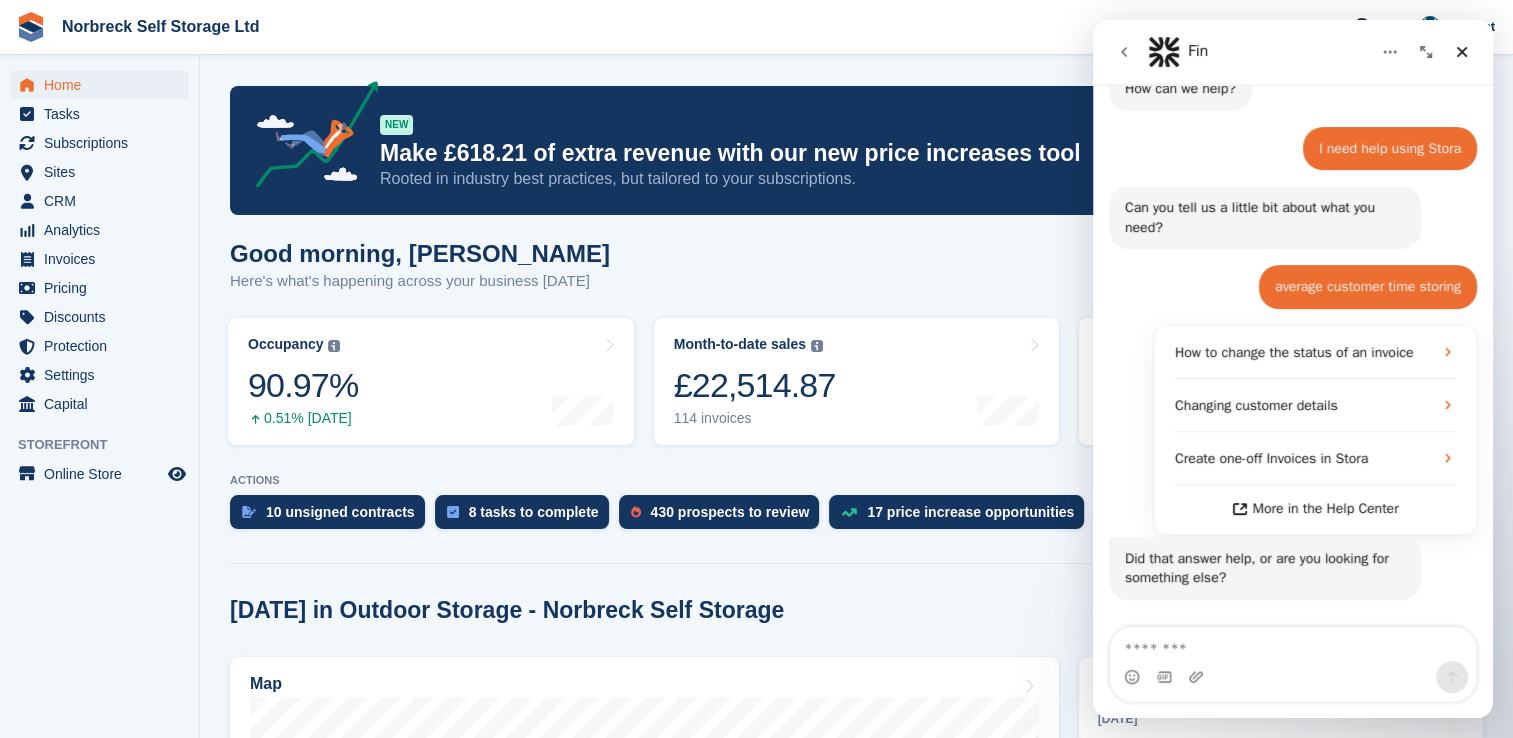 scroll, scrollTop: 164, scrollLeft: 0, axis: vertical 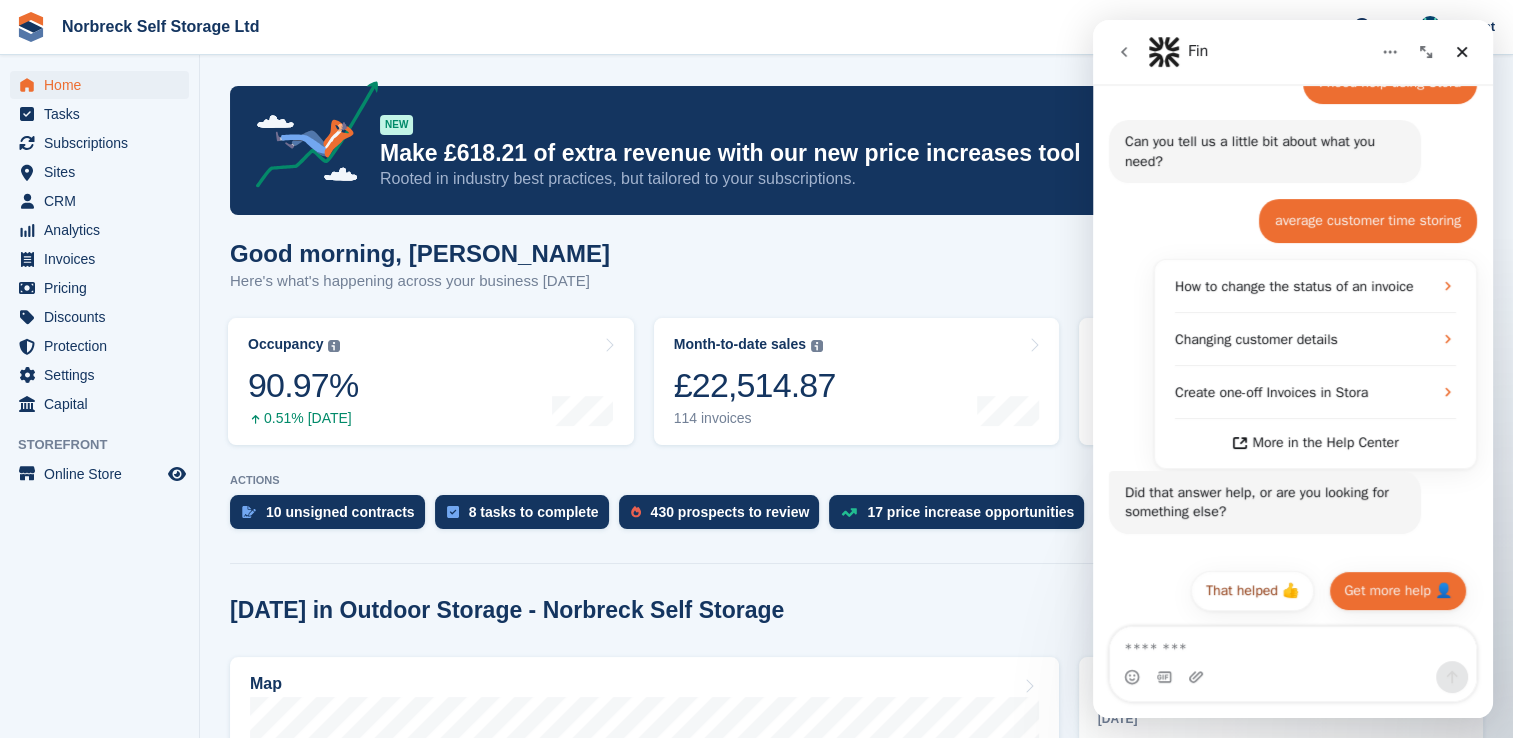 click on "Get more help 👤" at bounding box center [1398, 591] 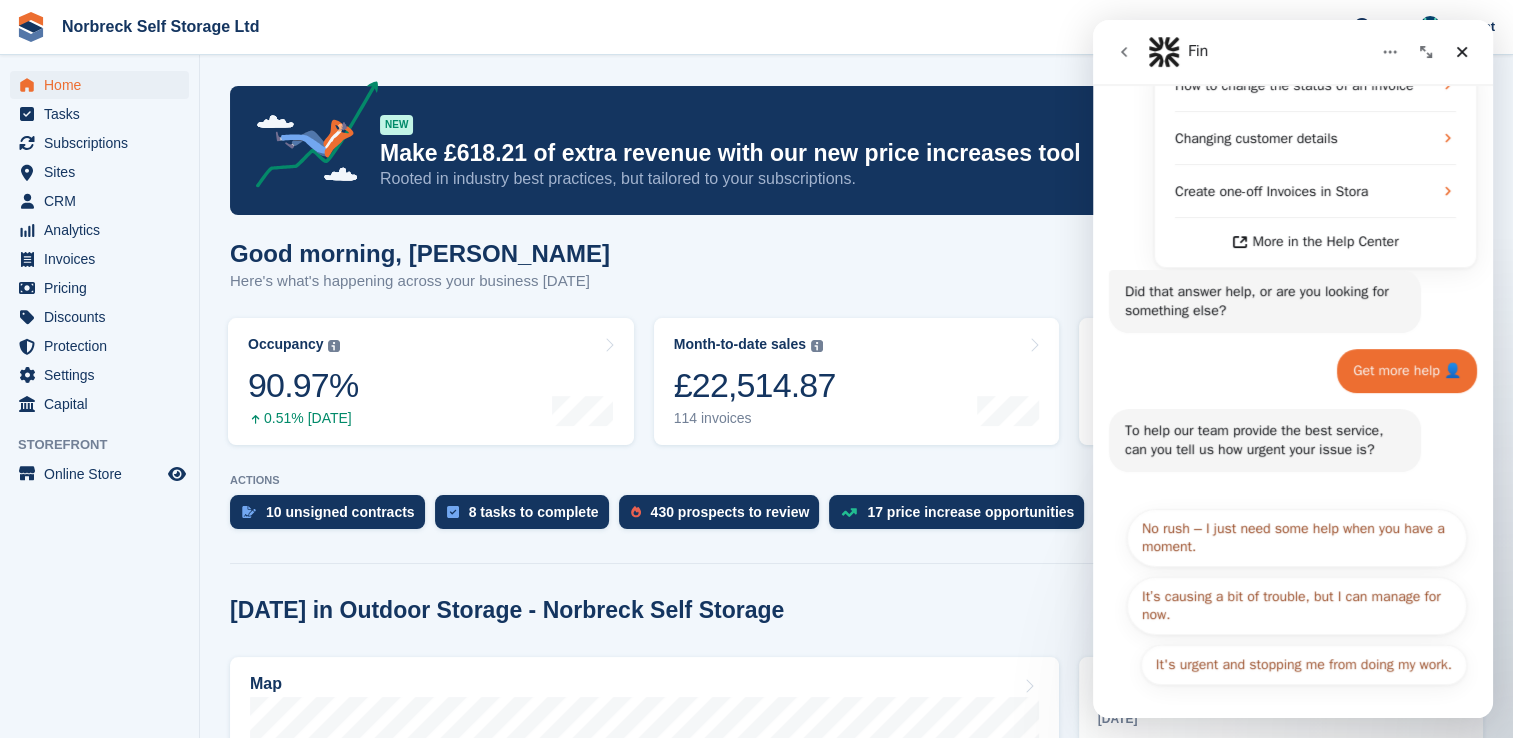 scroll, scrollTop: 365, scrollLeft: 0, axis: vertical 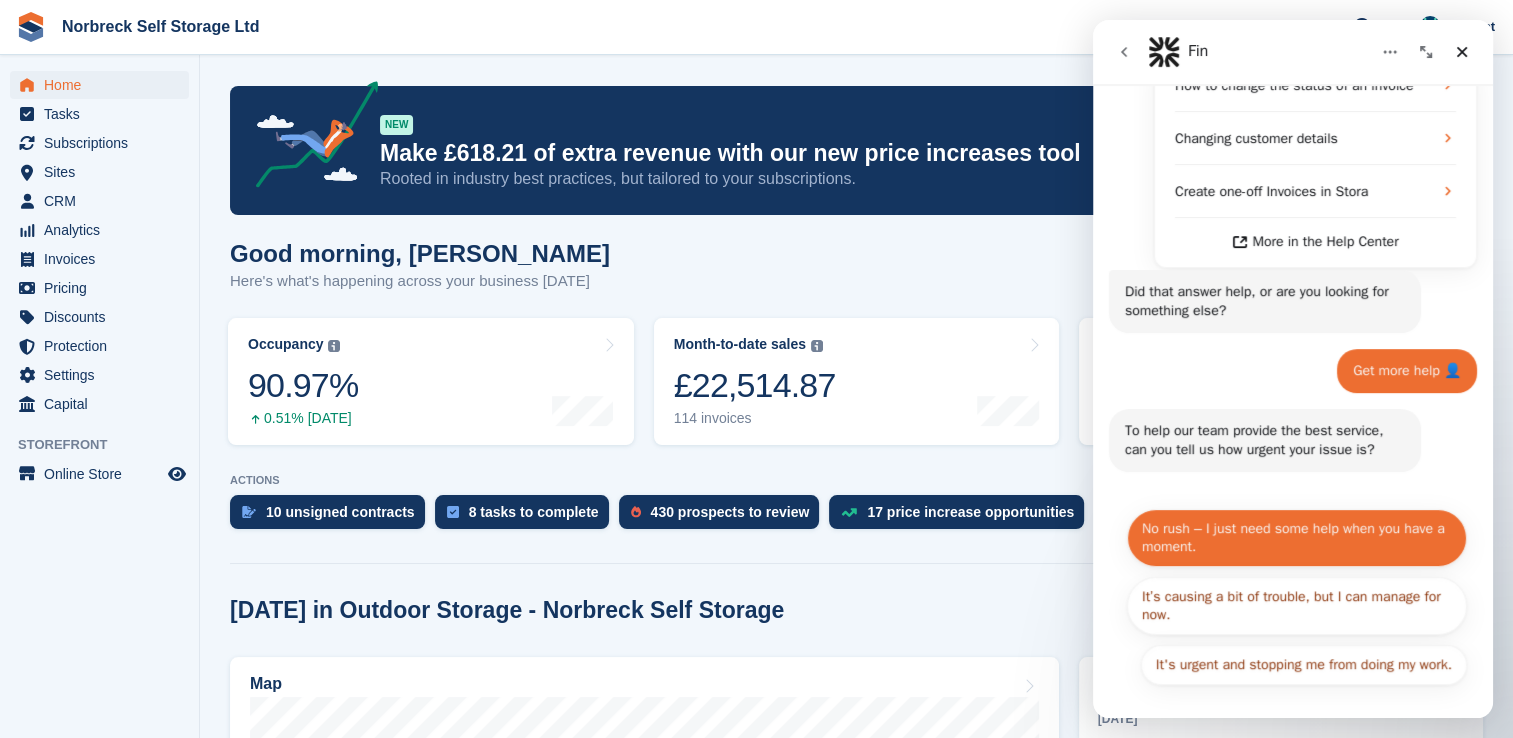 click on "No rush – I just need some help when you have a moment." at bounding box center [1297, 538] 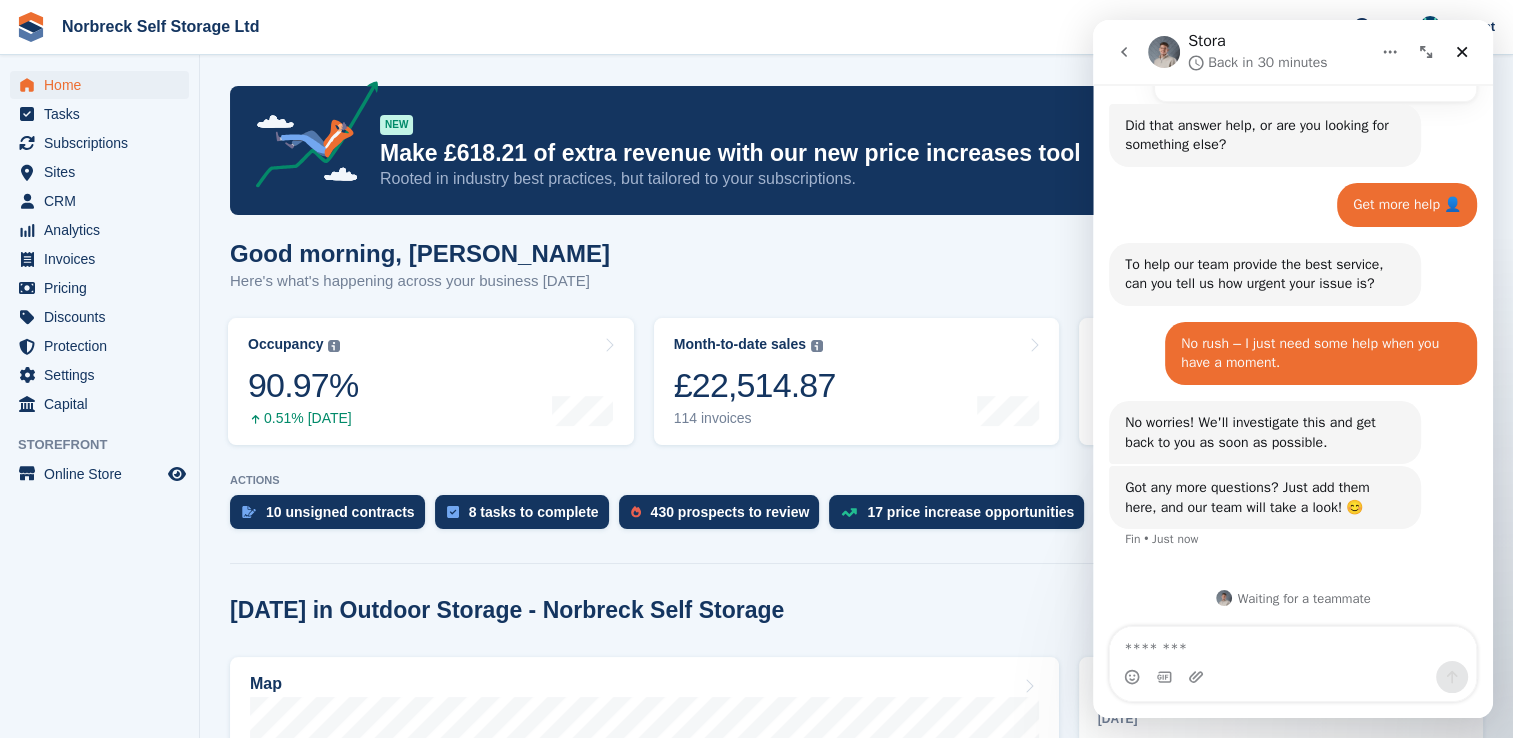 scroll, scrollTop: 532, scrollLeft: 0, axis: vertical 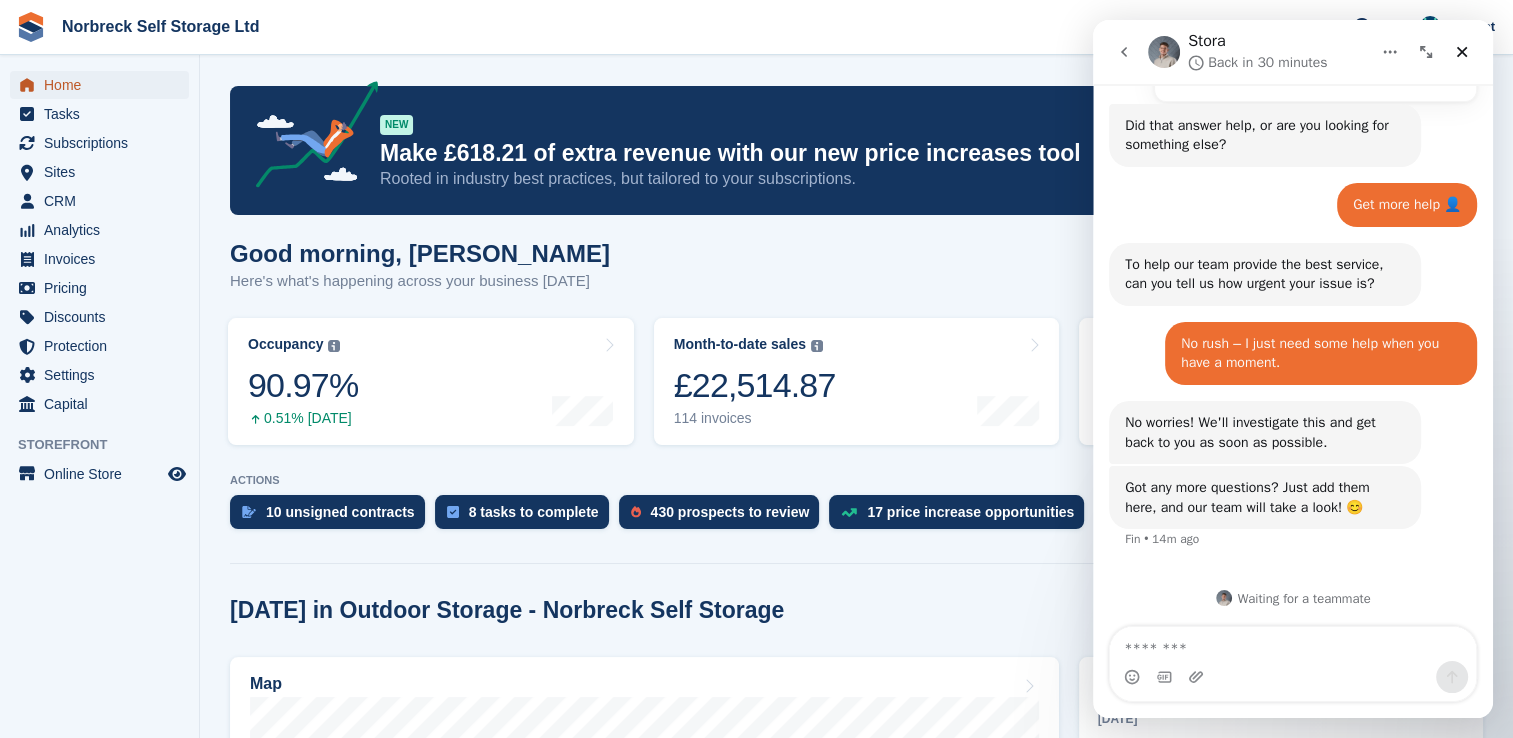 click on "Home" at bounding box center [104, 85] 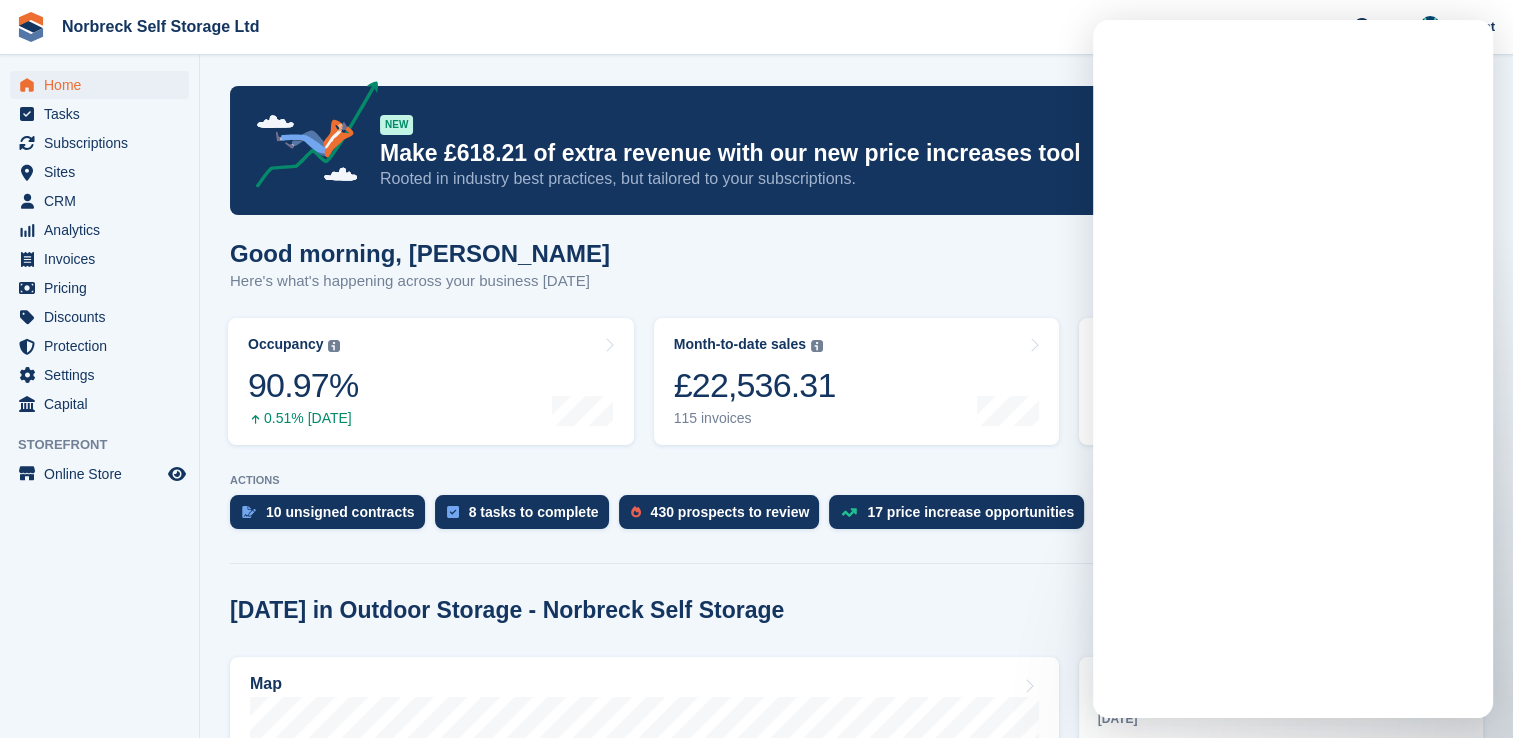 scroll, scrollTop: 0, scrollLeft: 0, axis: both 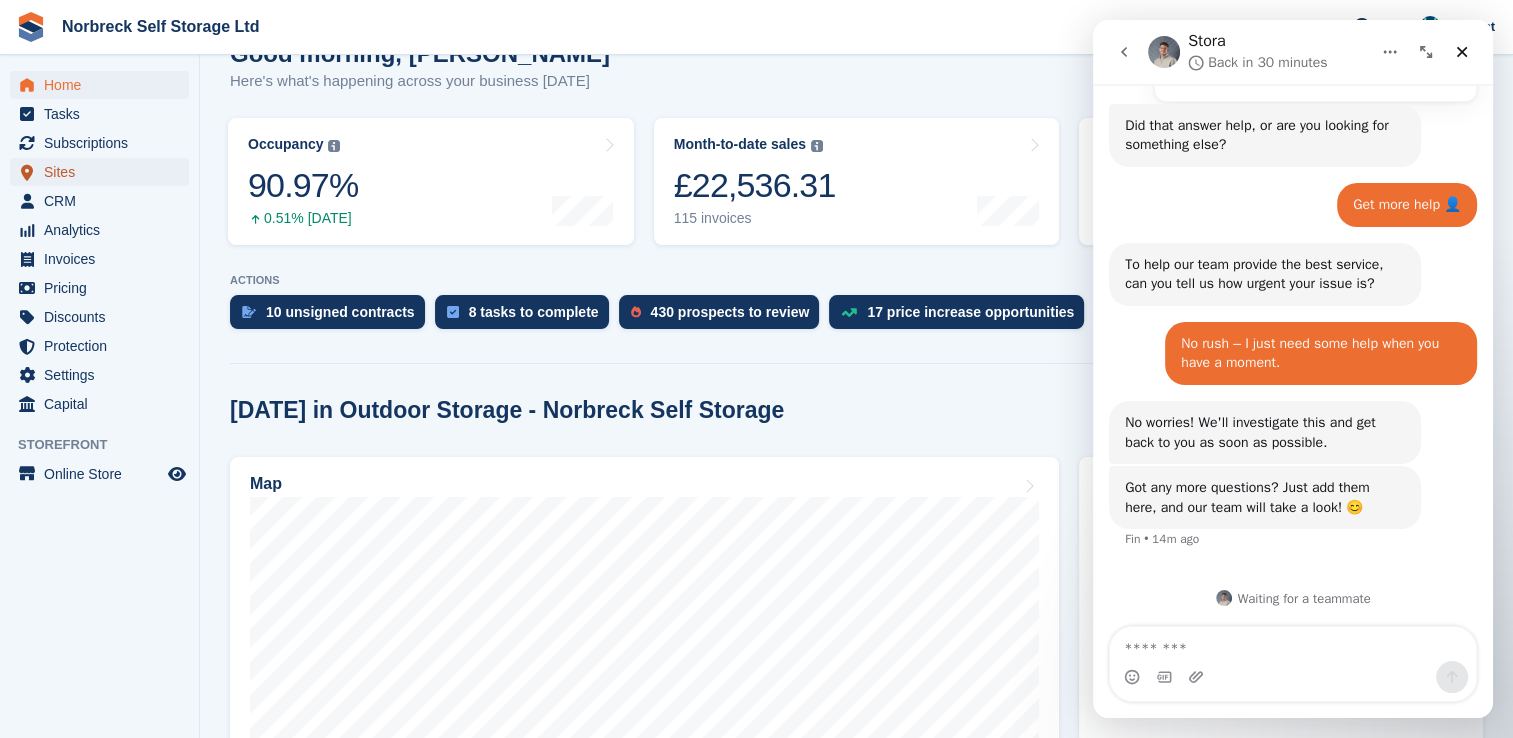 click on "Sites" at bounding box center [104, 172] 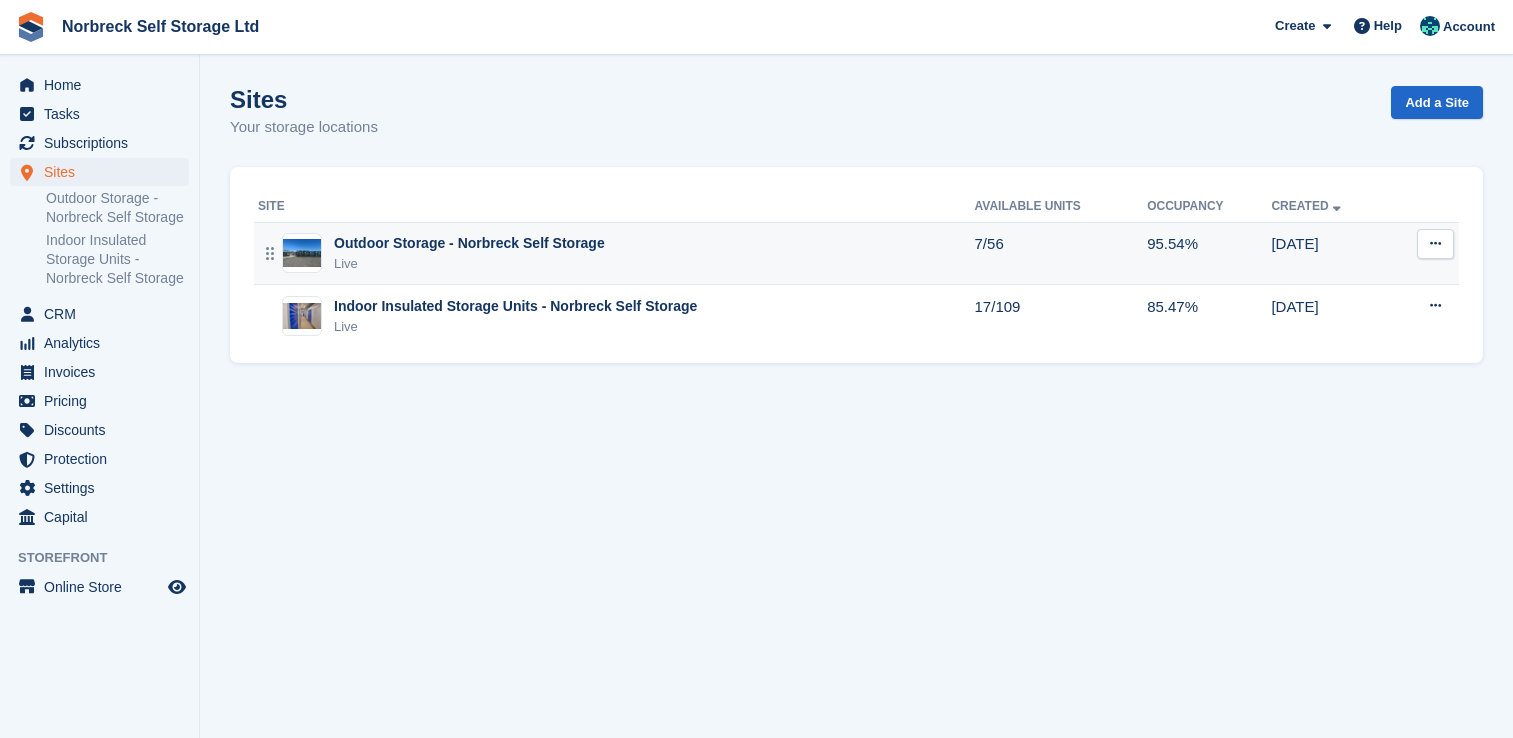 scroll, scrollTop: 0, scrollLeft: 0, axis: both 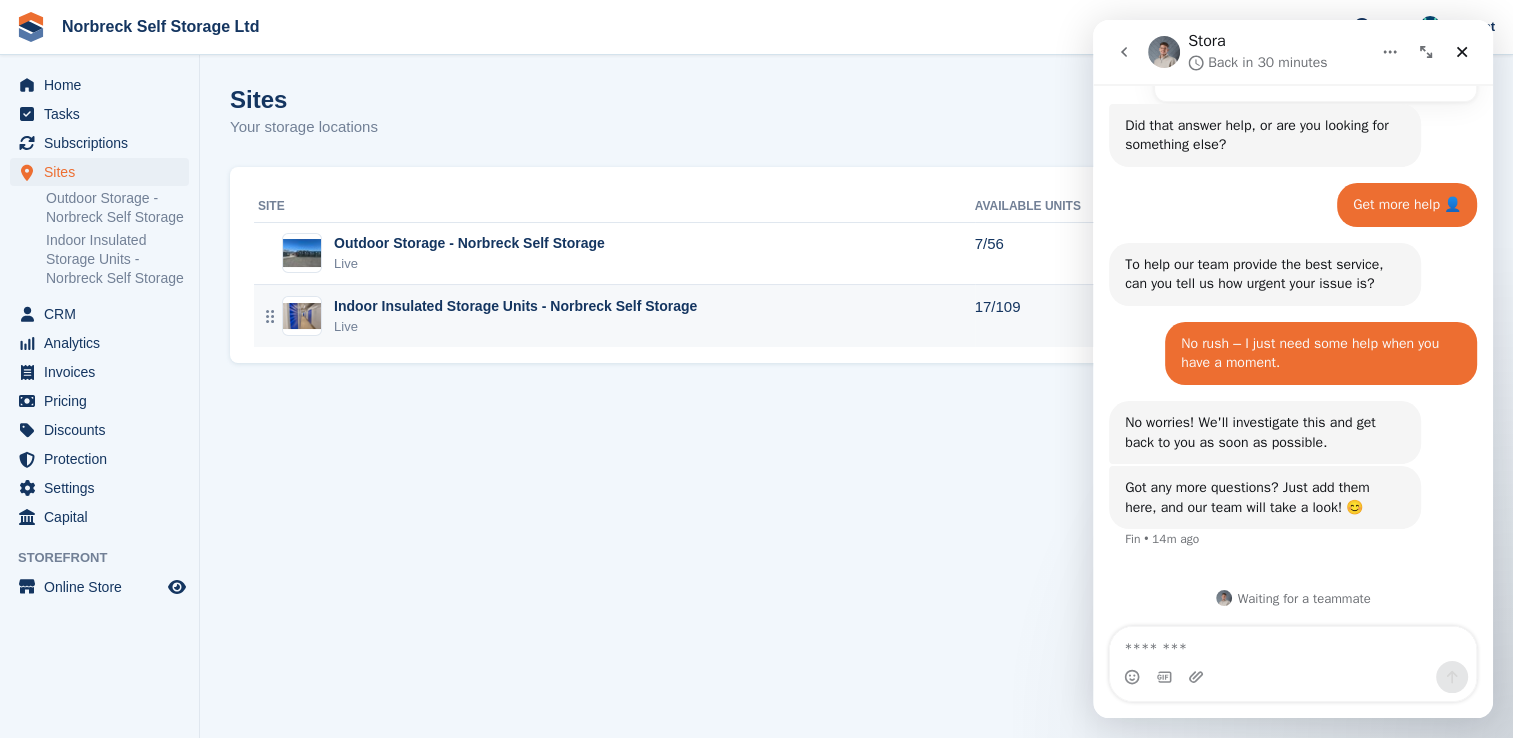 click on "Live" at bounding box center (515, 327) 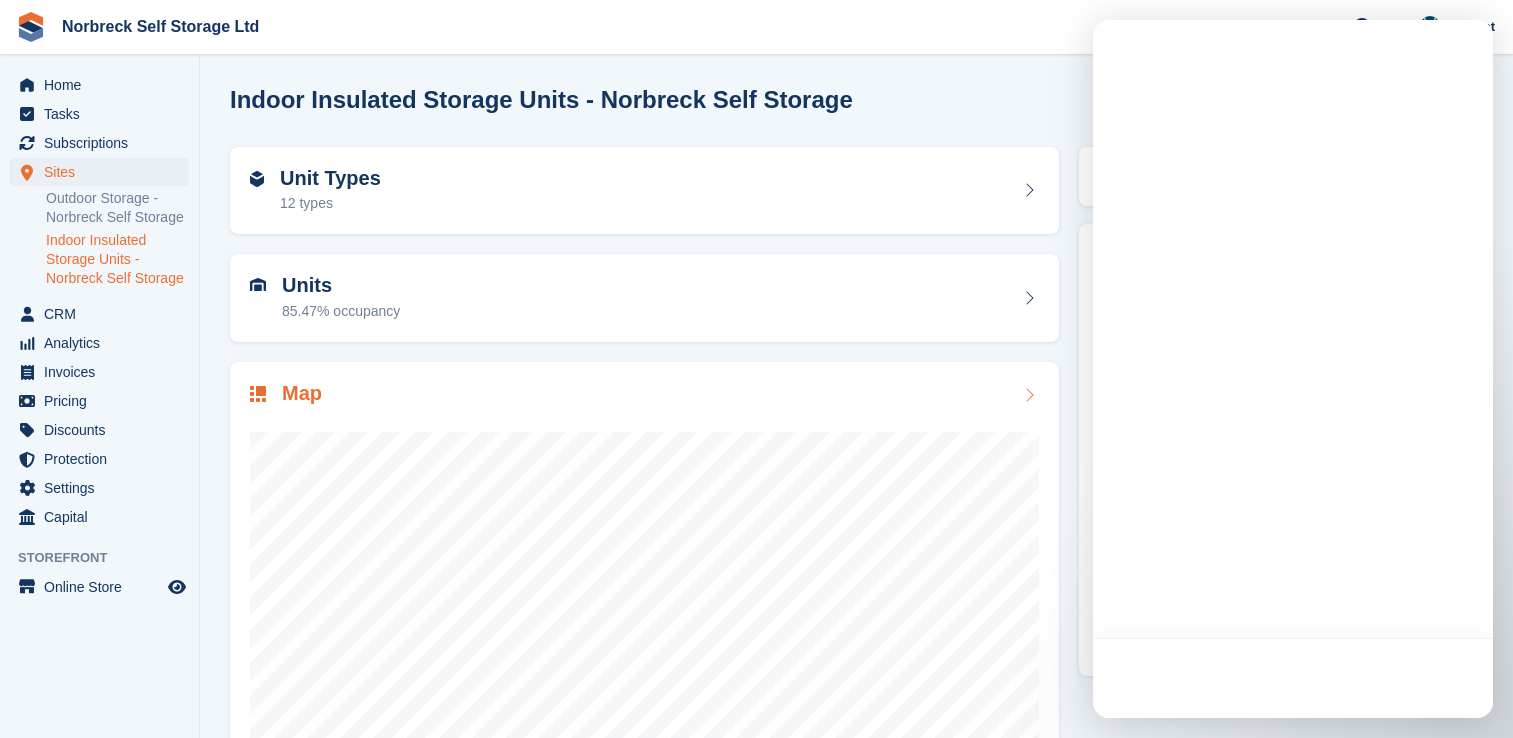 scroll, scrollTop: 0, scrollLeft: 0, axis: both 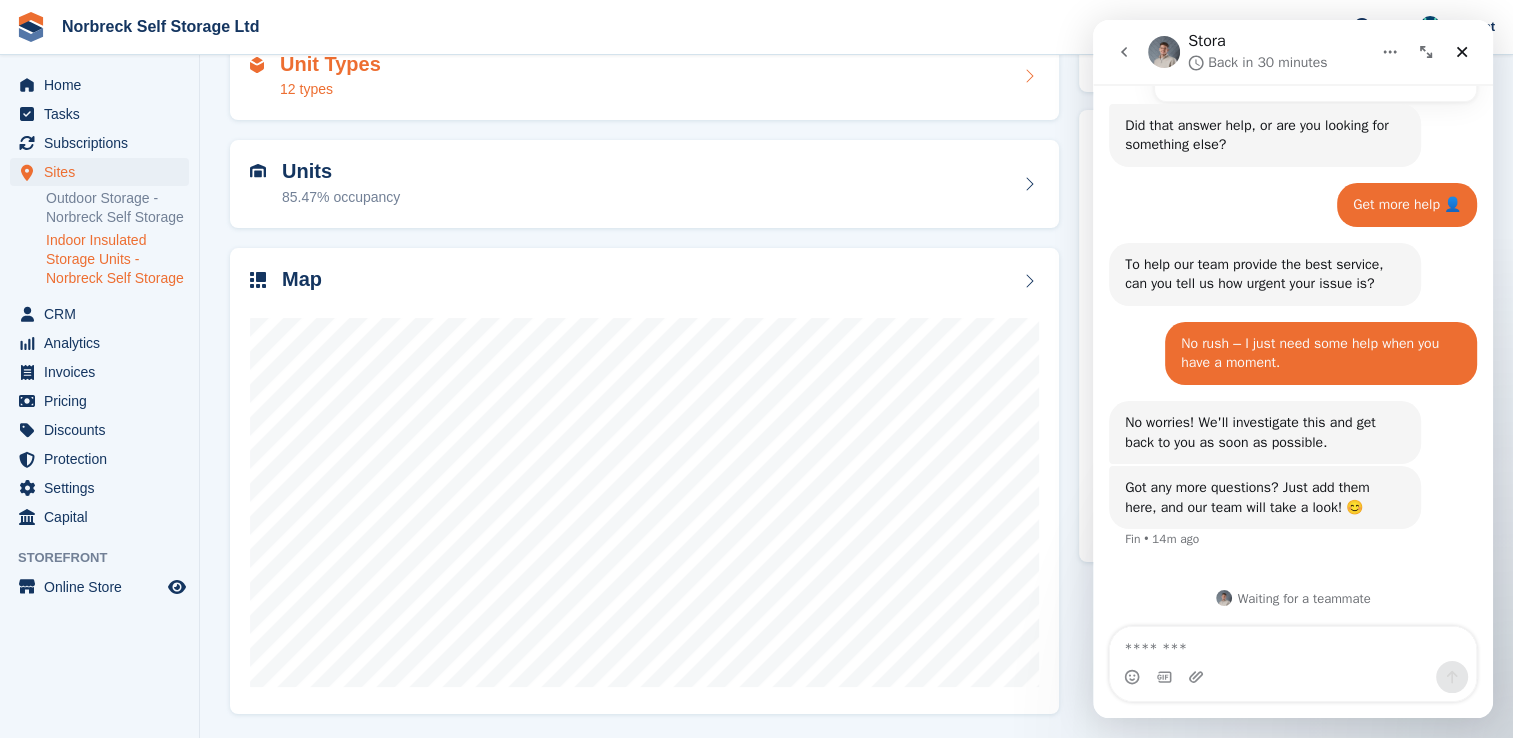 click on "Unit Types
12 types" at bounding box center (644, 77) 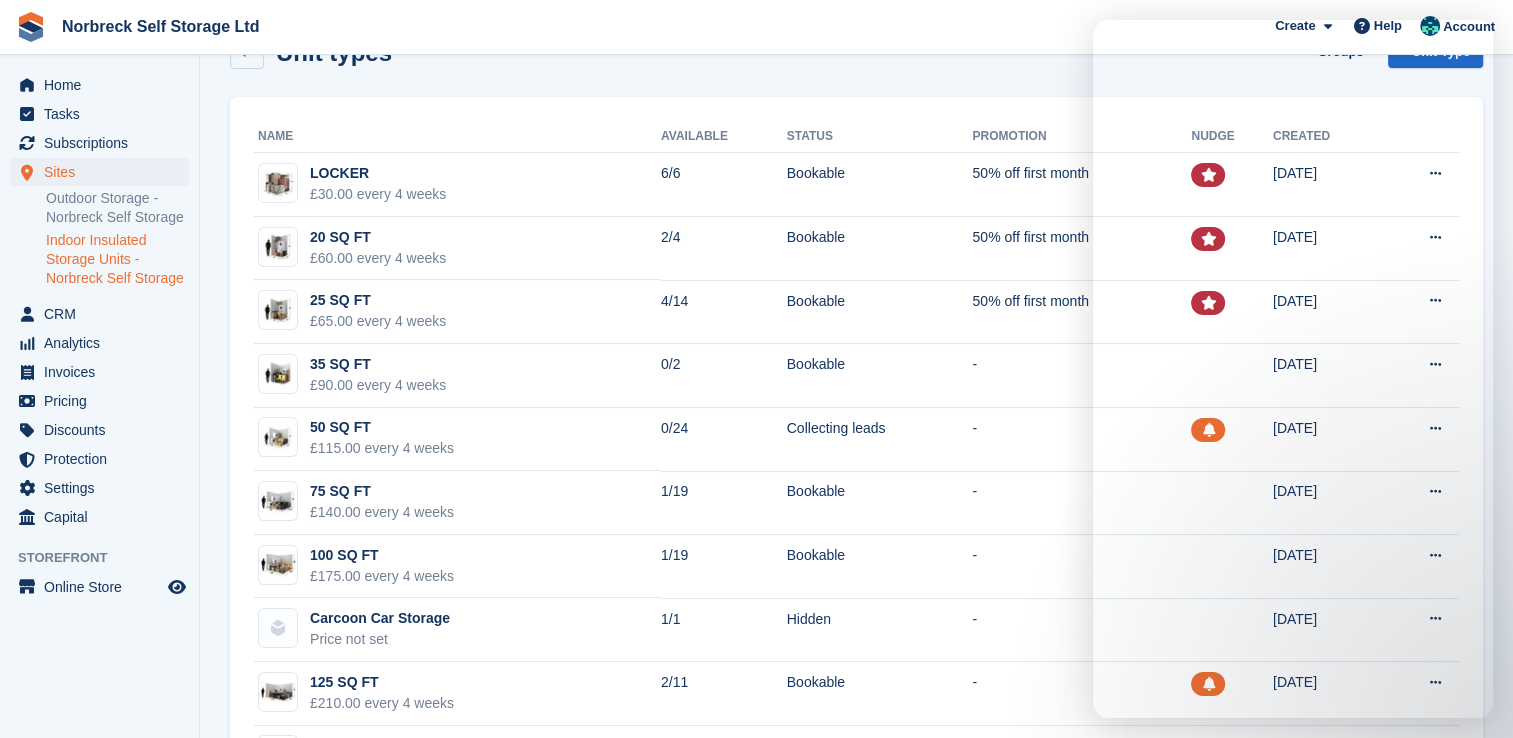 scroll, scrollTop: 99, scrollLeft: 0, axis: vertical 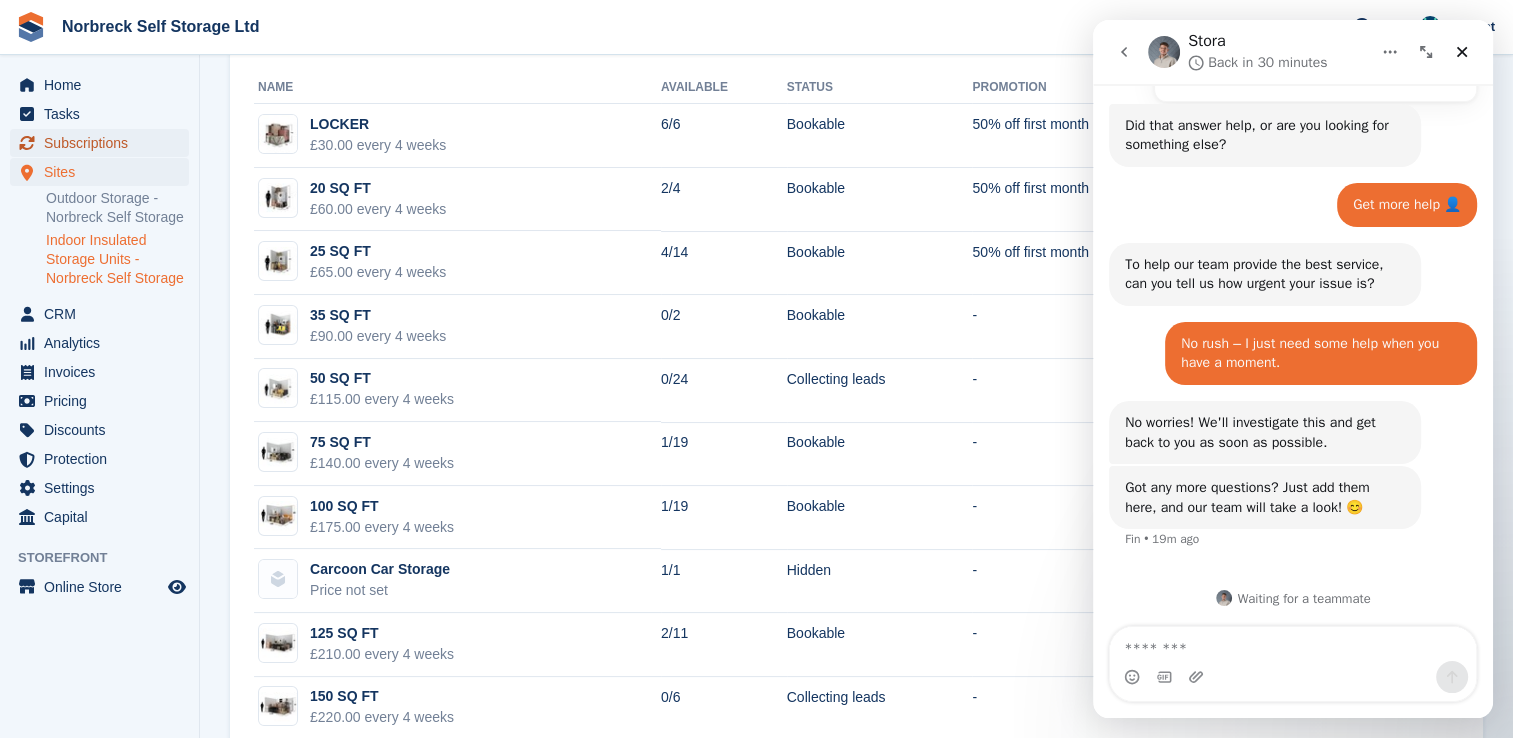 click on "Subscriptions" at bounding box center [104, 143] 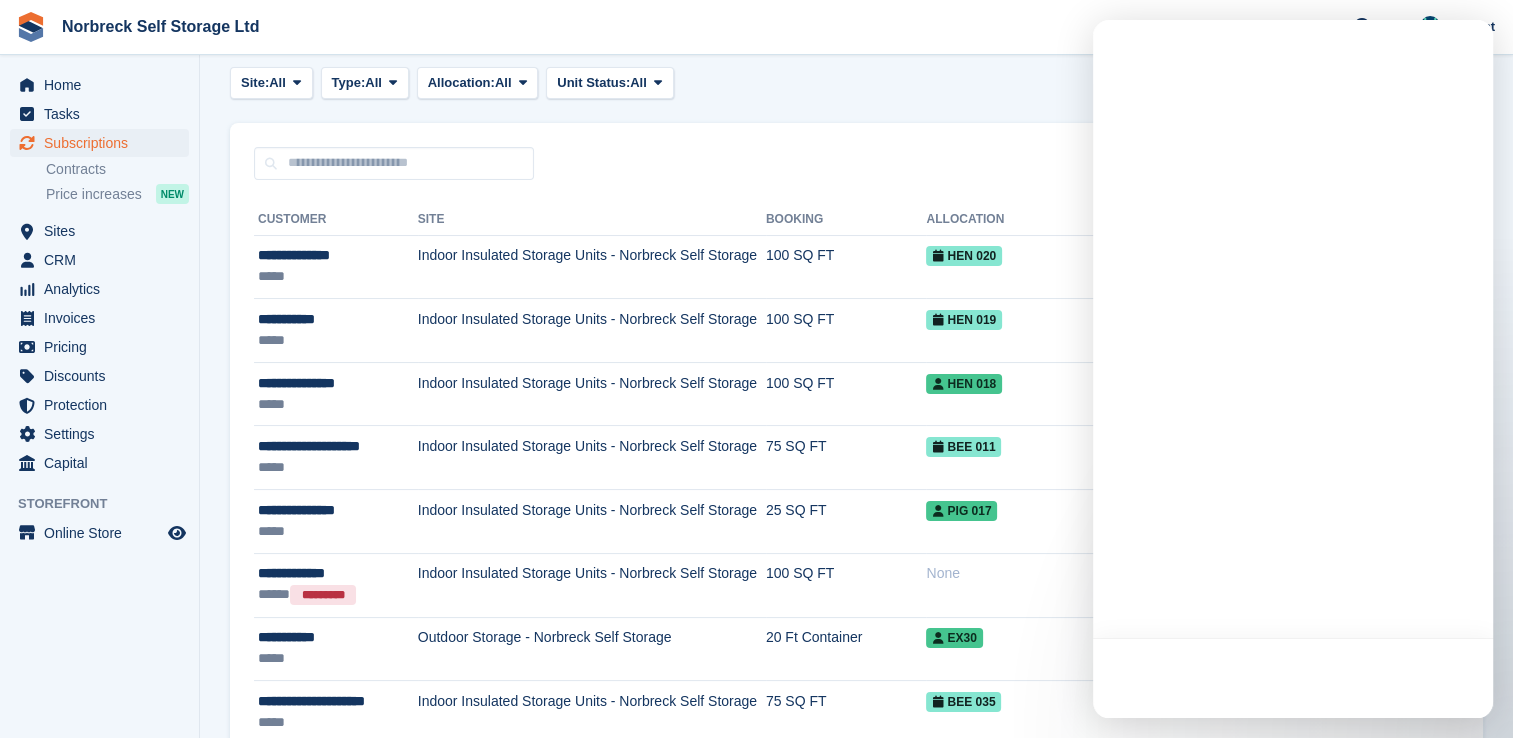 scroll, scrollTop: 0, scrollLeft: 0, axis: both 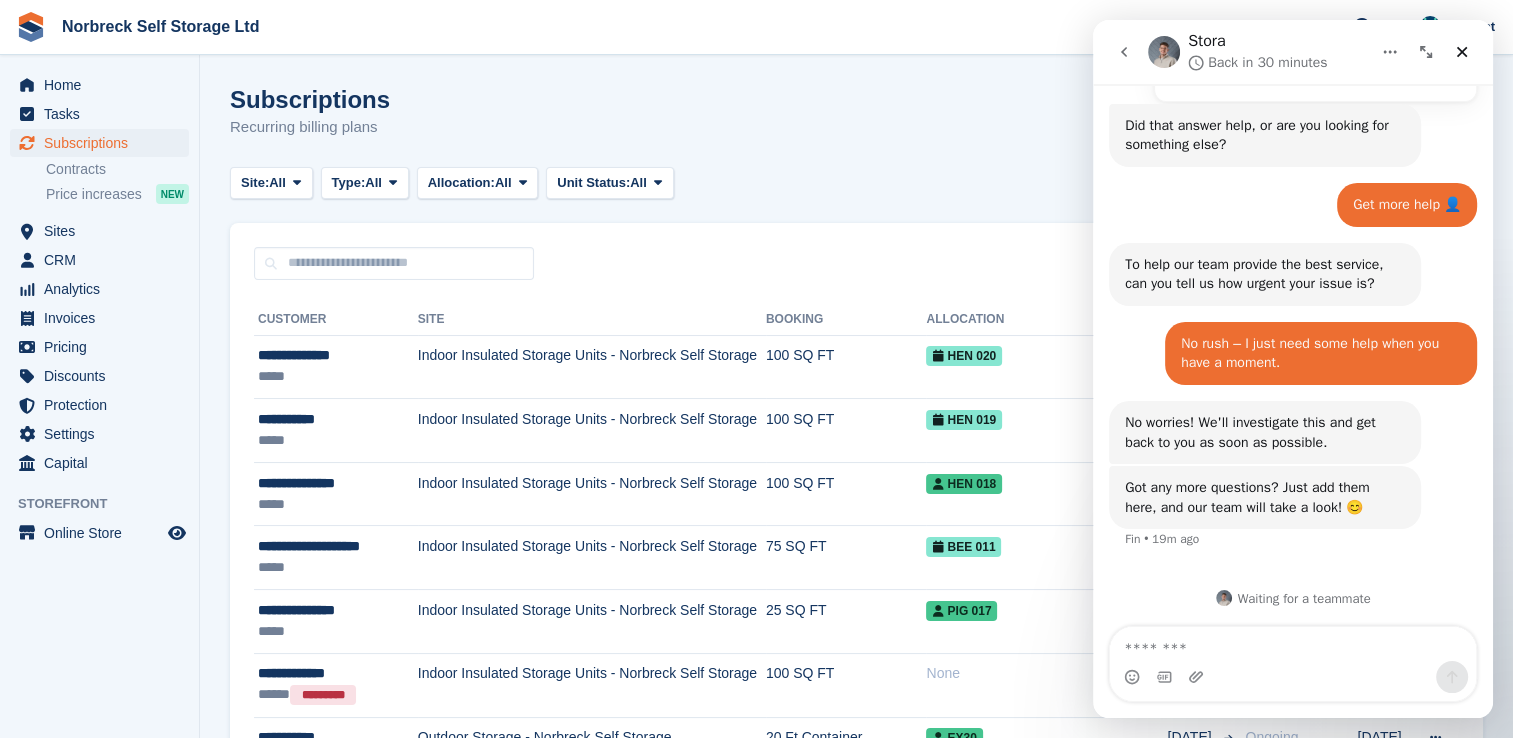 click on "Subscriptions
Recurring billing plans
Export
Export Subscriptions
Export a CSV of all Subscriptions which match the current filters.
Please allow time for large exports.
Start Export
Create a Subscription" at bounding box center [856, 124] 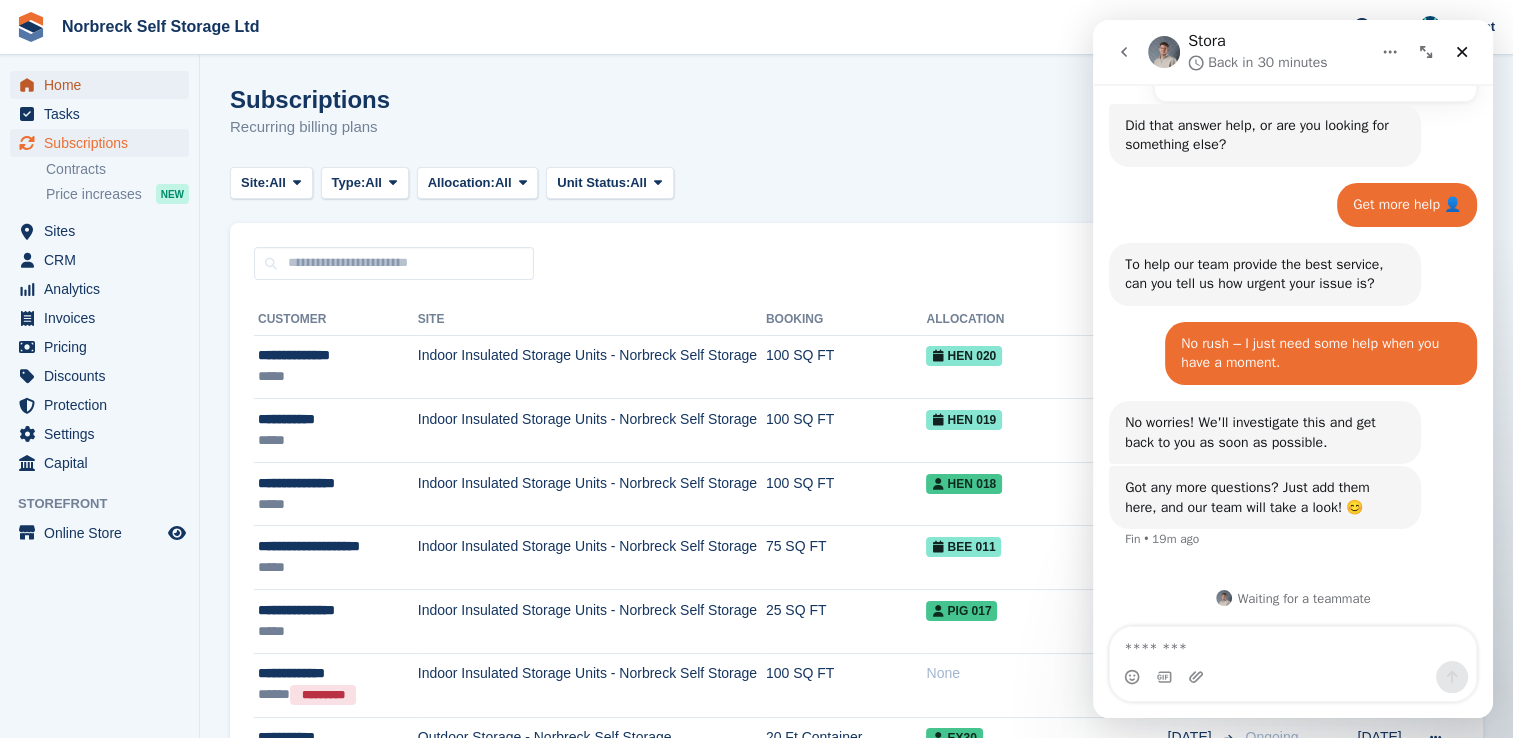 click on "Home" at bounding box center (104, 85) 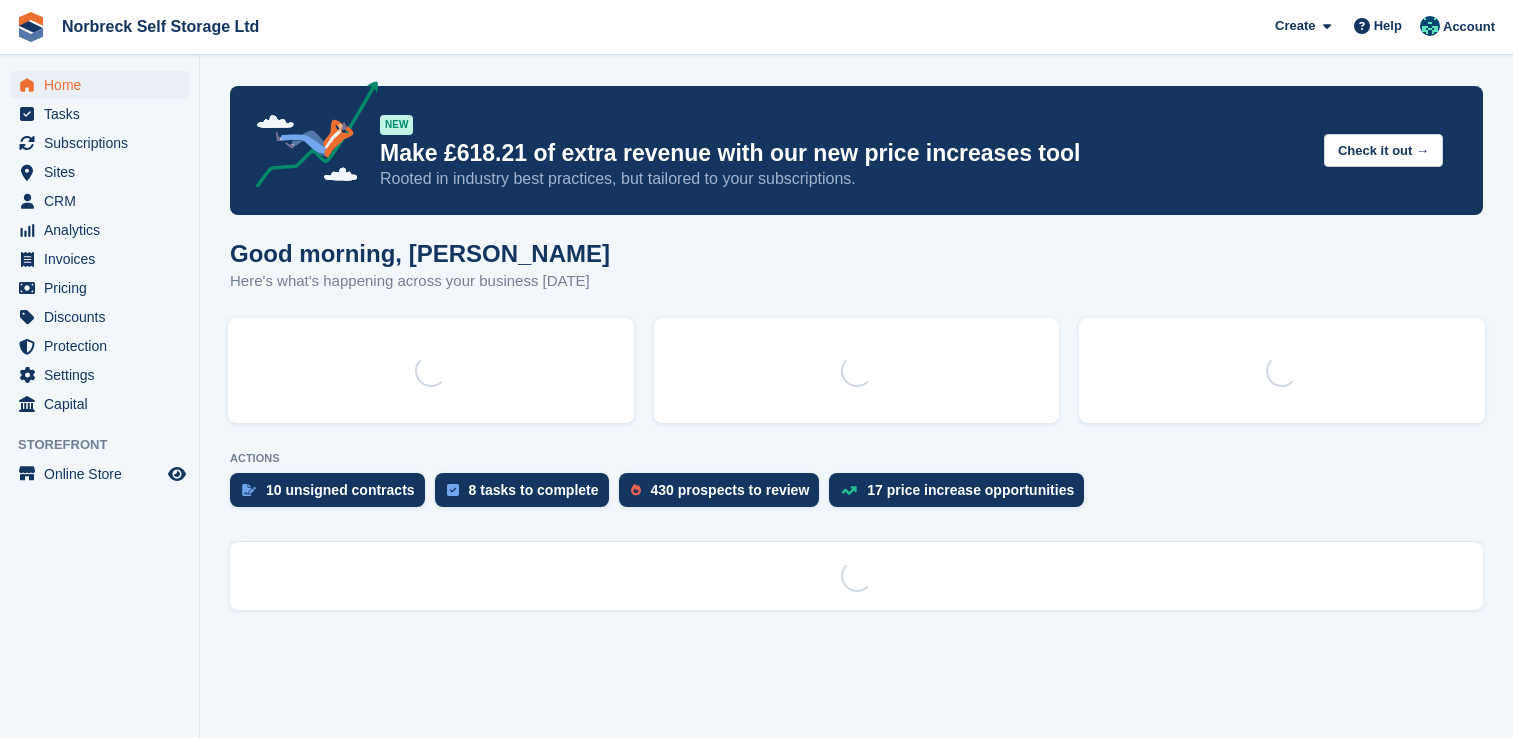 scroll, scrollTop: 0, scrollLeft: 0, axis: both 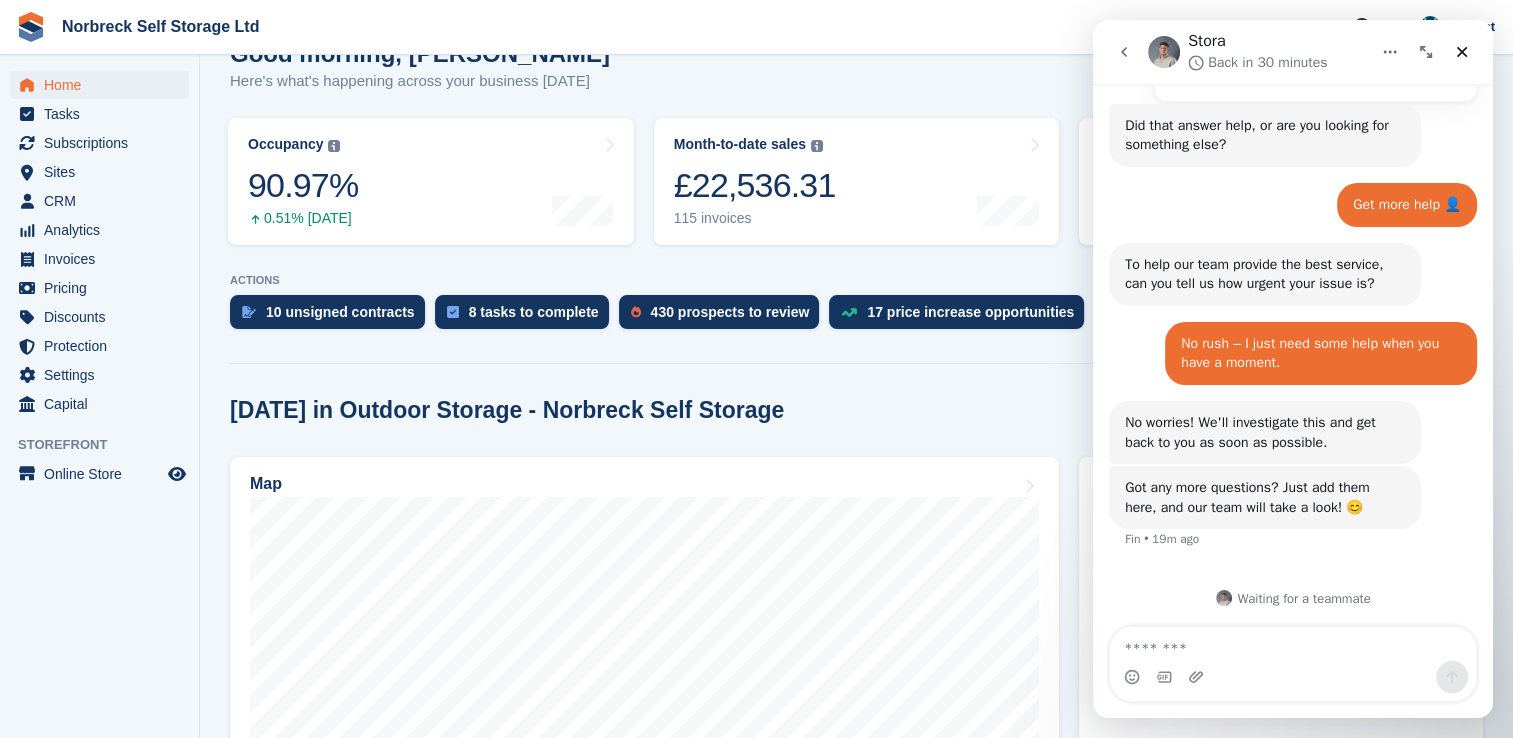 click 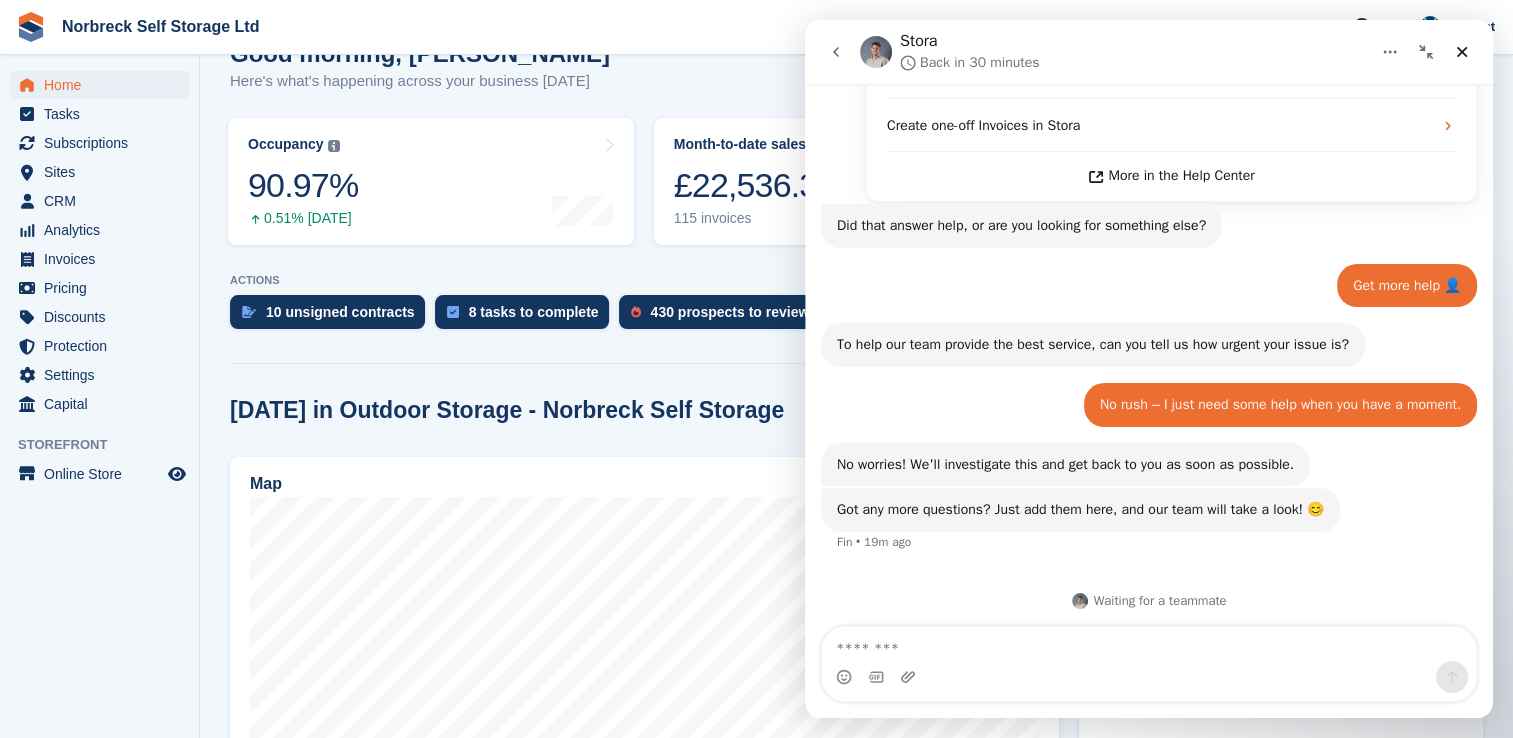 click 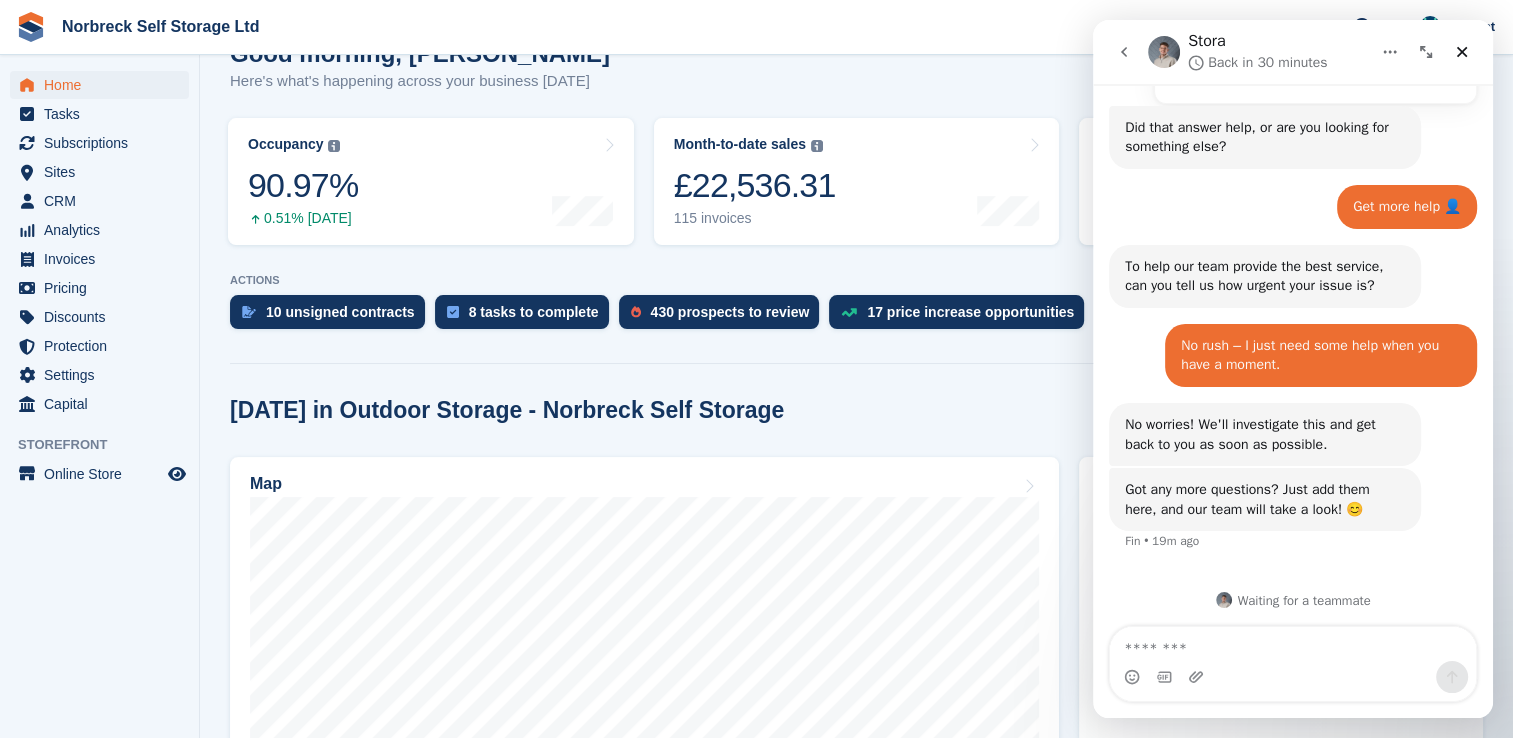 scroll, scrollTop: 532, scrollLeft: 0, axis: vertical 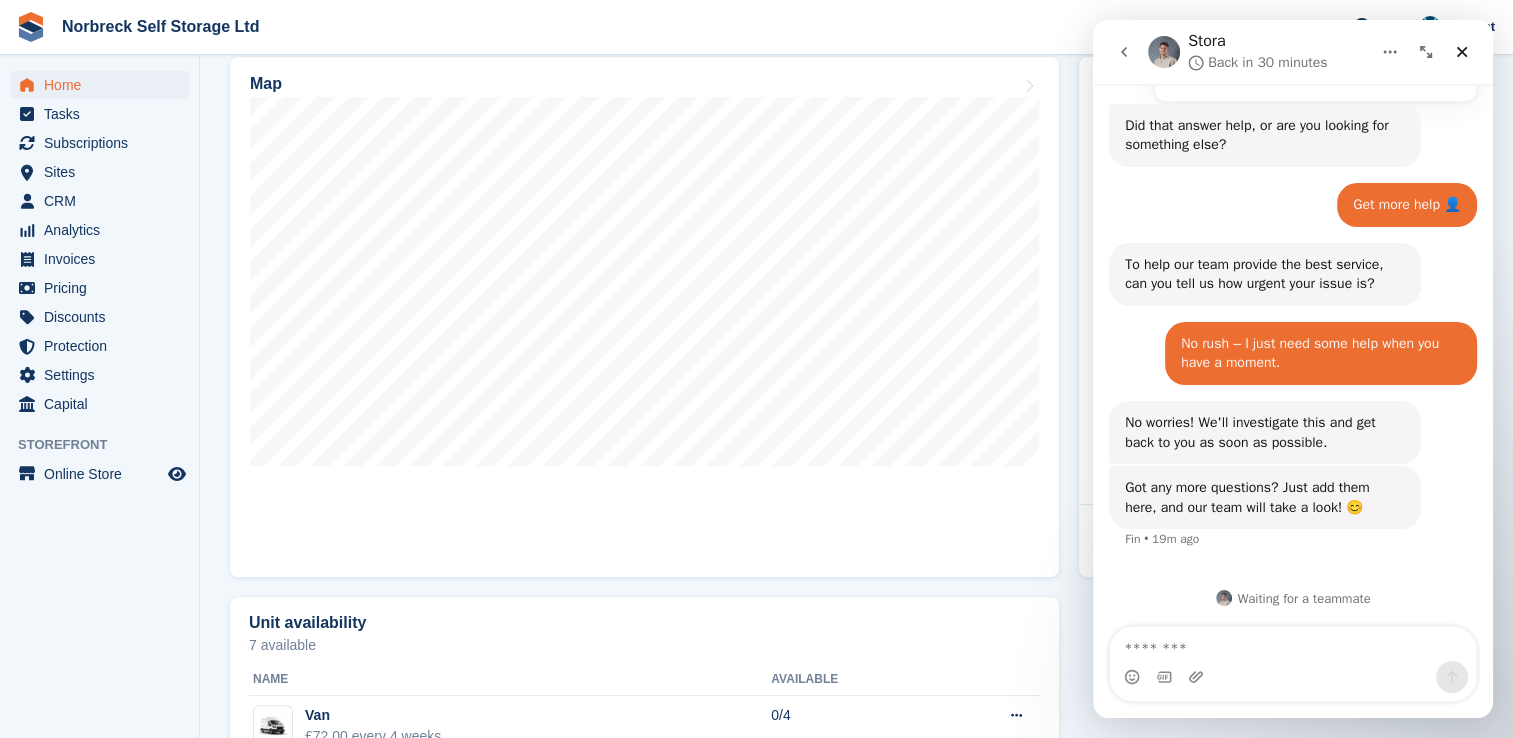 click at bounding box center [1426, 52] 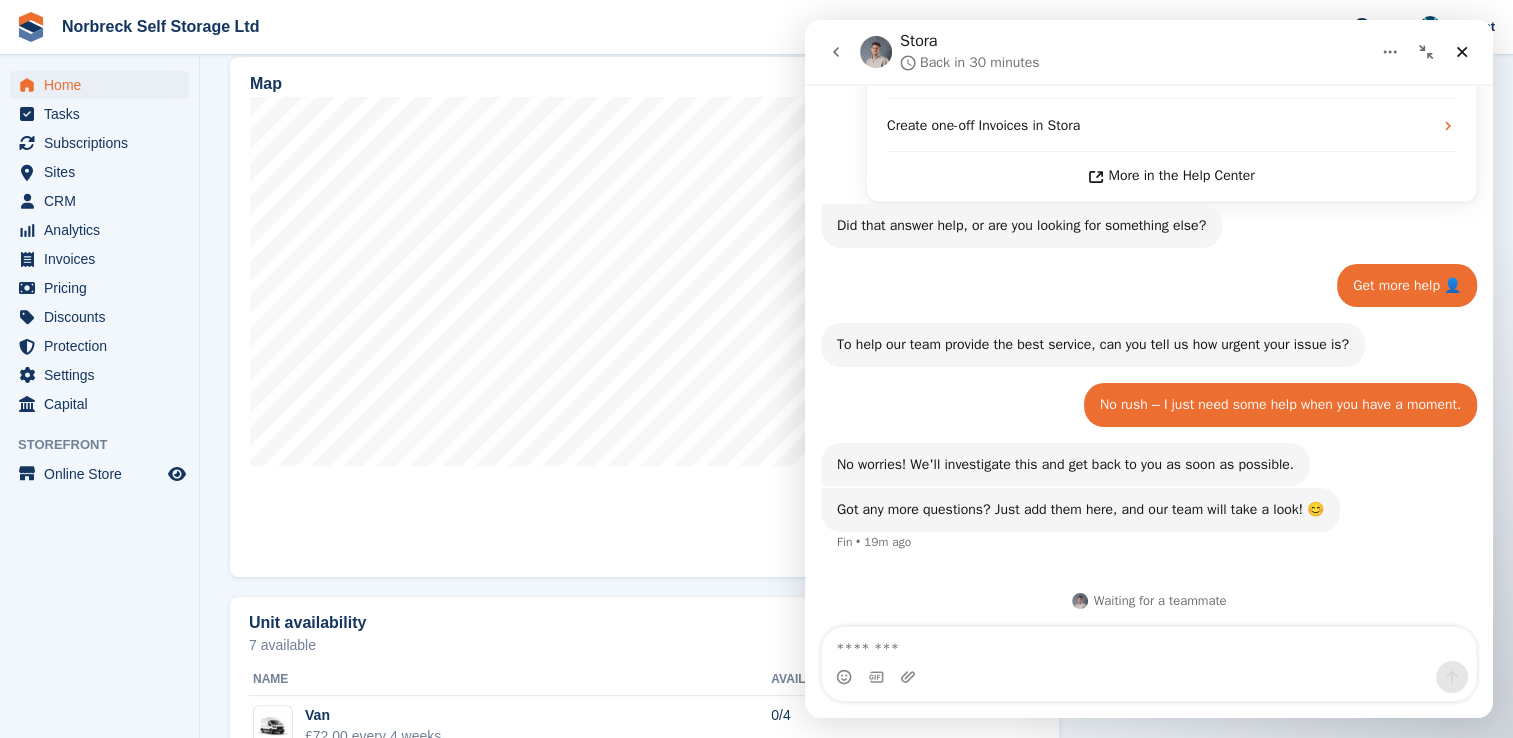 click at bounding box center [1426, 52] 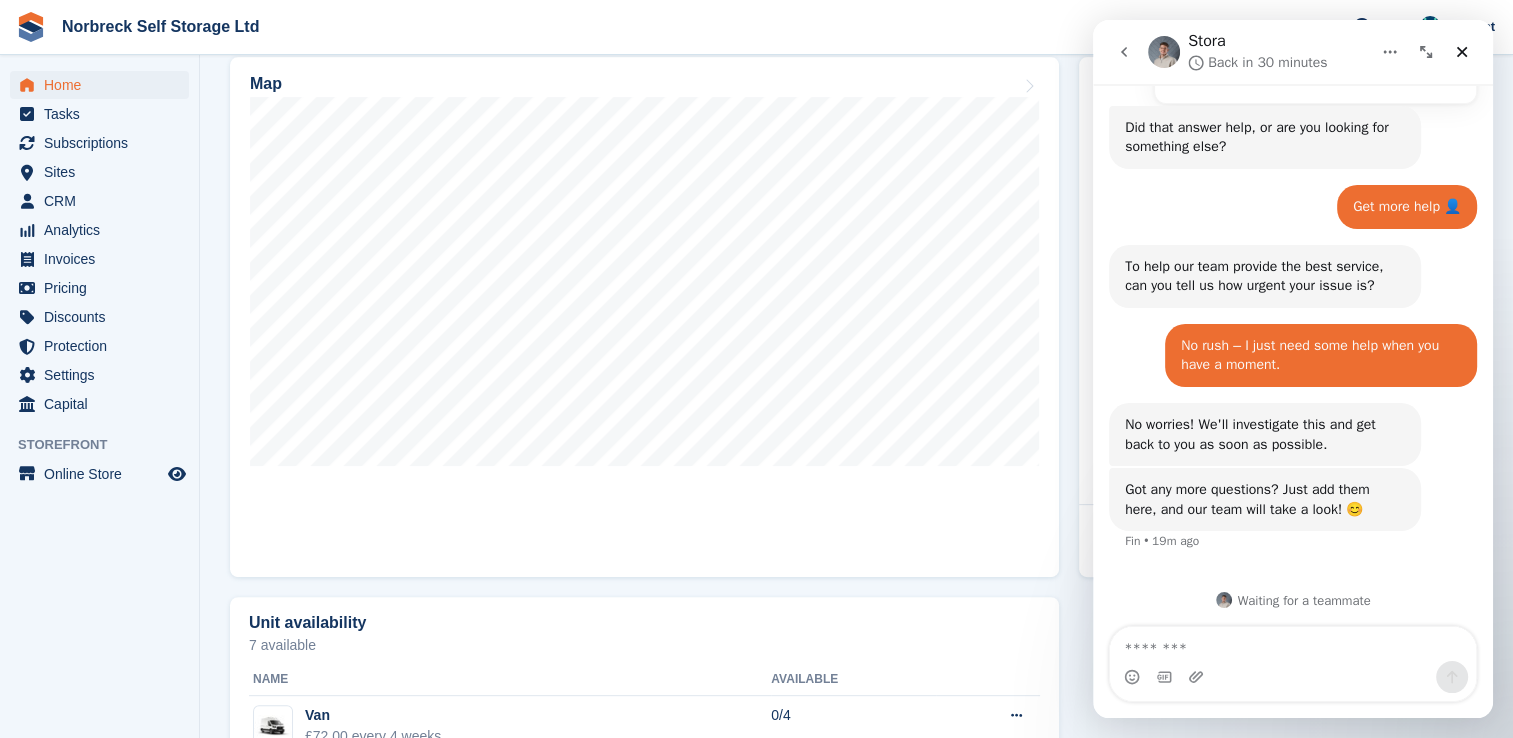 scroll, scrollTop: 532, scrollLeft: 0, axis: vertical 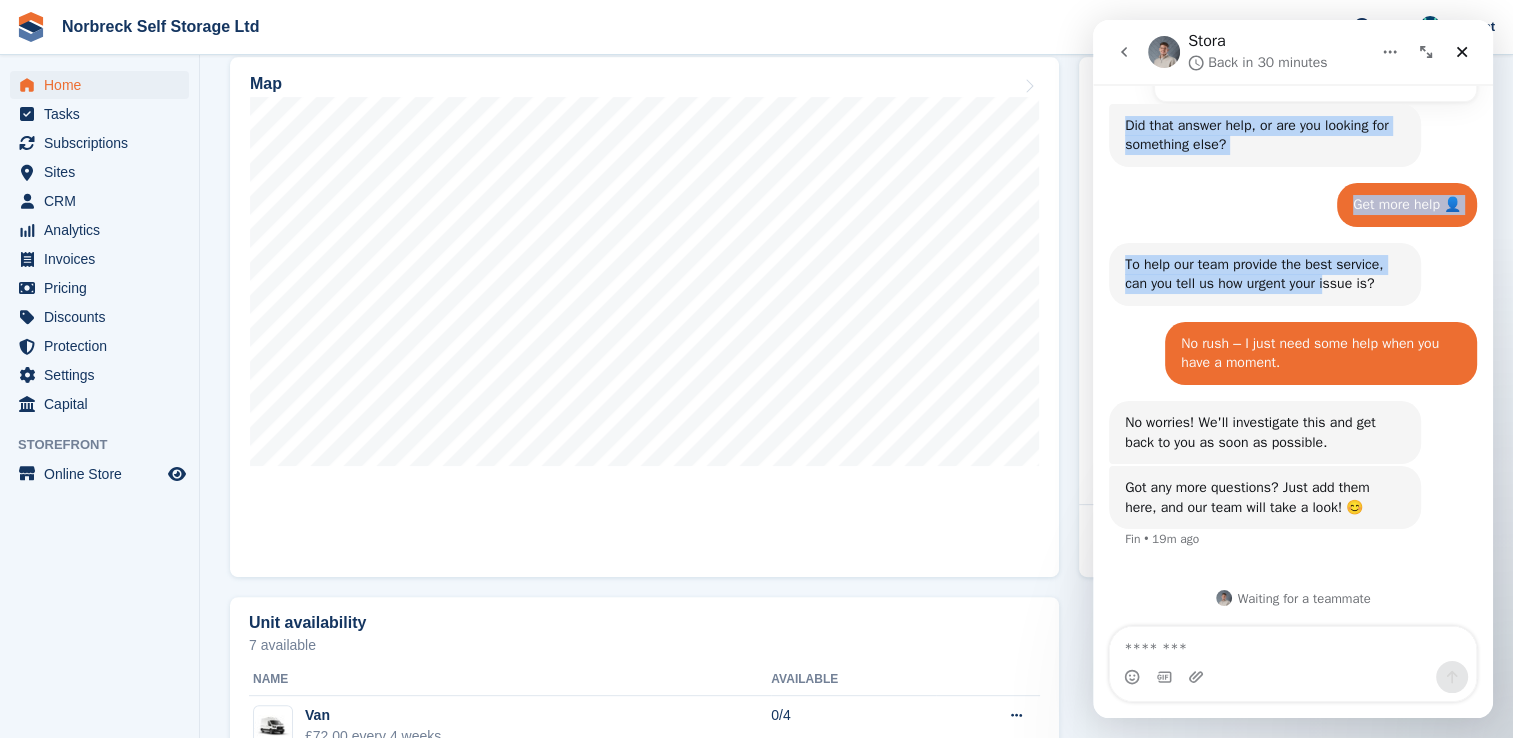 drag, startPoint x: 1329, startPoint y: 37, endPoint x: 1318, endPoint y: 283, distance: 246.24582 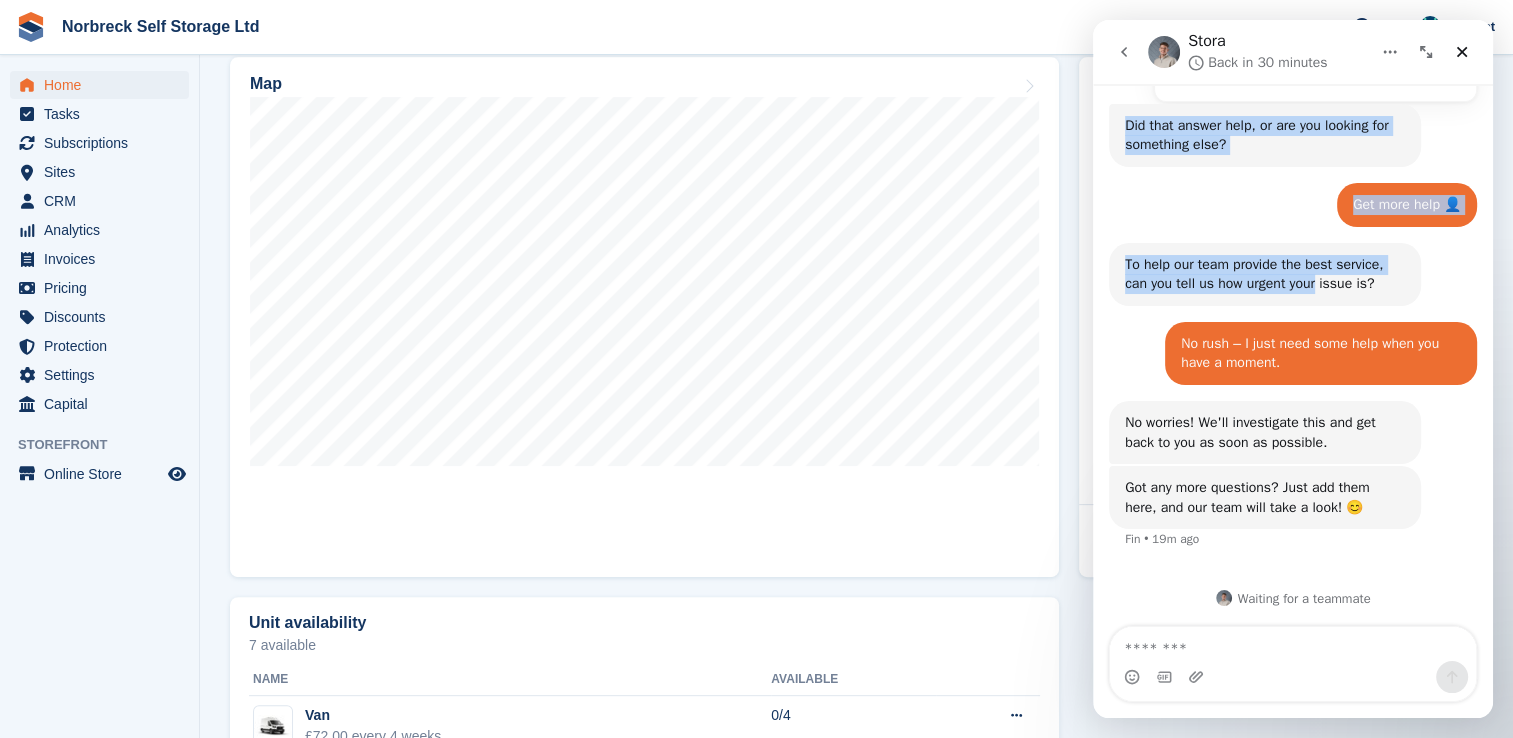 click at bounding box center [1124, 52] 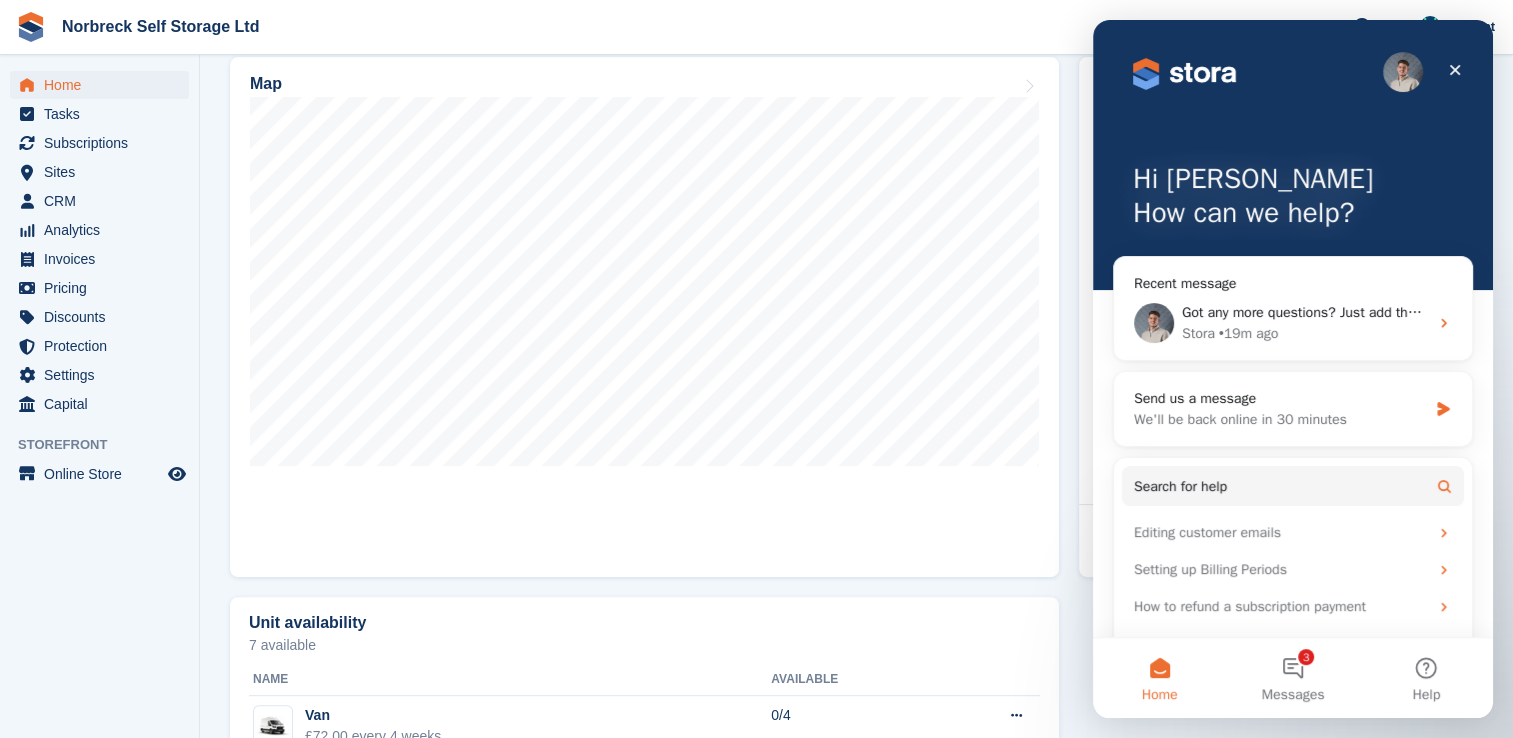 scroll, scrollTop: 0, scrollLeft: 0, axis: both 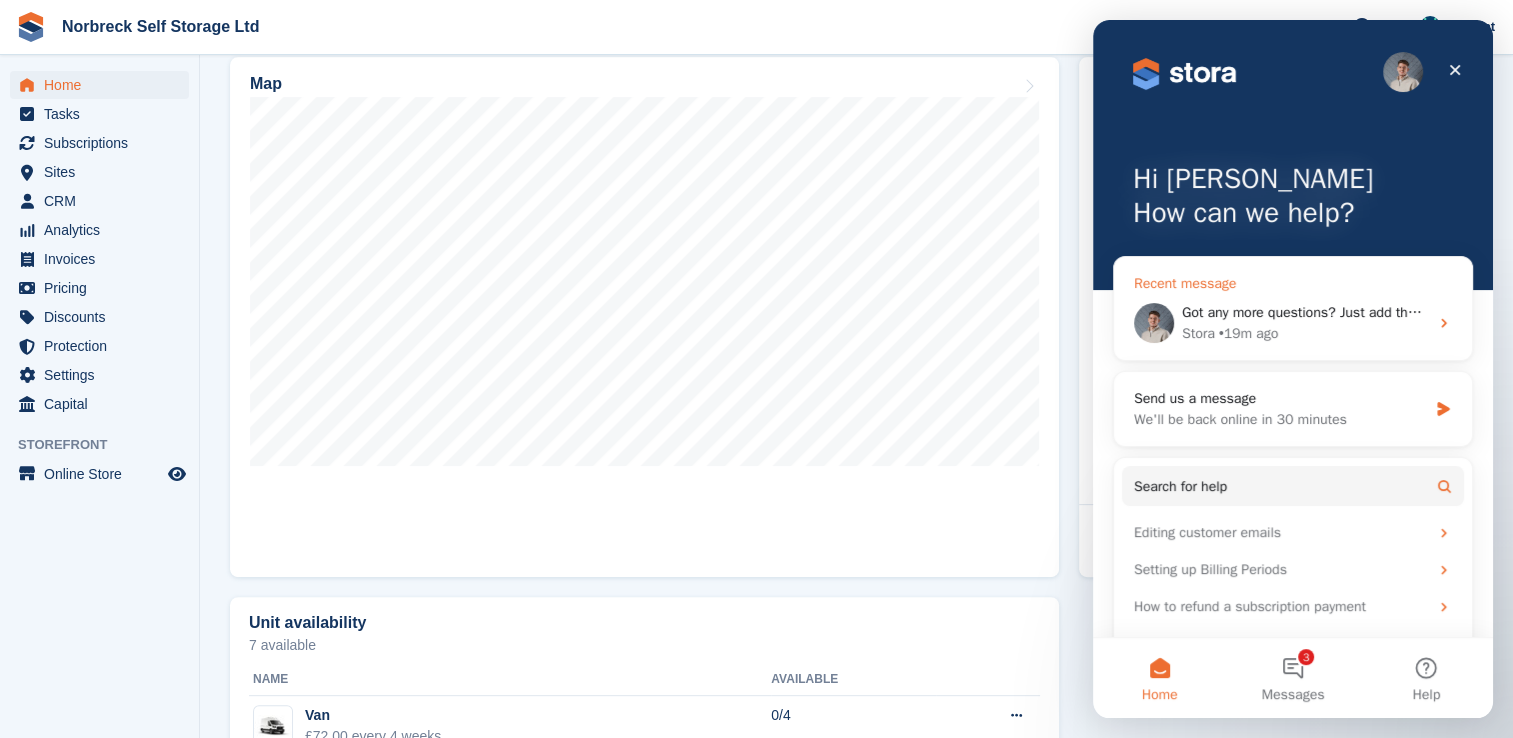 click on "Stora •  19m ago" at bounding box center (1305, 333) 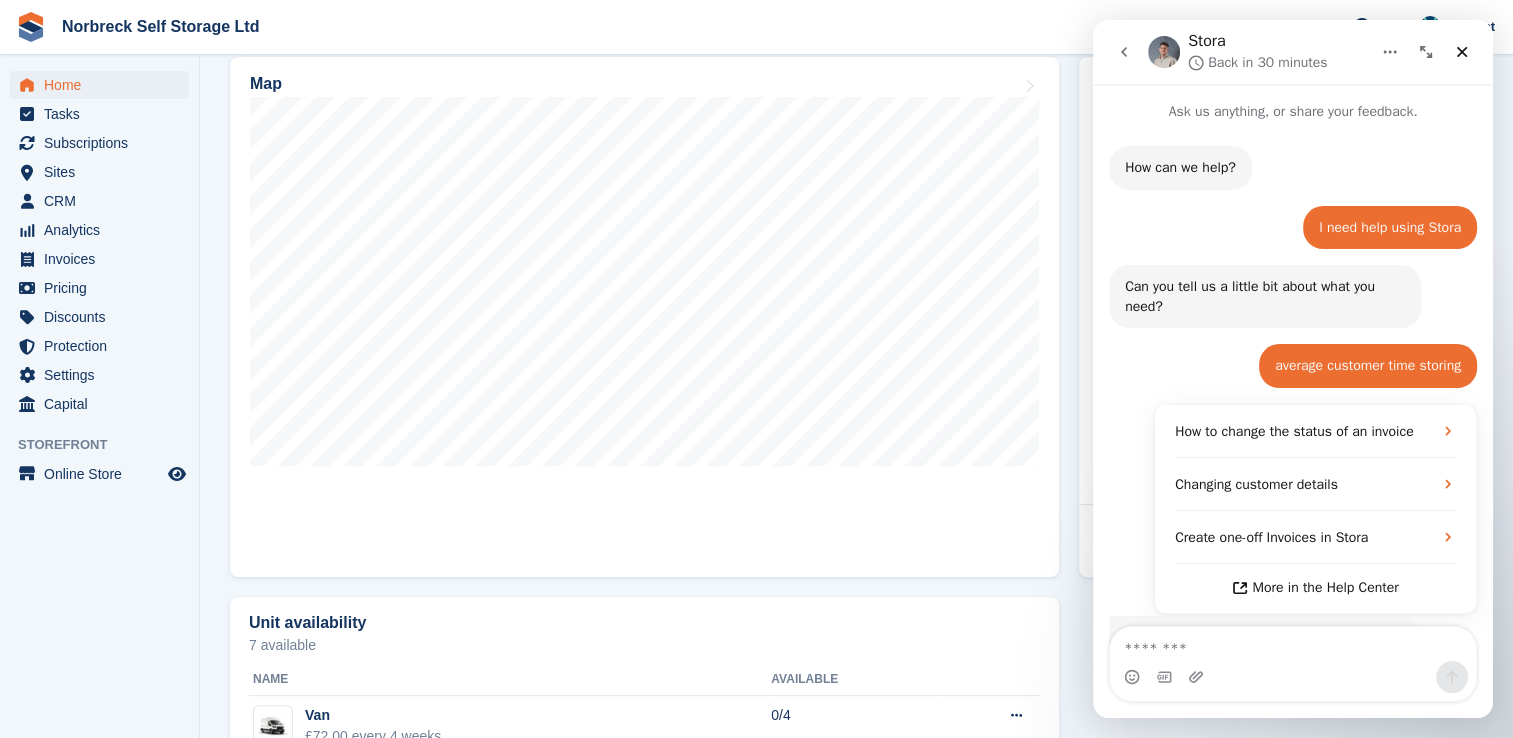 scroll, scrollTop: 532, scrollLeft: 0, axis: vertical 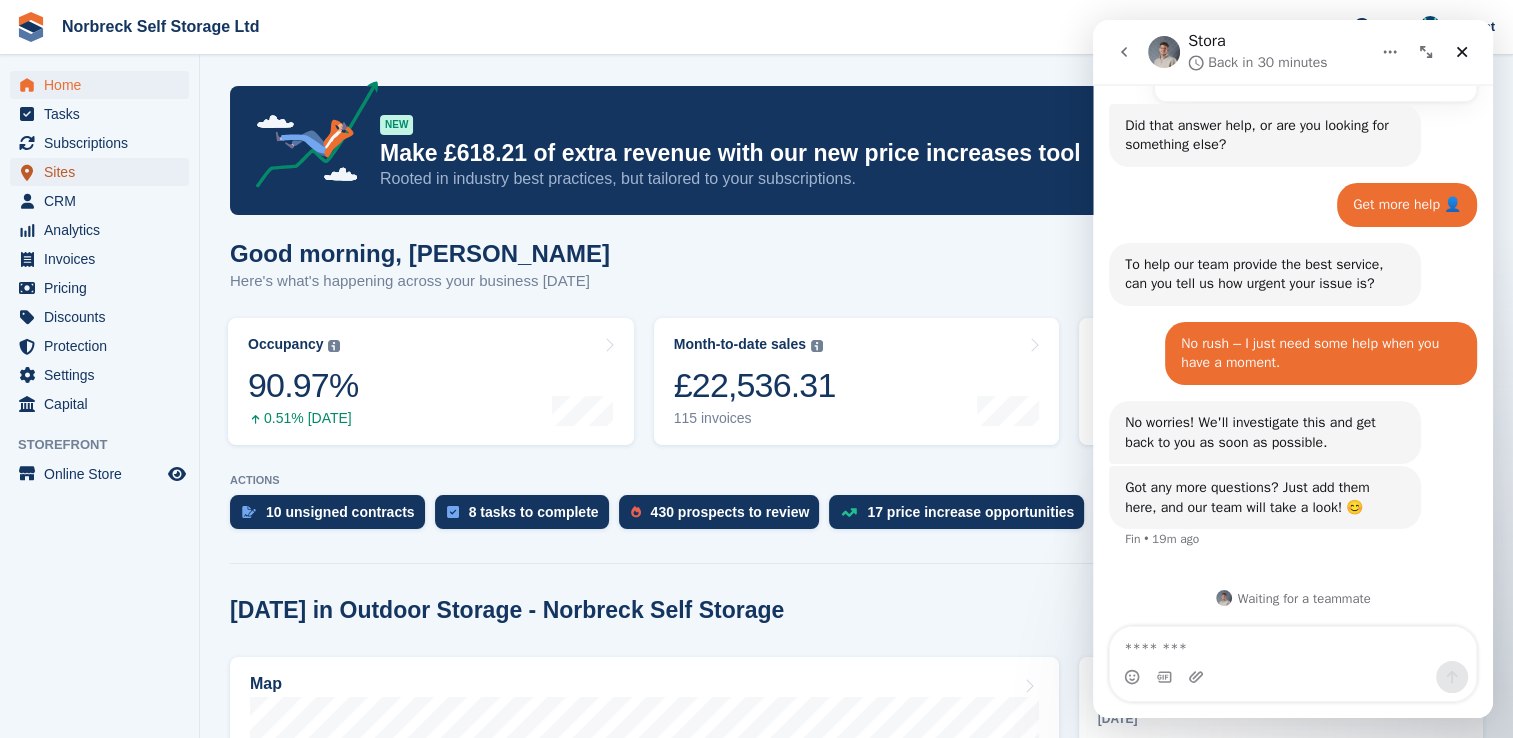 click on "Sites" at bounding box center (104, 172) 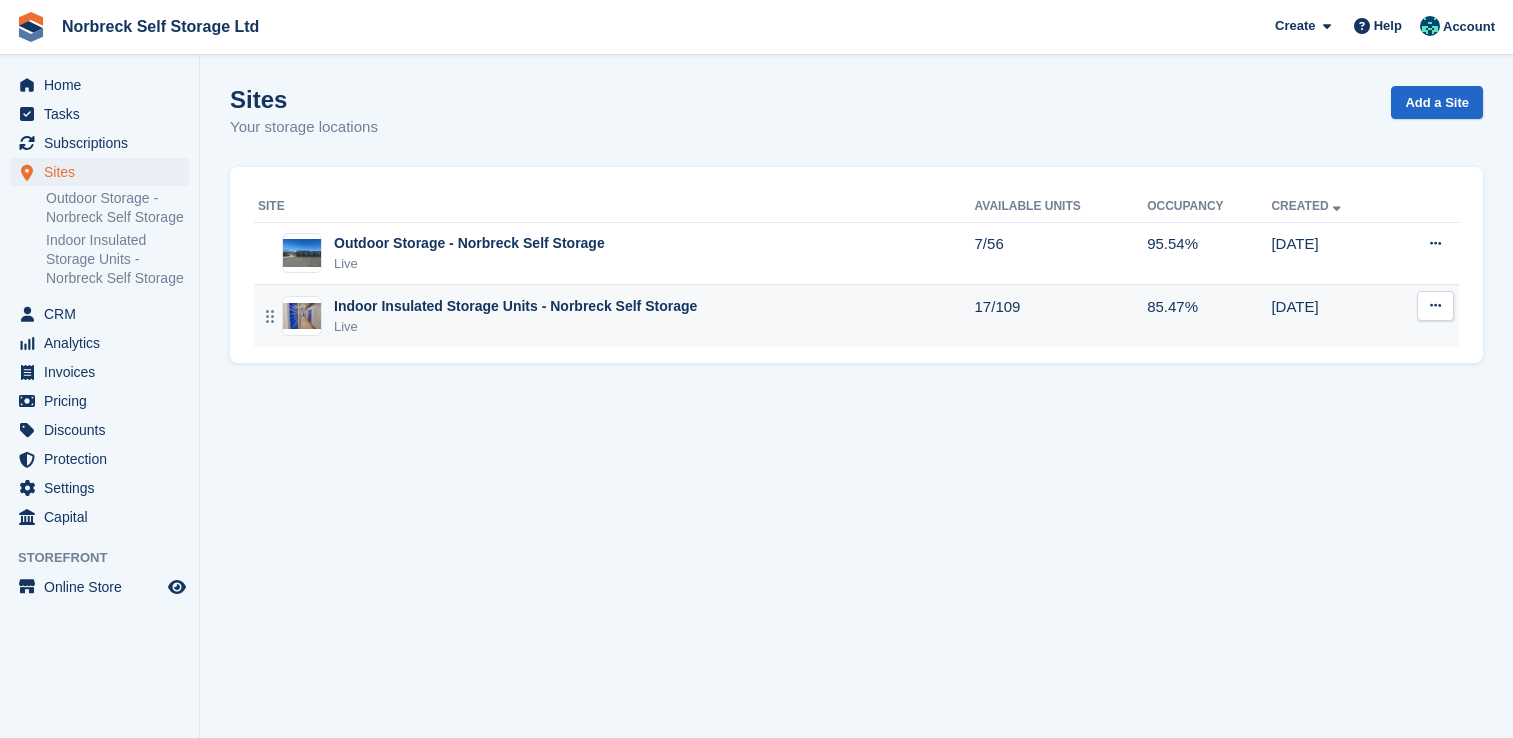 scroll, scrollTop: 0, scrollLeft: 0, axis: both 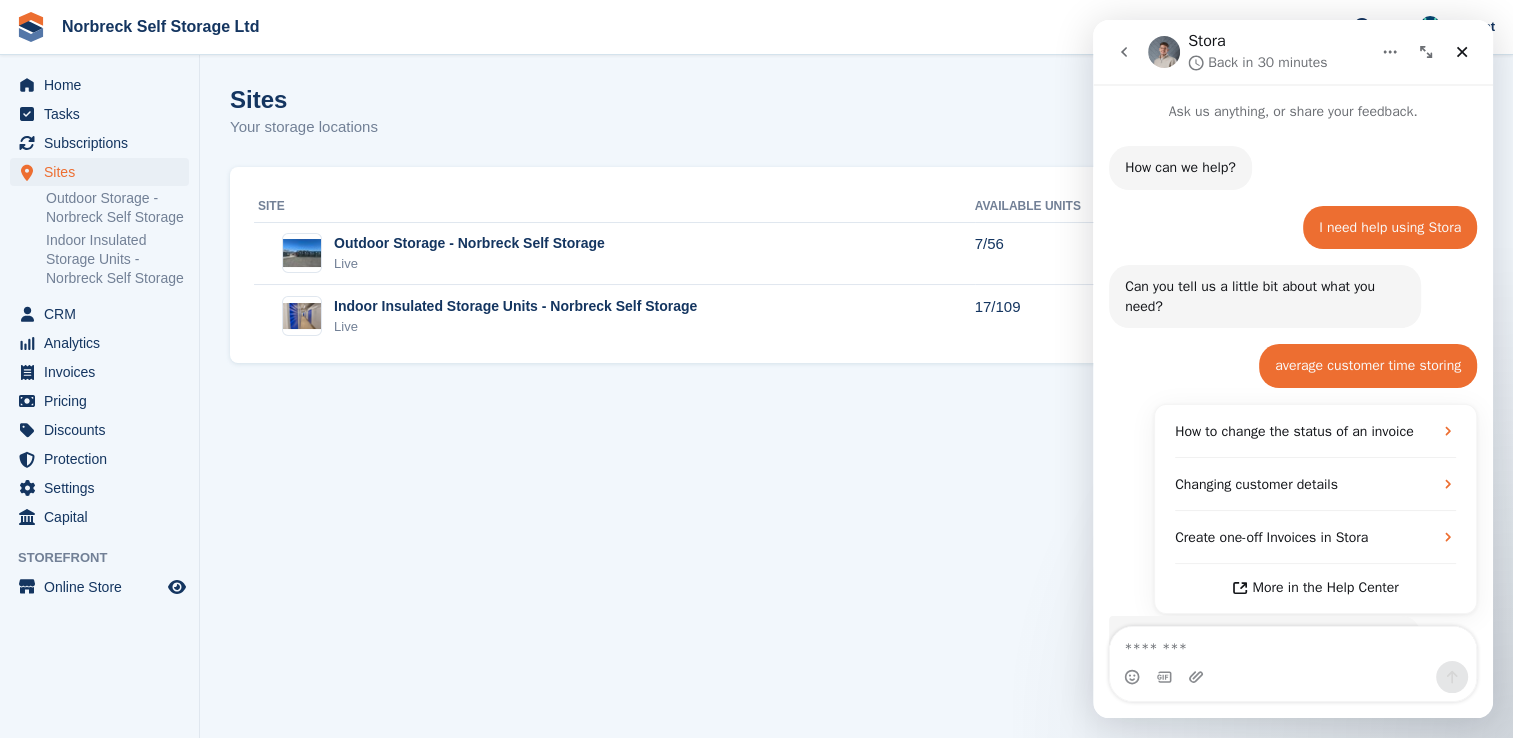 drag, startPoint x: 491, startPoint y: 312, endPoint x: 932, endPoint y: 376, distance: 445.61978 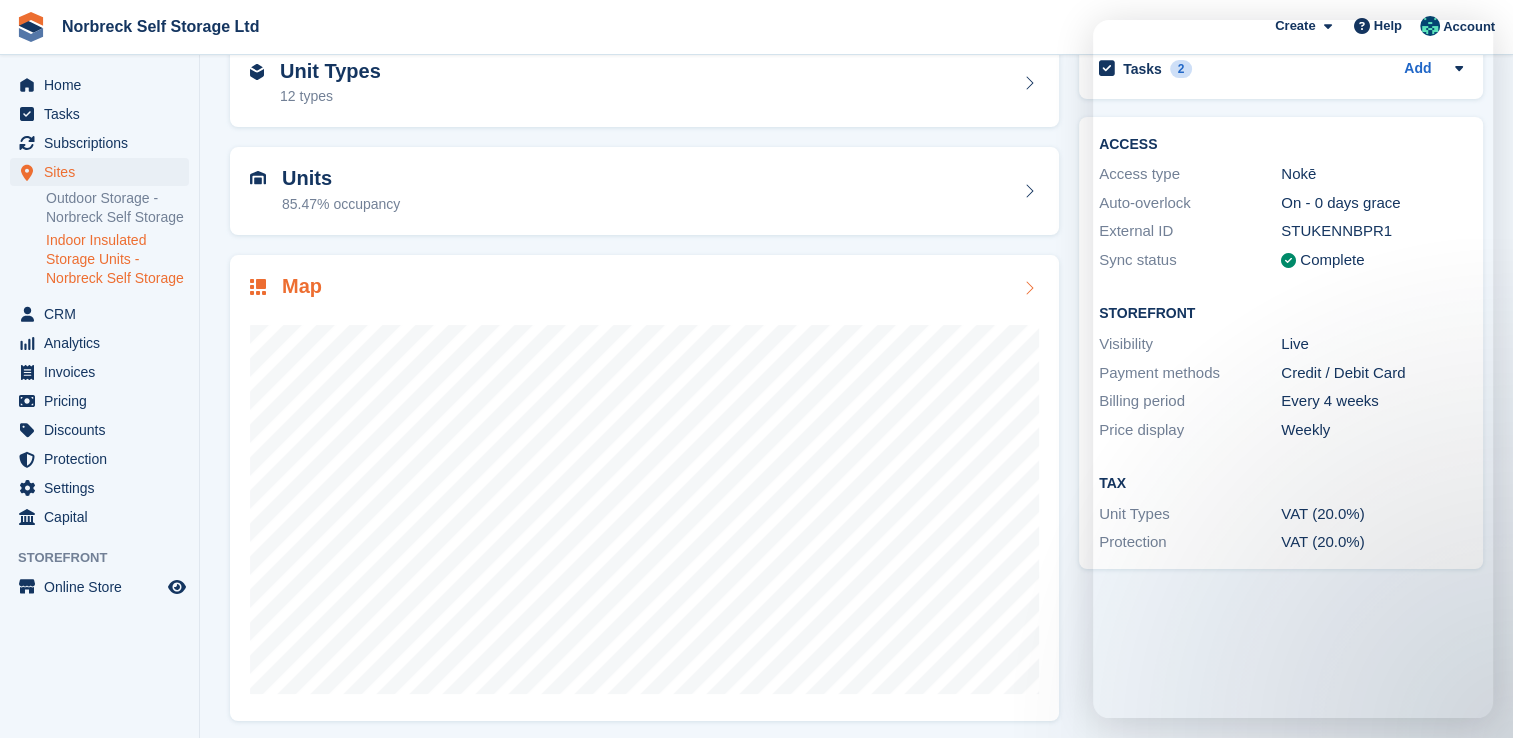 scroll, scrollTop: 114, scrollLeft: 0, axis: vertical 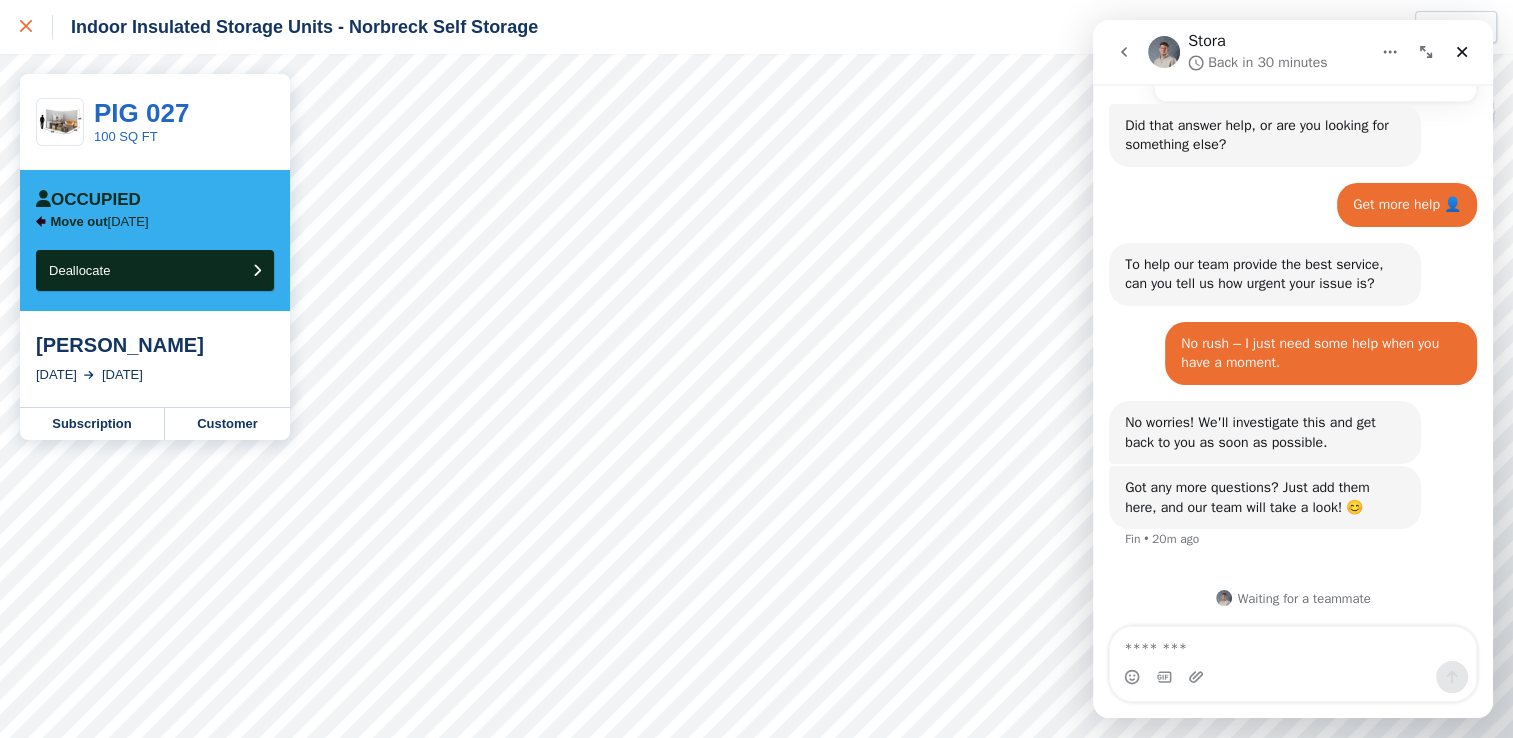 click at bounding box center (26, 27) 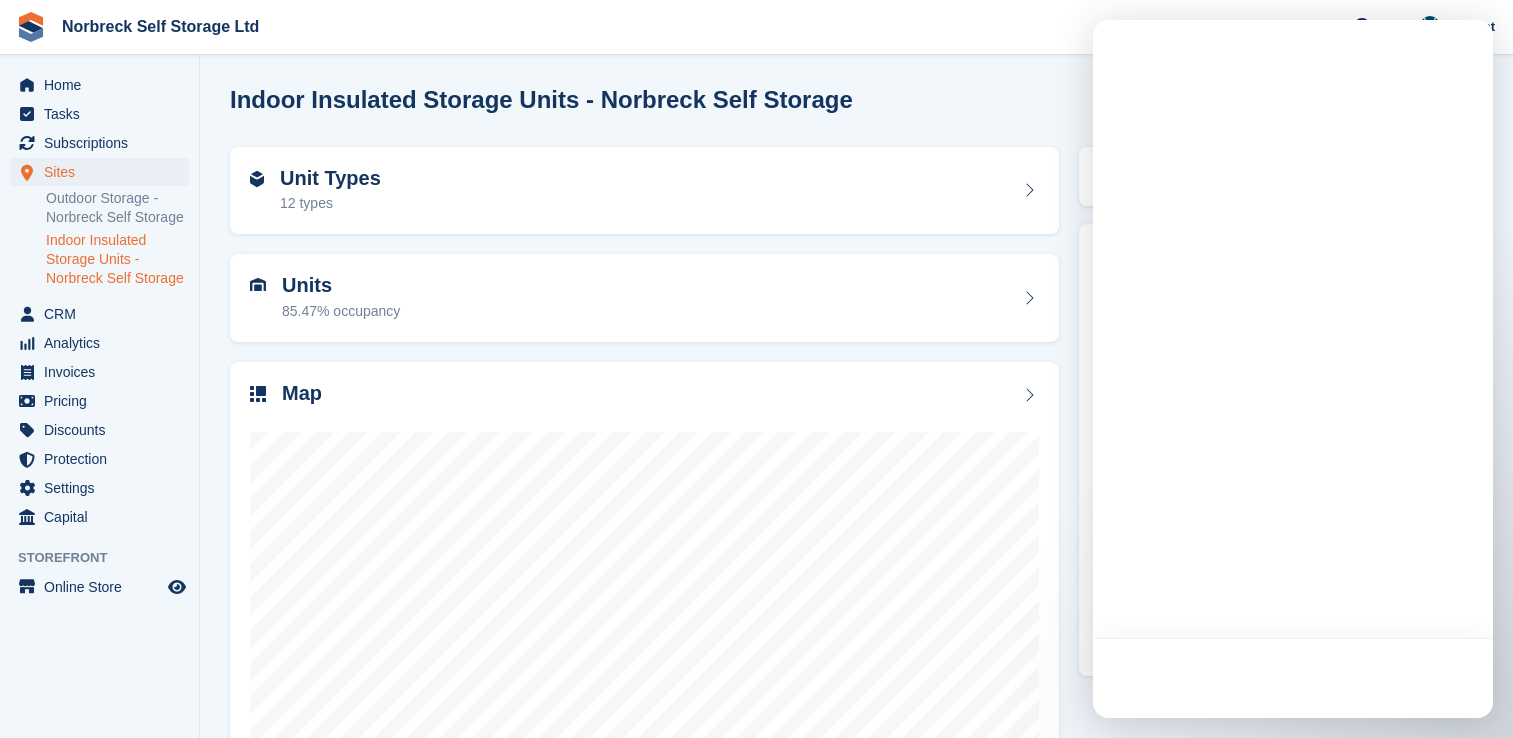scroll, scrollTop: 0, scrollLeft: 0, axis: both 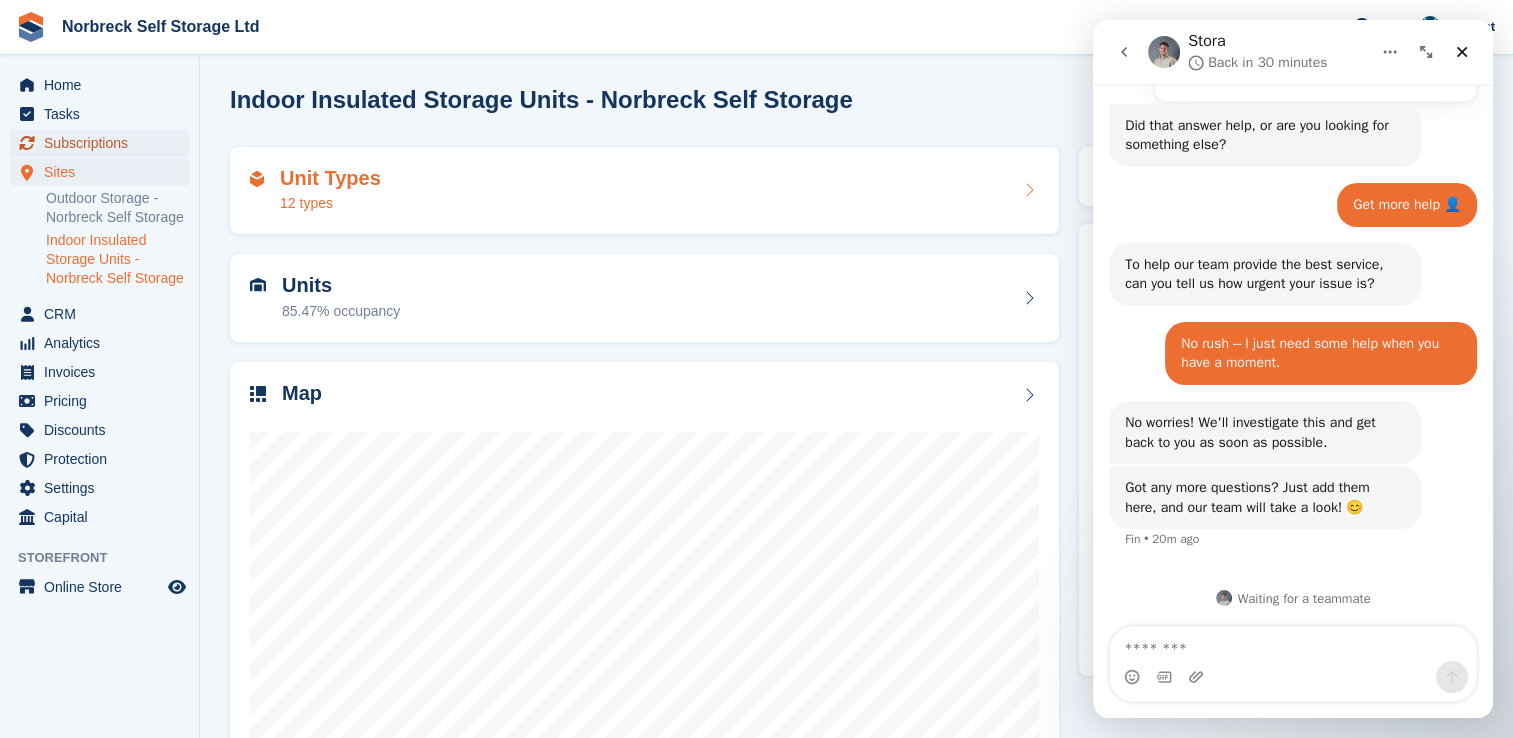 drag, startPoint x: 102, startPoint y: 150, endPoint x: 472, endPoint y: 233, distance: 379.1952 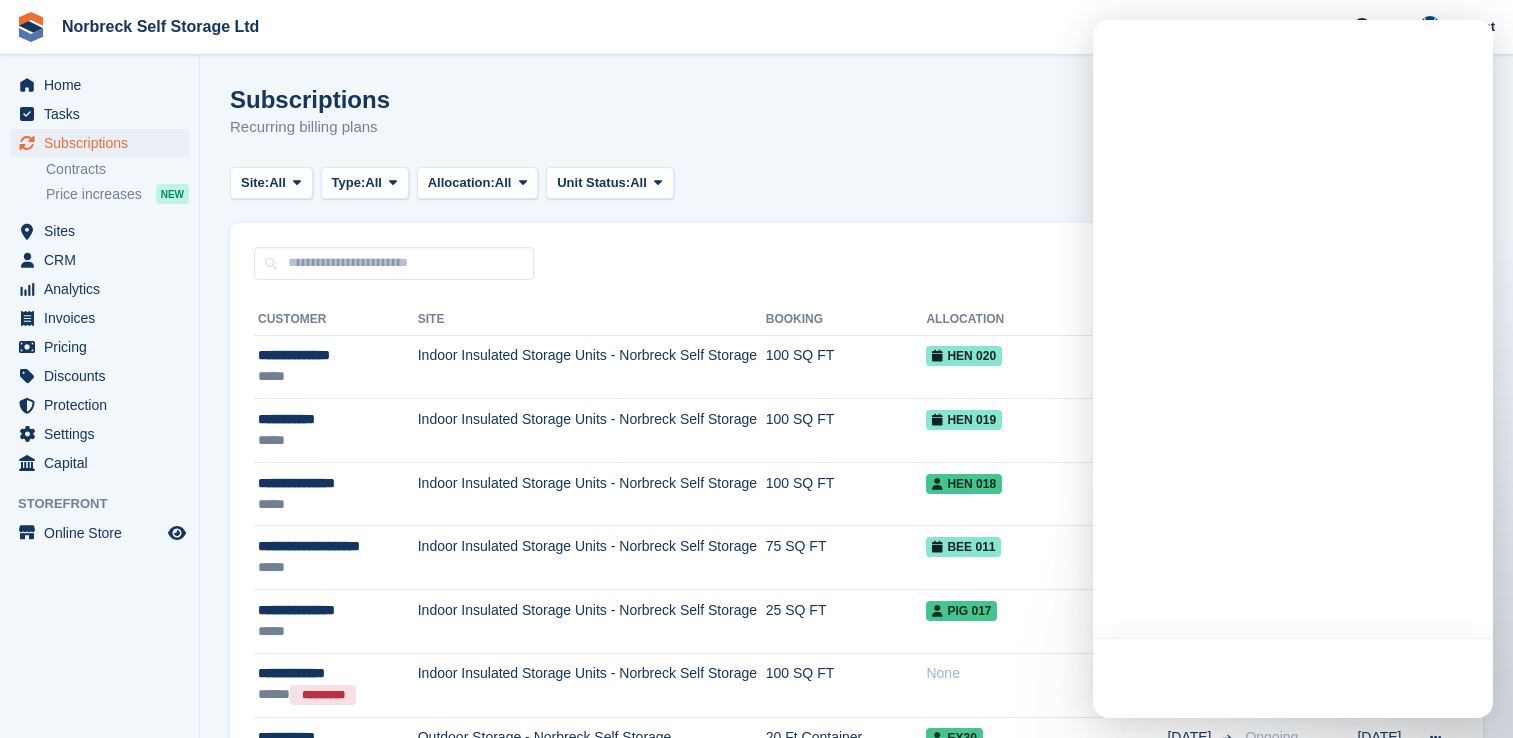 scroll, scrollTop: 0, scrollLeft: 0, axis: both 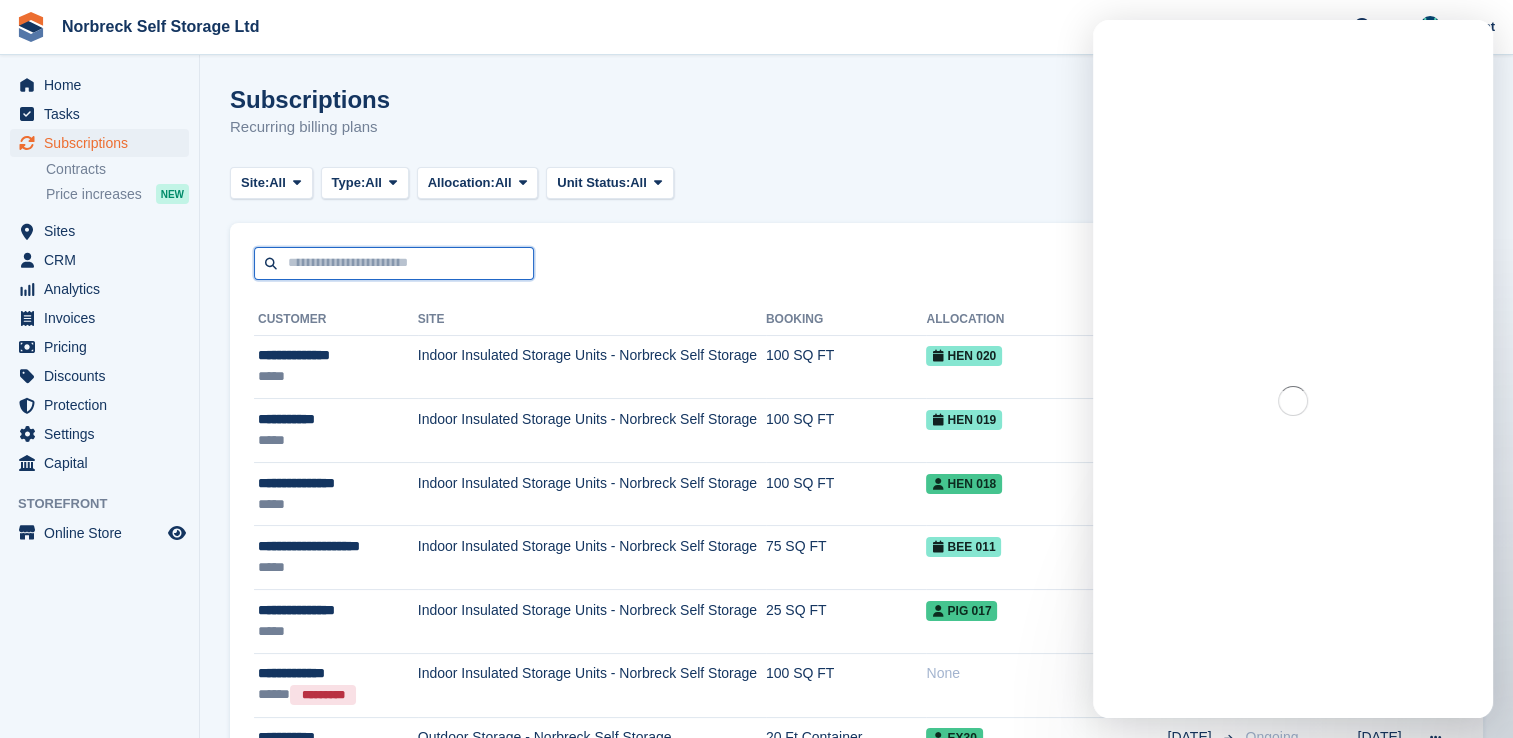click at bounding box center (394, 263) 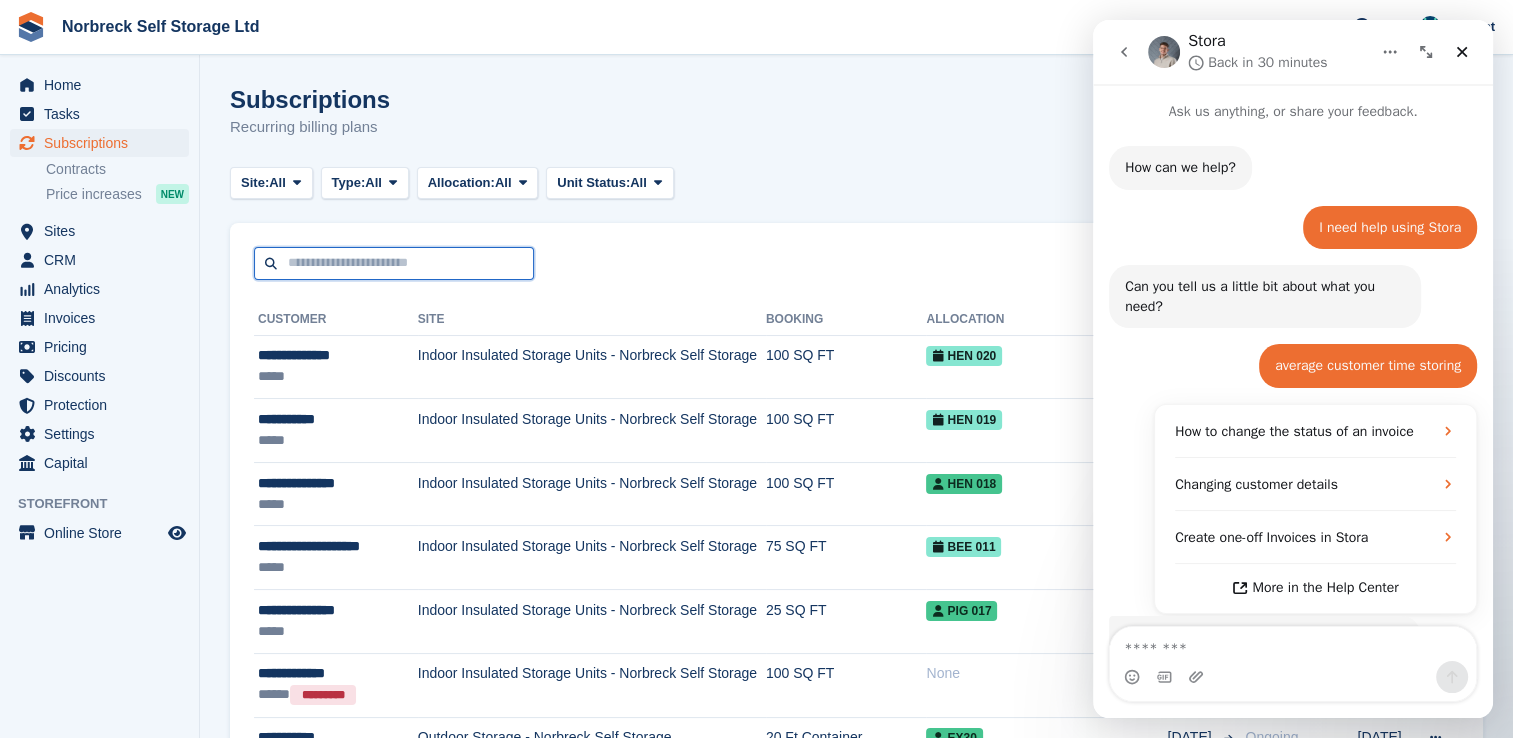 scroll, scrollTop: 532, scrollLeft: 0, axis: vertical 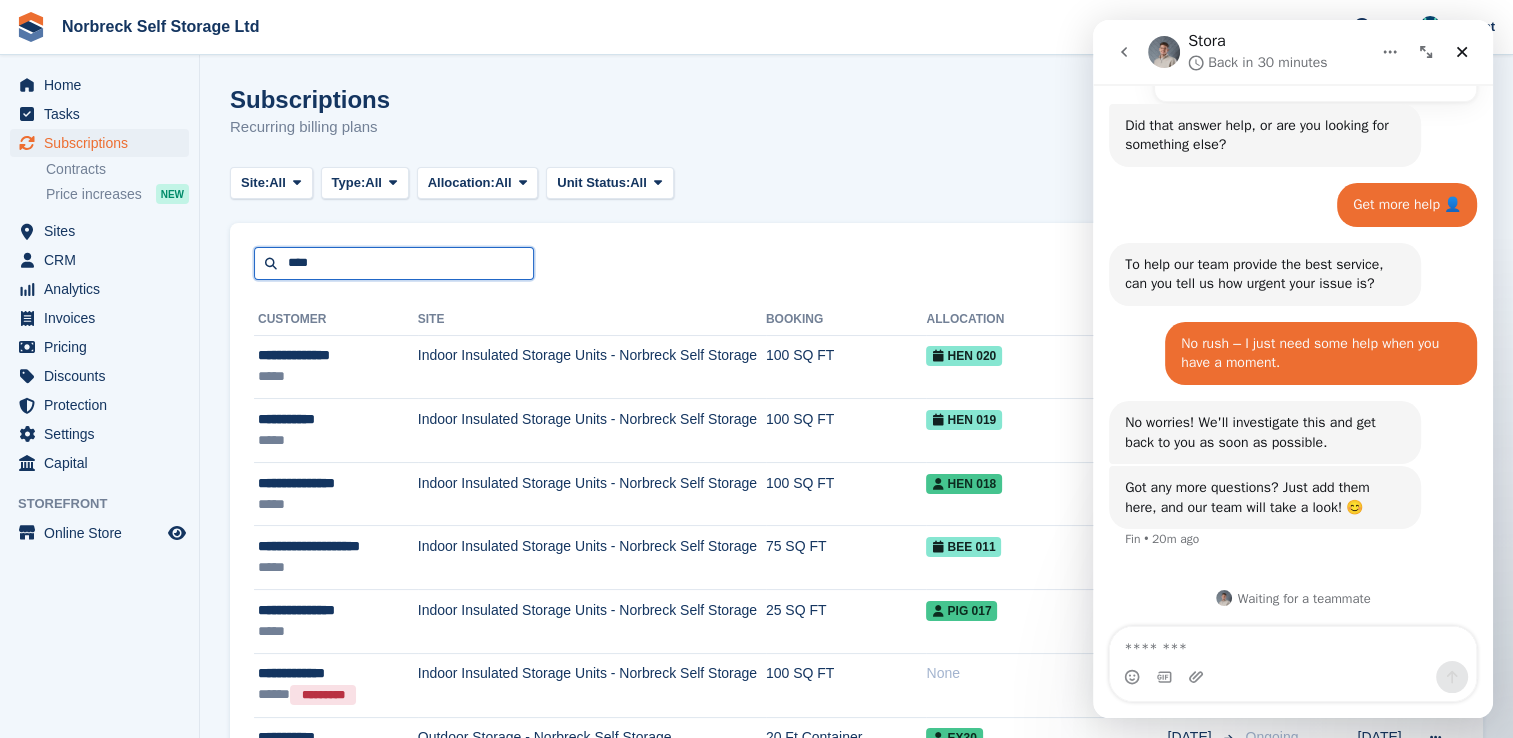 type on "****" 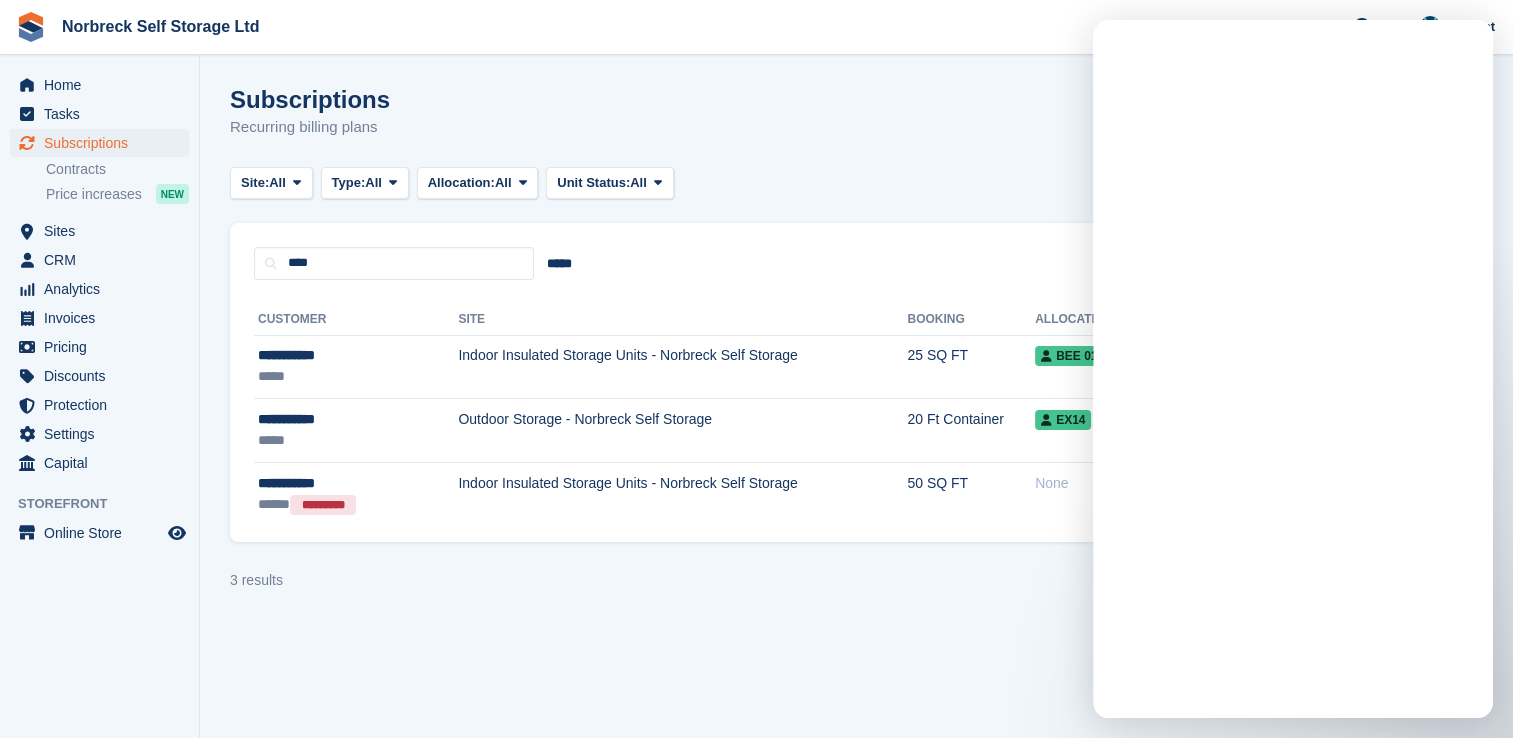 scroll, scrollTop: 0, scrollLeft: 0, axis: both 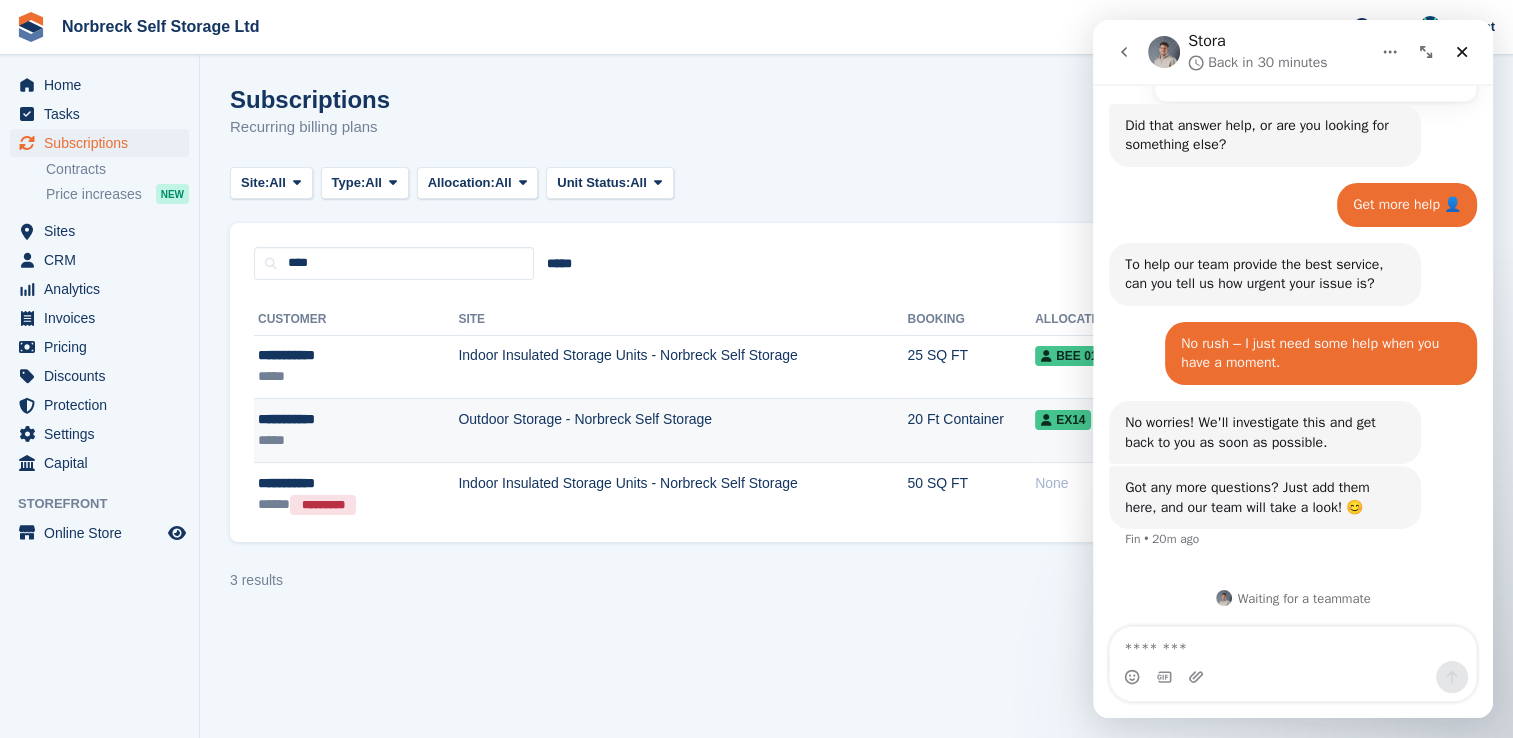 click on "20 Ft Container" at bounding box center (971, 431) 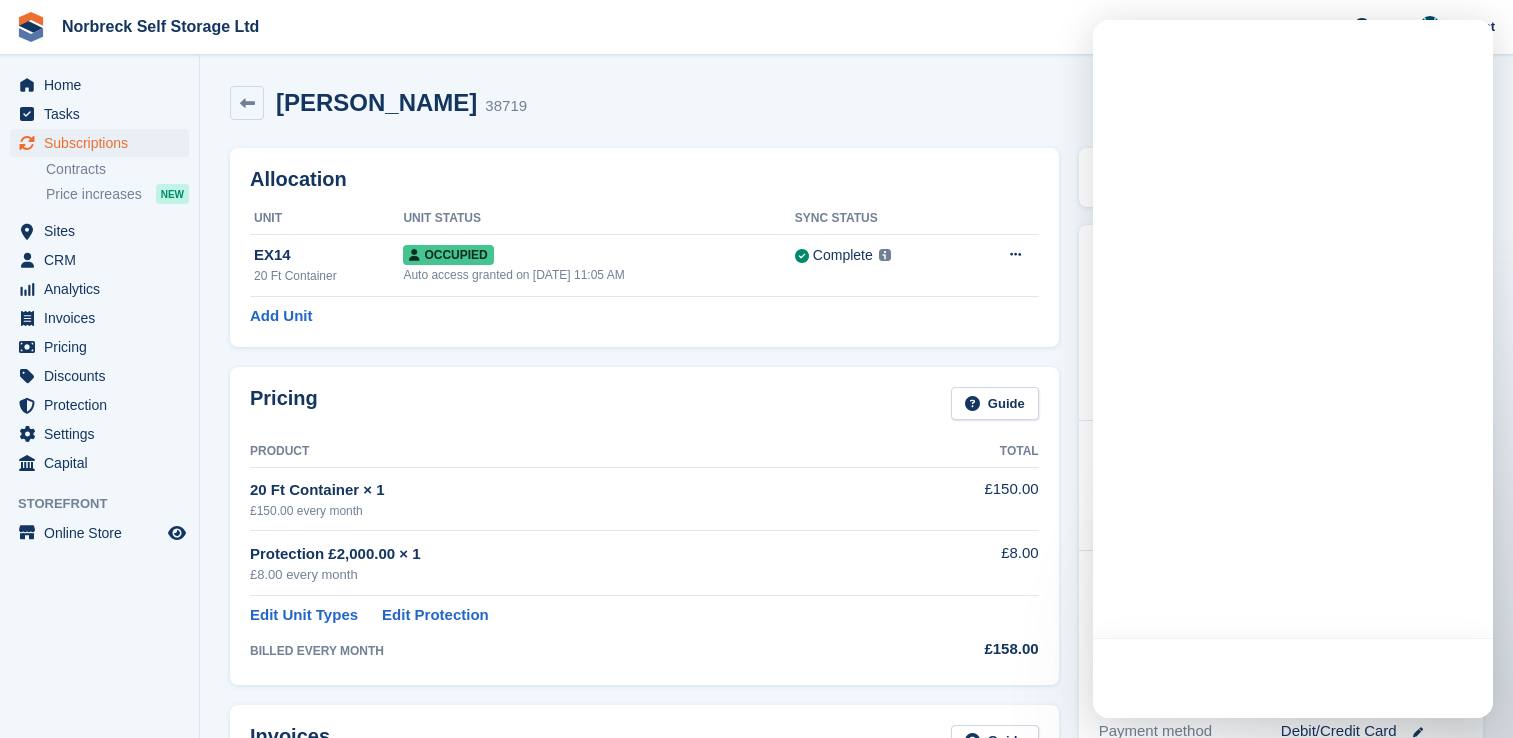 scroll, scrollTop: 0, scrollLeft: 0, axis: both 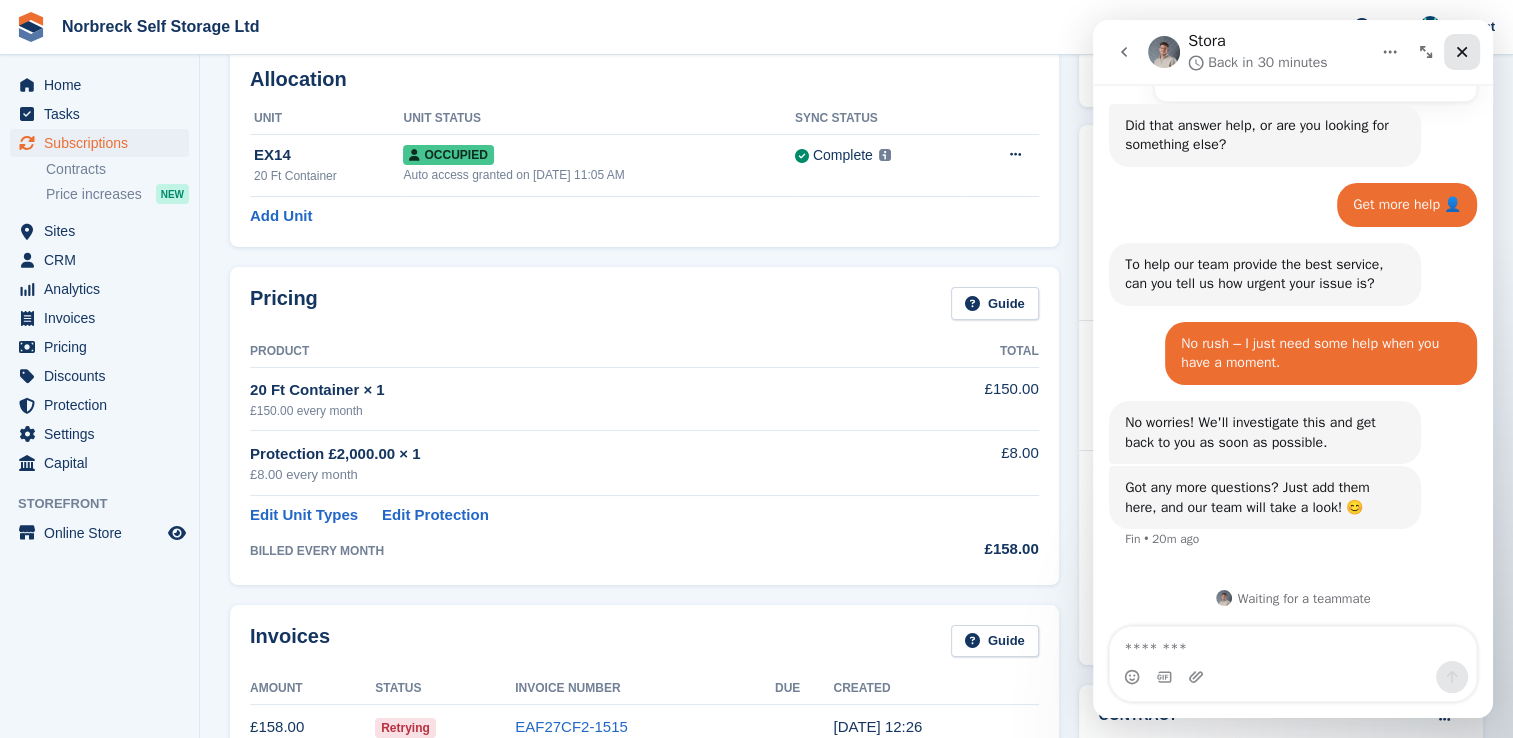 click 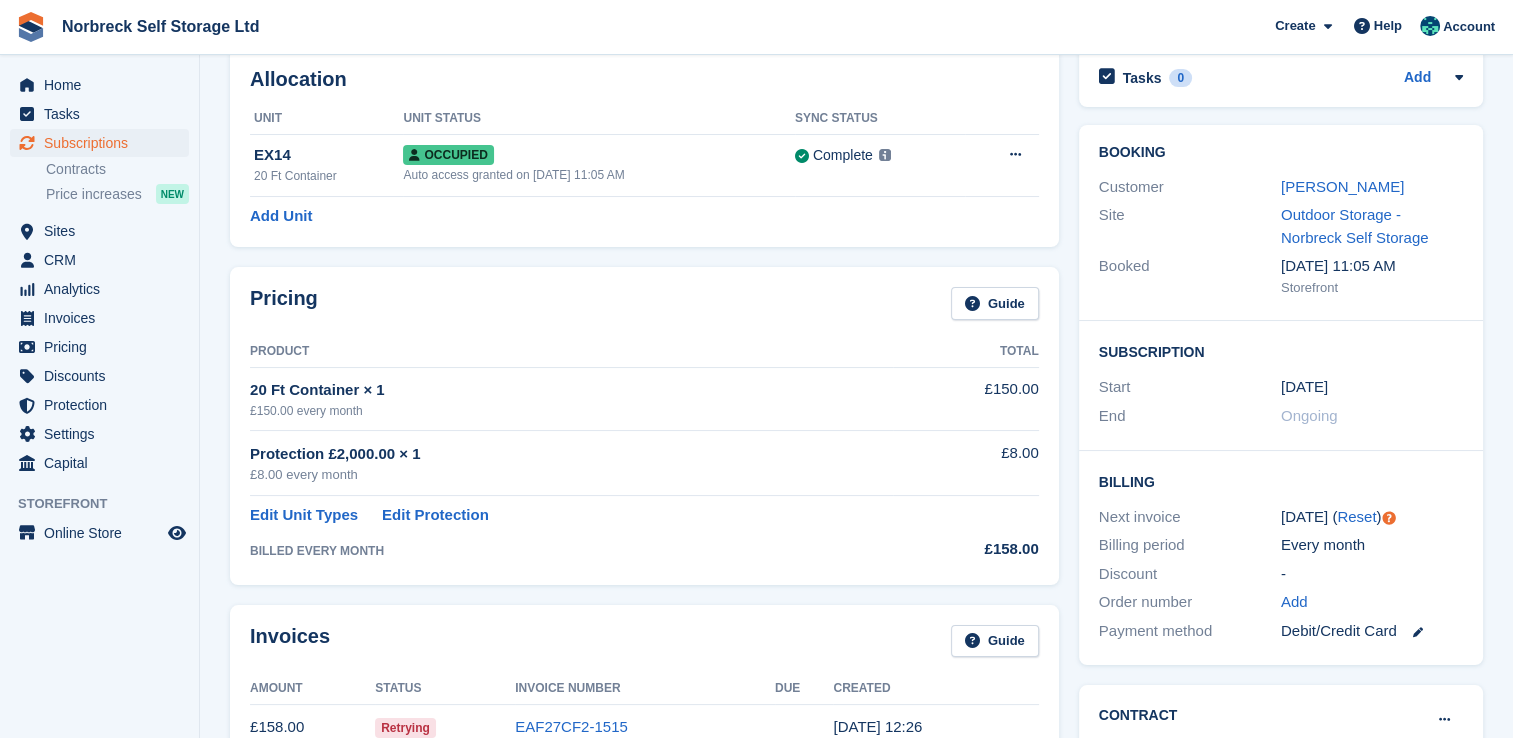 scroll, scrollTop: 0, scrollLeft: 0, axis: both 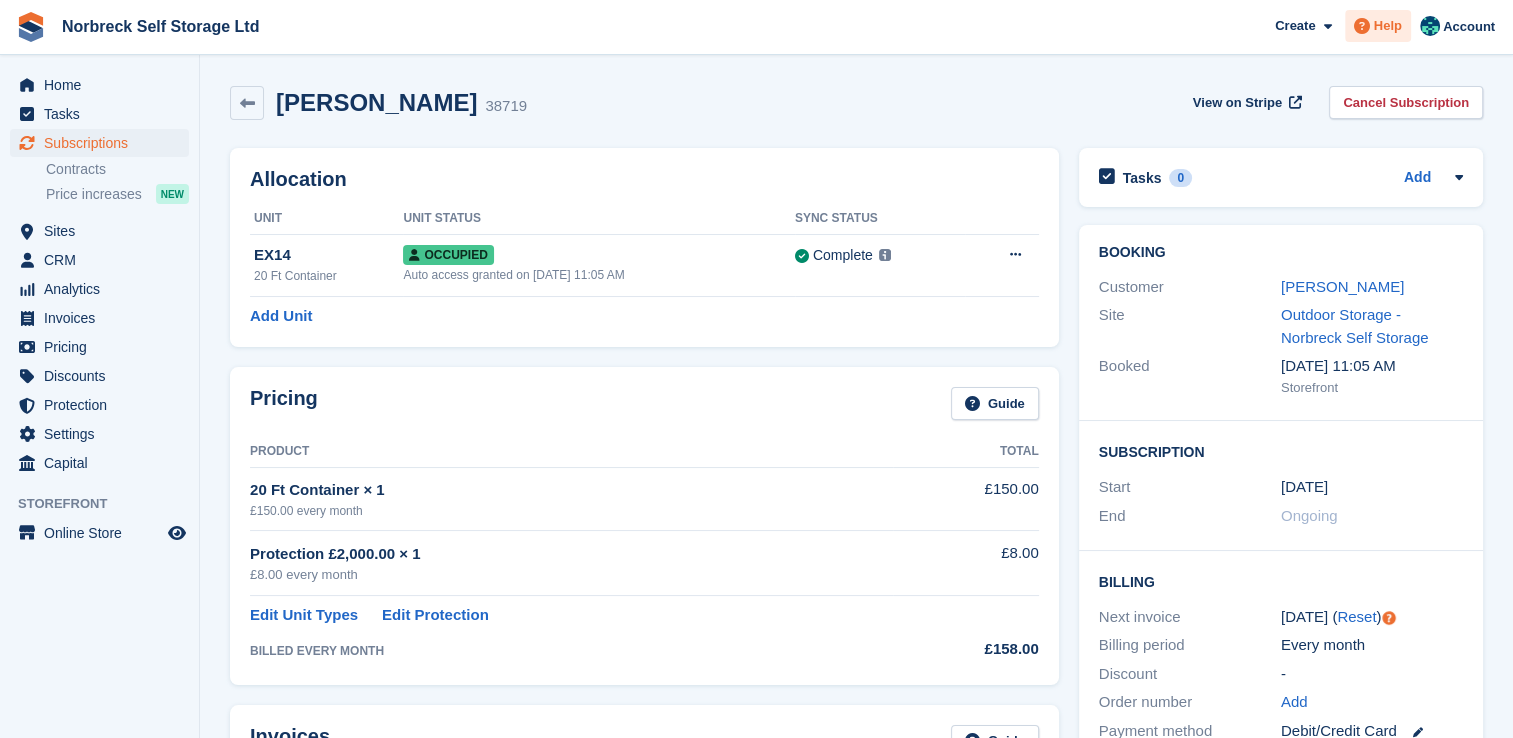 click on "Help" at bounding box center [1388, 26] 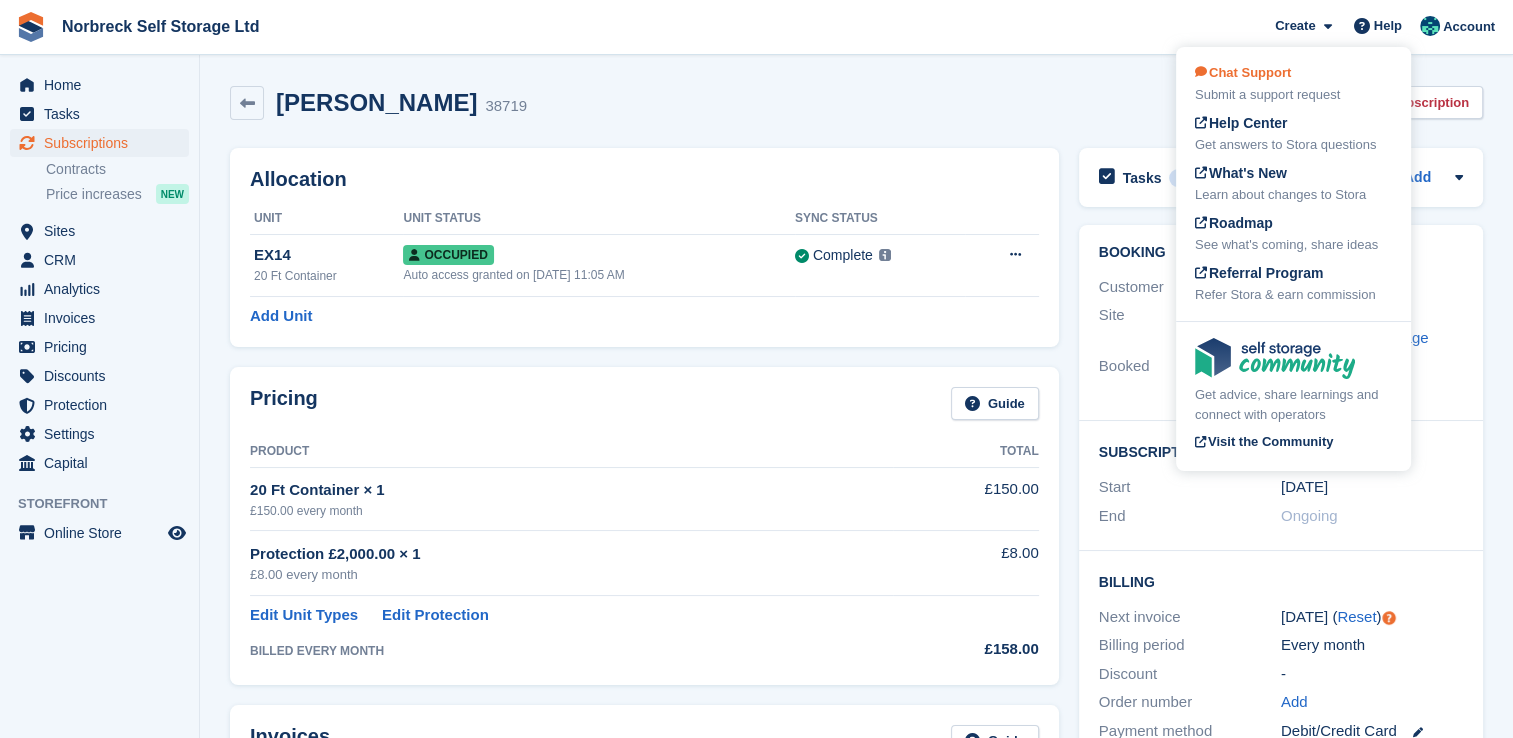 click on "Chat Support
Submit a support request" at bounding box center (1293, 84) 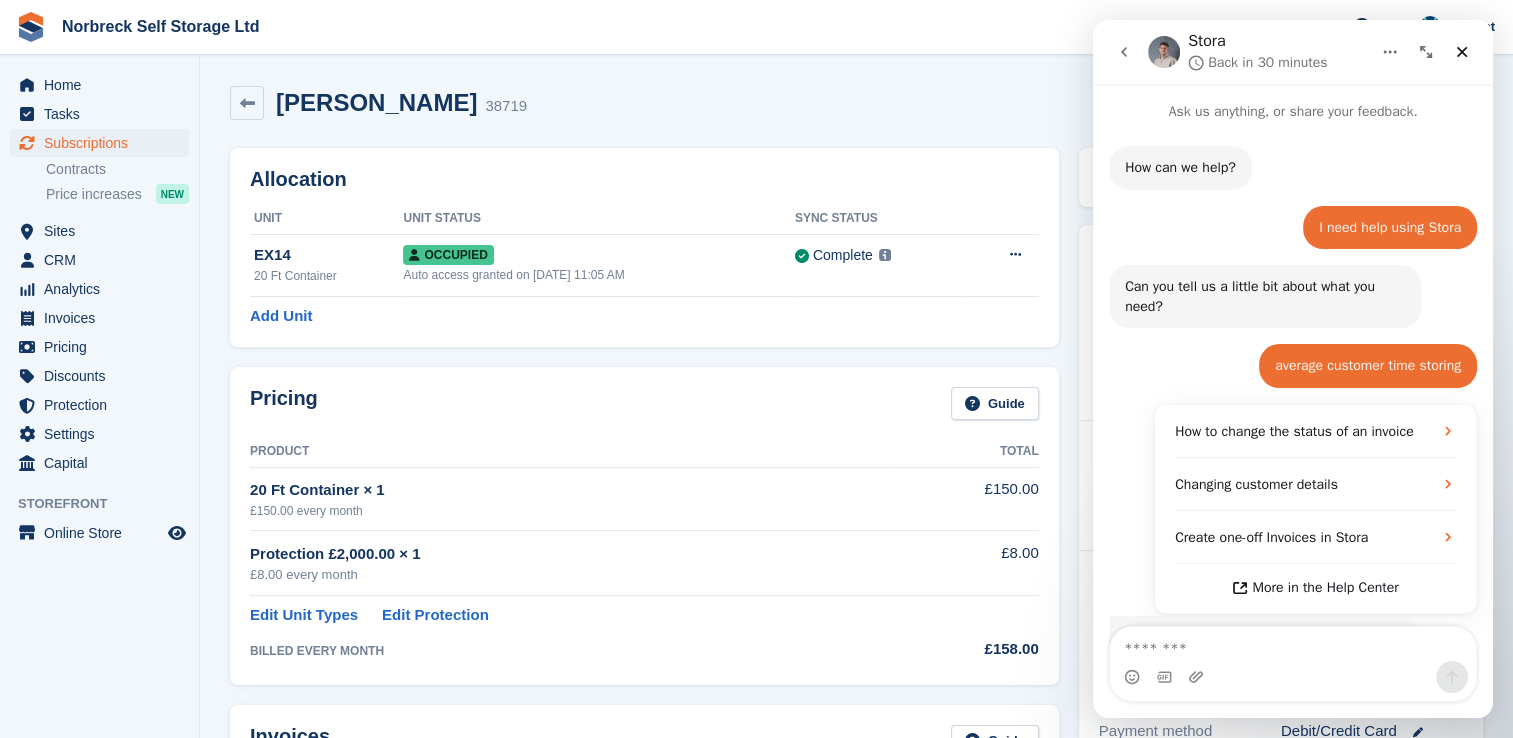 scroll, scrollTop: 532, scrollLeft: 0, axis: vertical 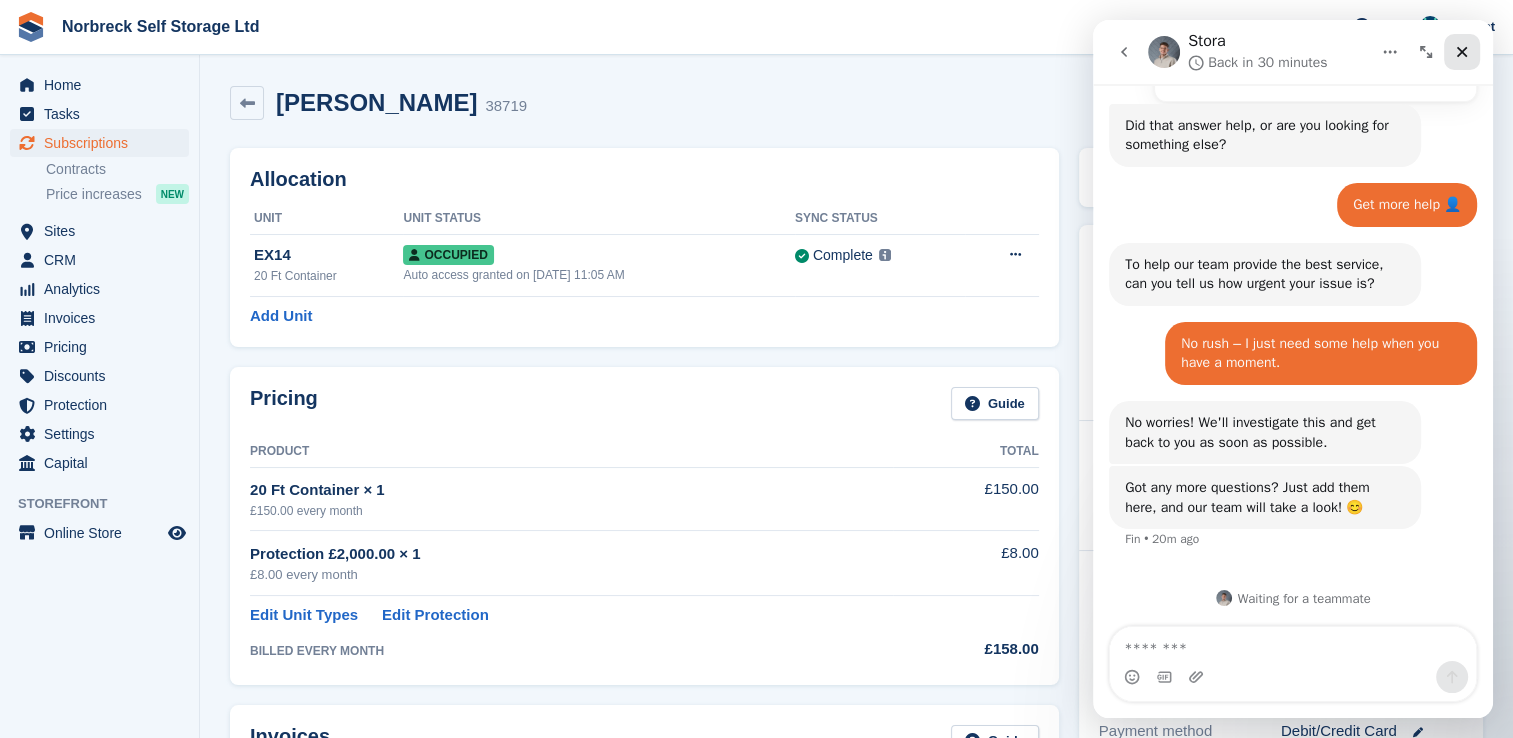 drag, startPoint x: 1459, startPoint y: 54, endPoint x: 2549, endPoint y: 74, distance: 1090.1835 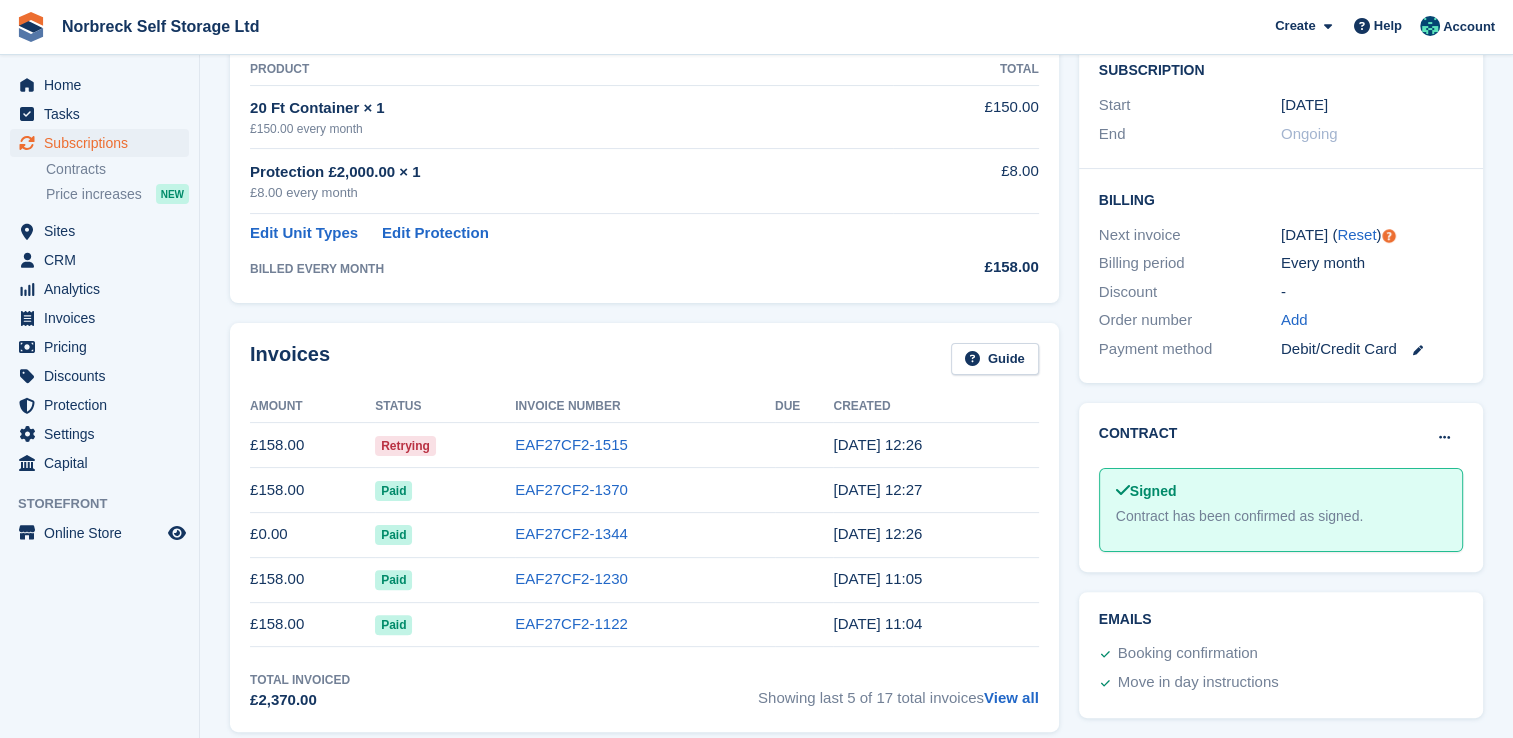 scroll, scrollTop: 400, scrollLeft: 0, axis: vertical 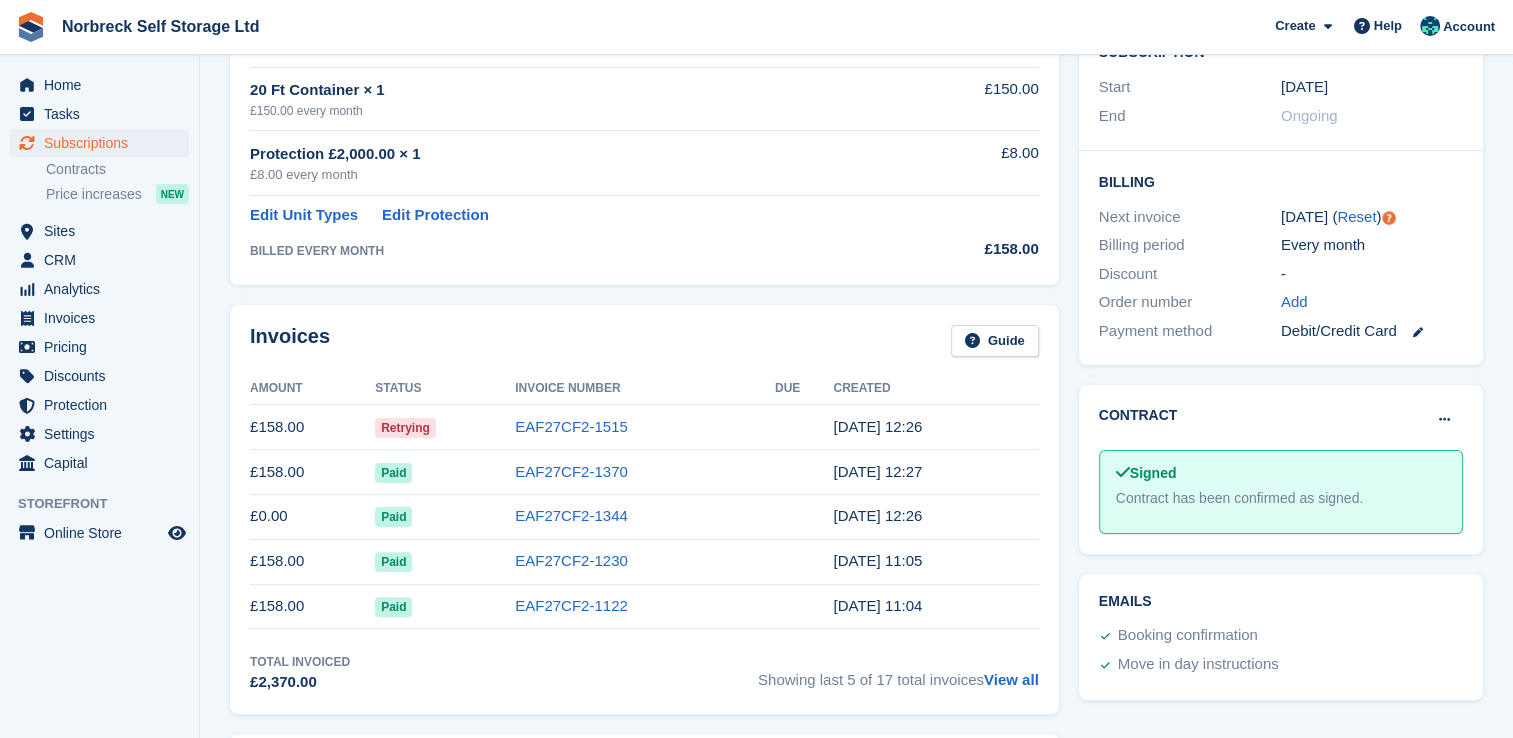 drag, startPoint x: 1004, startPoint y: 678, endPoint x: 987, endPoint y: 666, distance: 20.808653 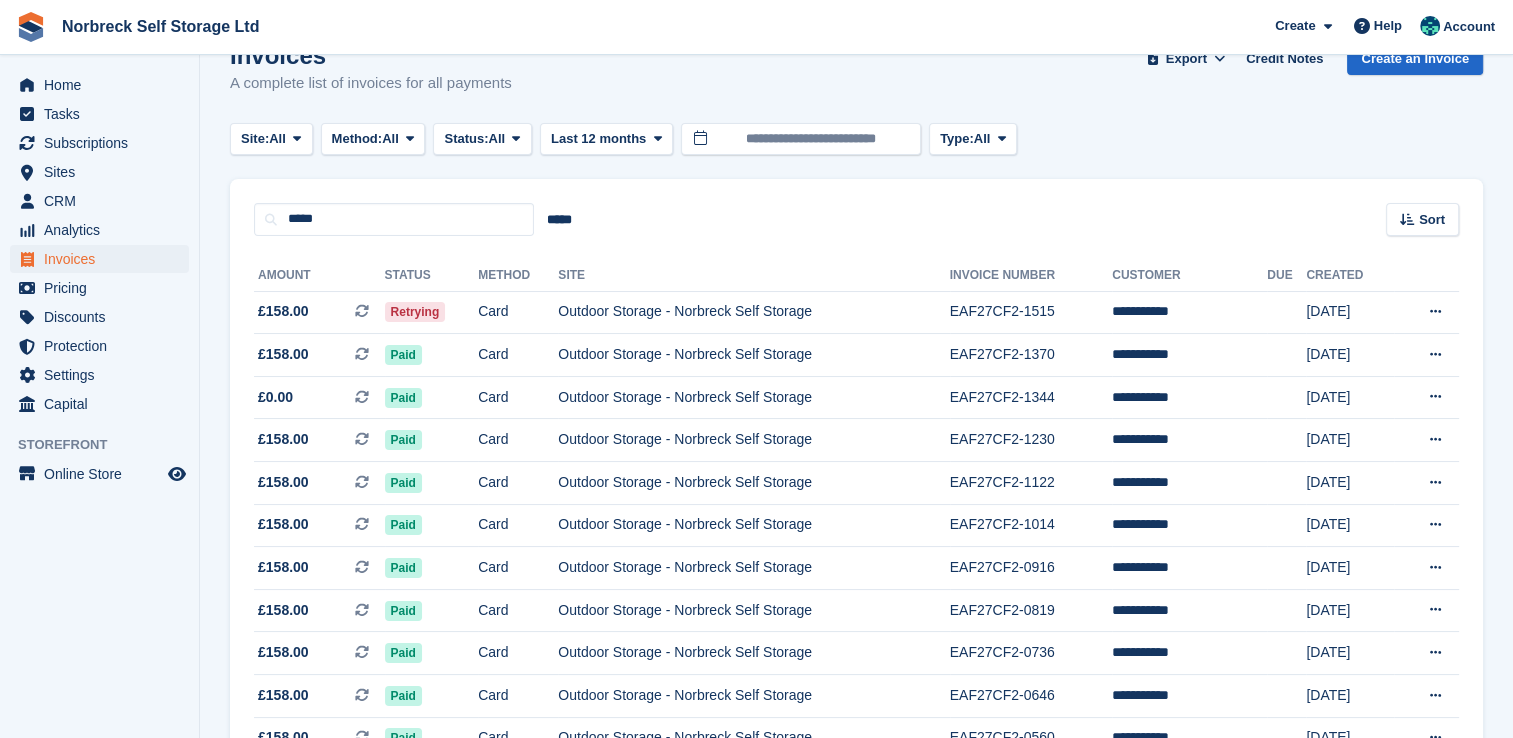 scroll, scrollTop: 0, scrollLeft: 0, axis: both 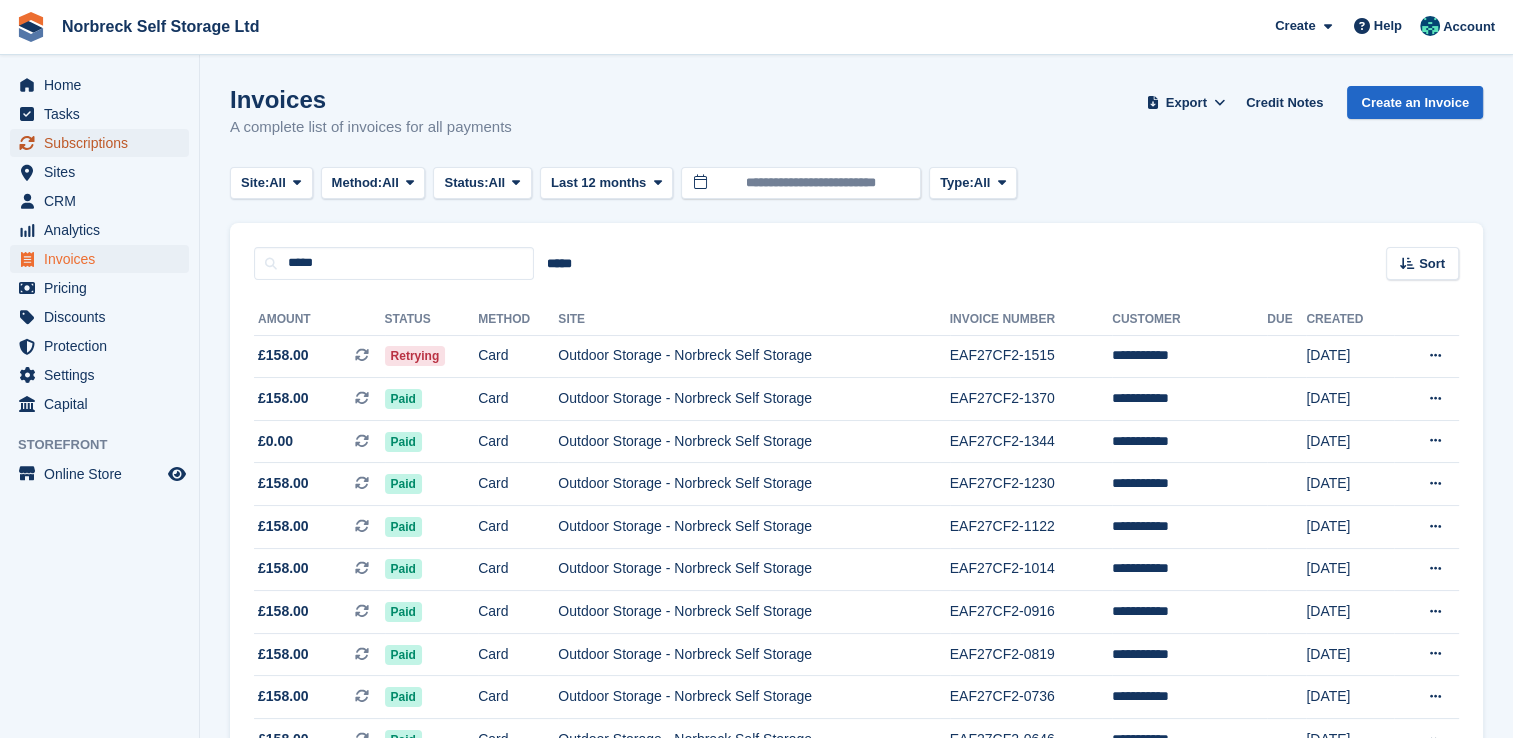 click on "Subscriptions" at bounding box center [104, 143] 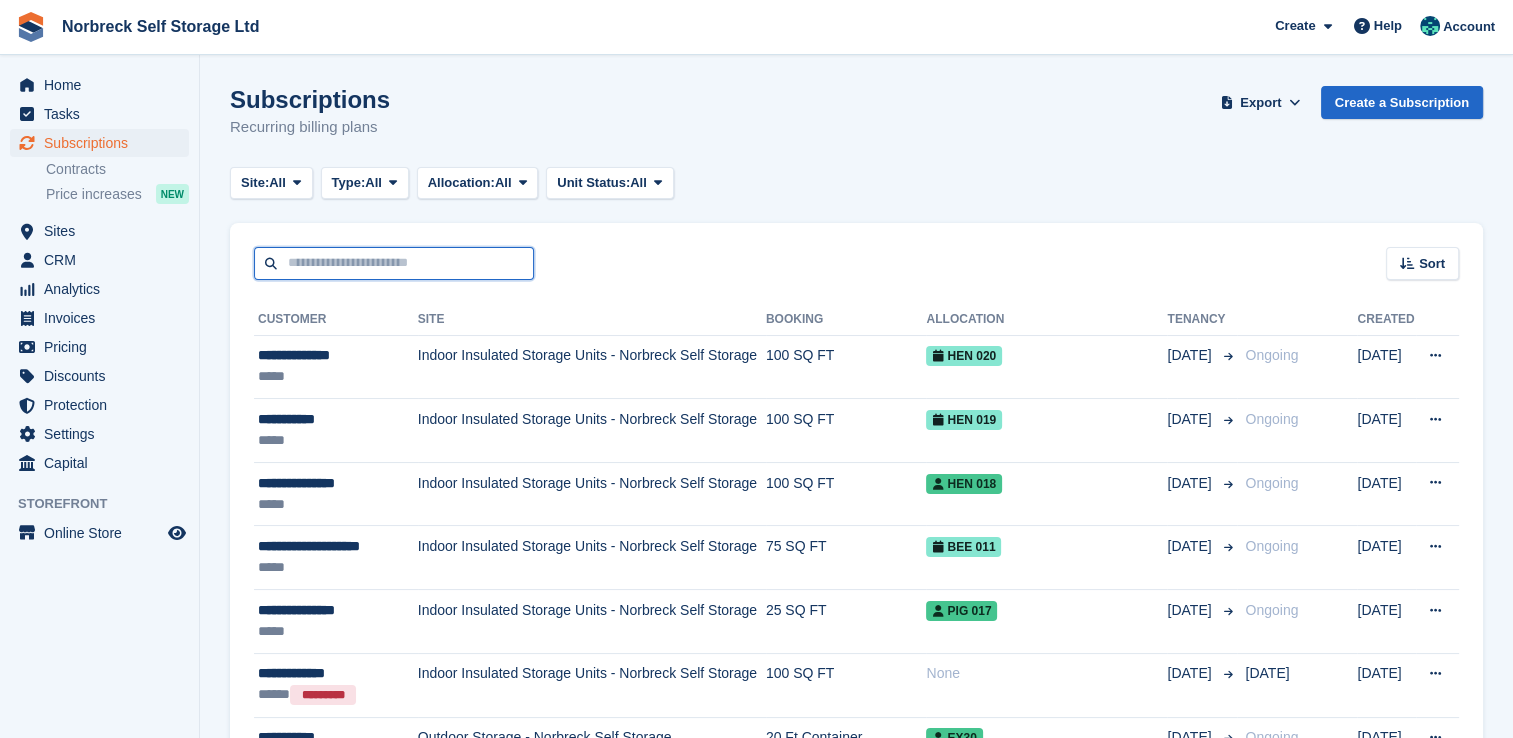 click at bounding box center (394, 263) 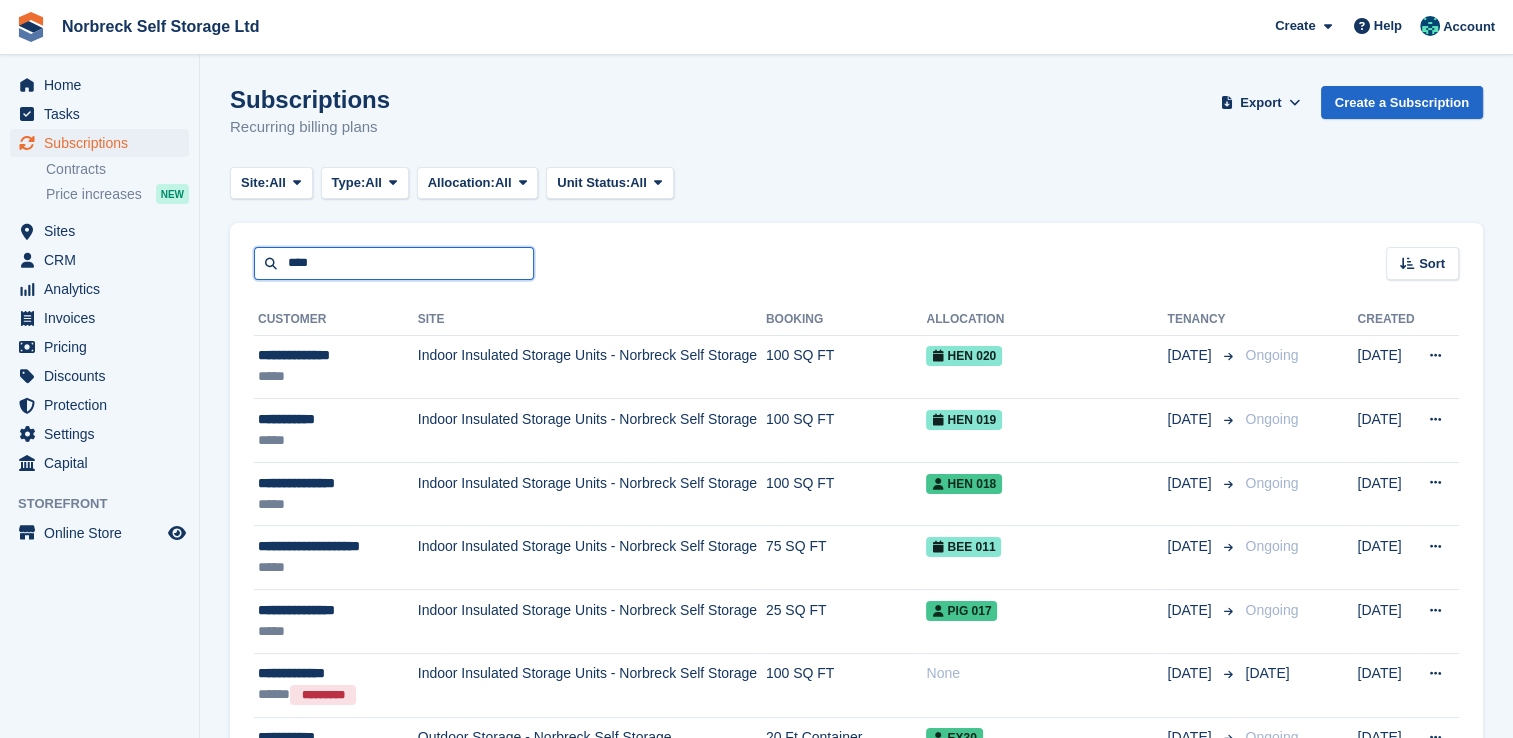 type on "****" 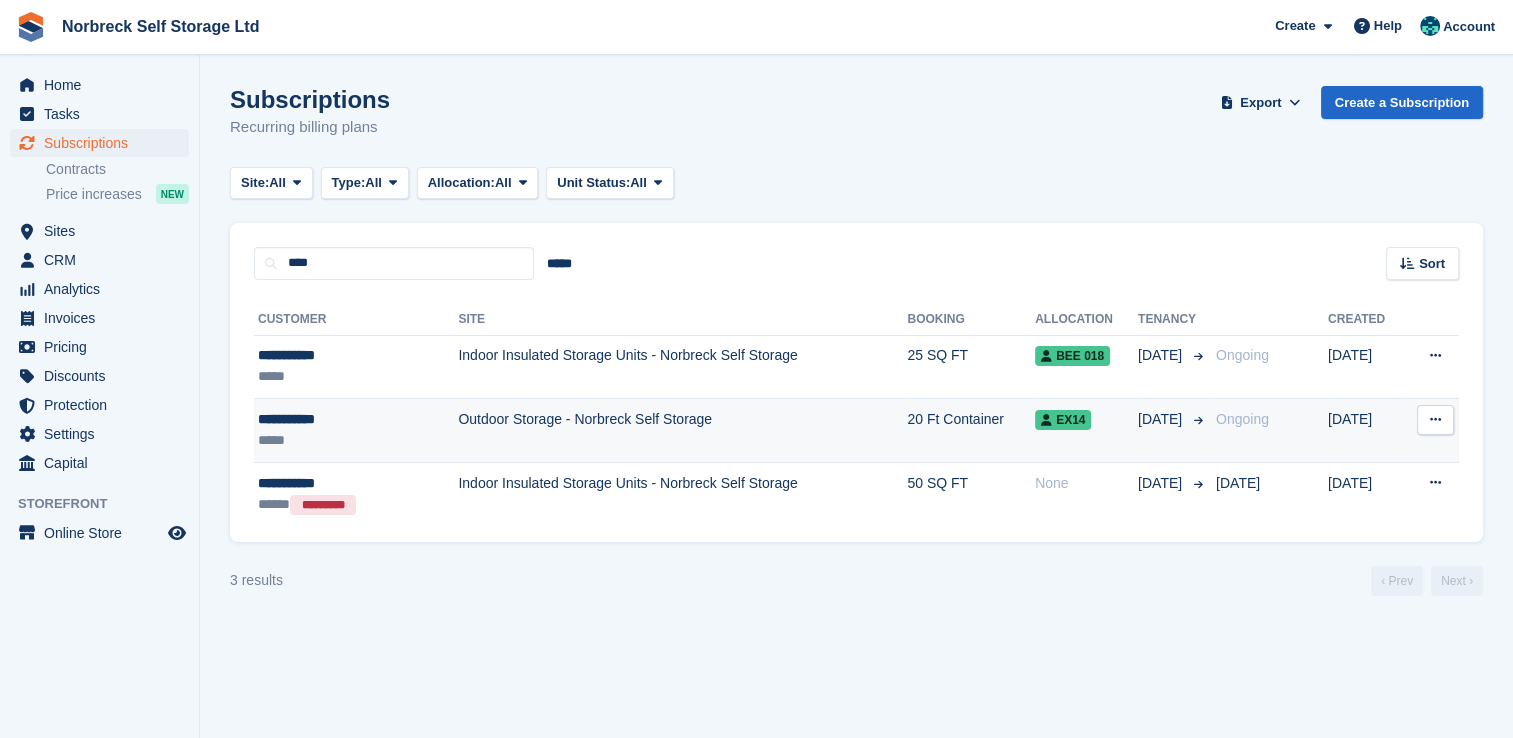click on "Outdoor Storage - Norbreck Self Storage" at bounding box center (682, 431) 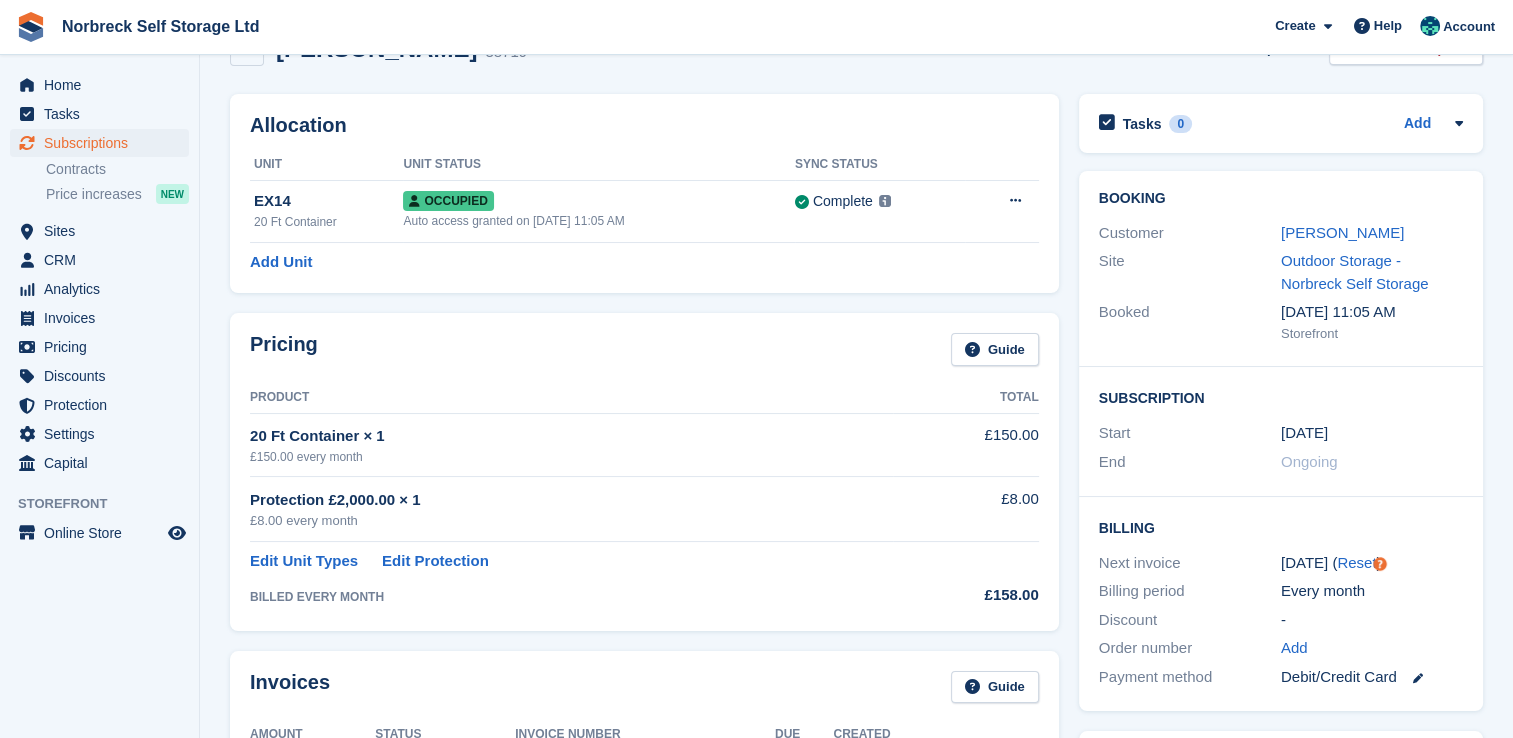 scroll, scrollTop: 0, scrollLeft: 0, axis: both 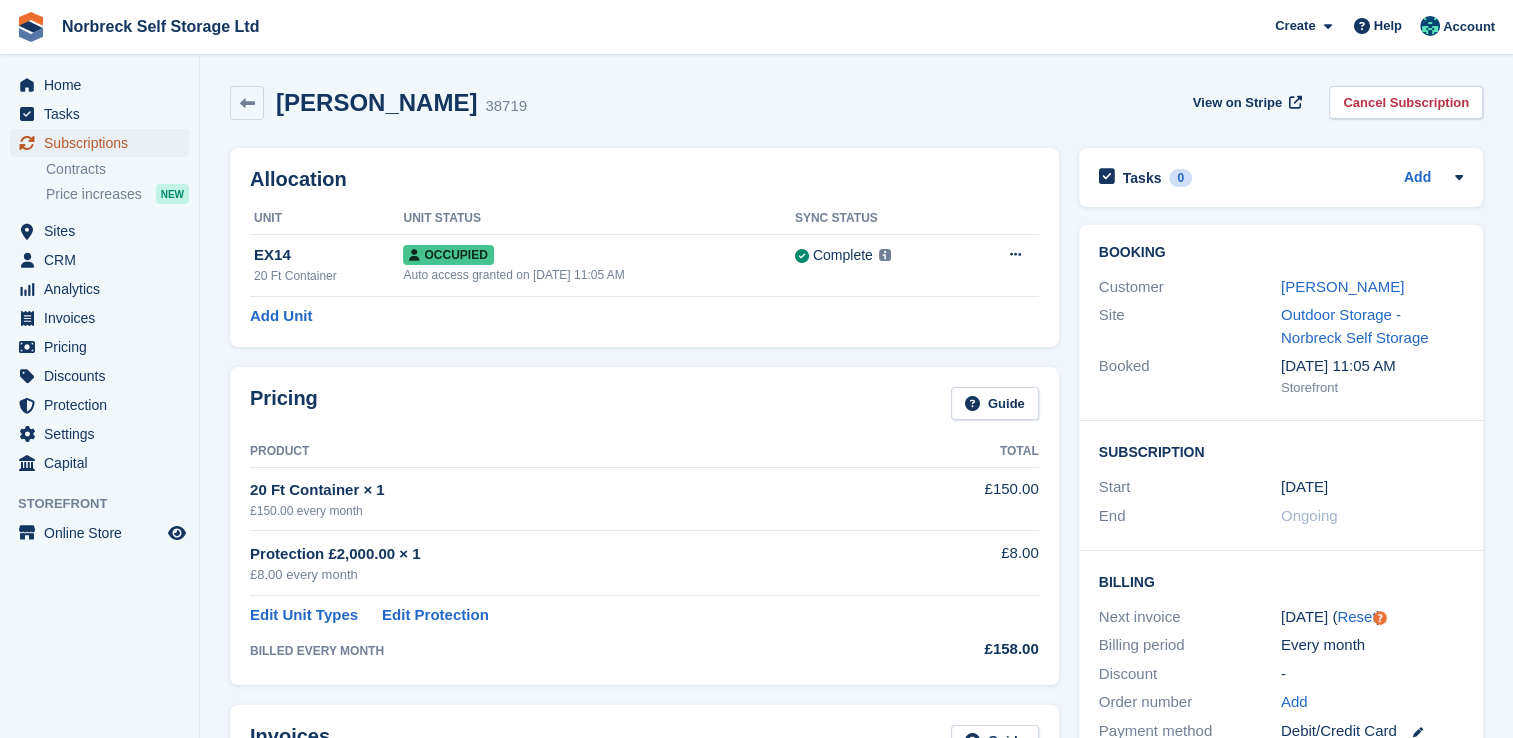 click on "Subscriptions" at bounding box center [104, 143] 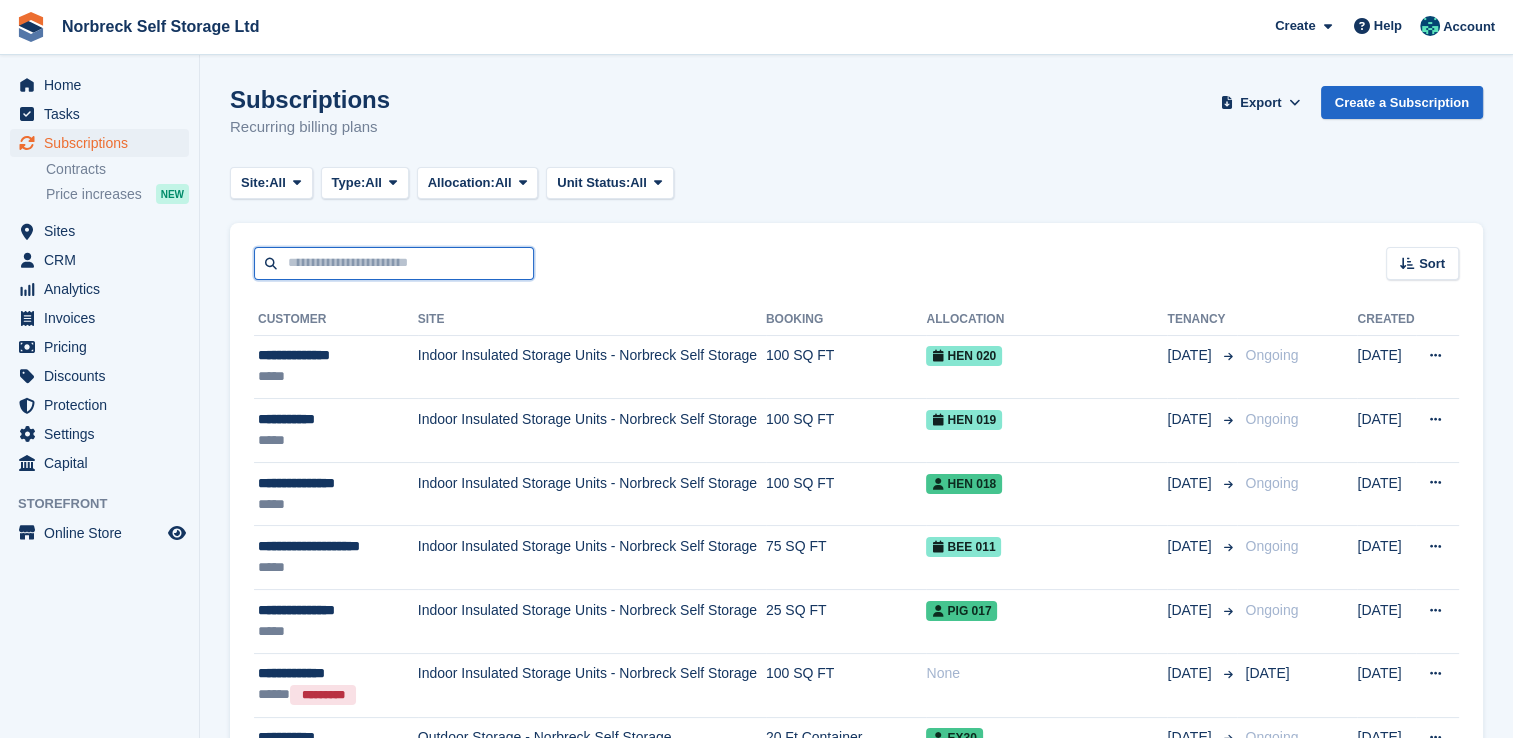 click at bounding box center (394, 263) 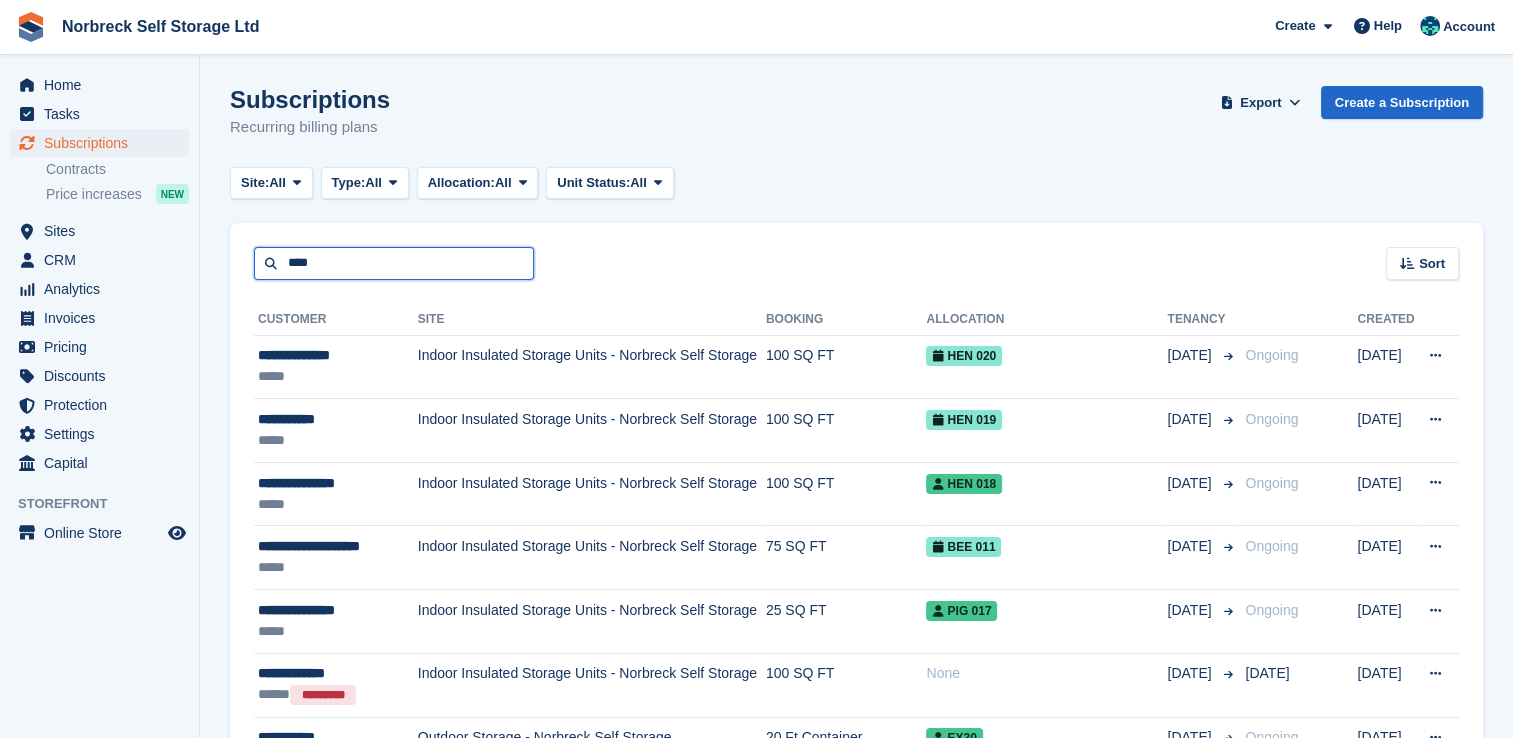 type on "****" 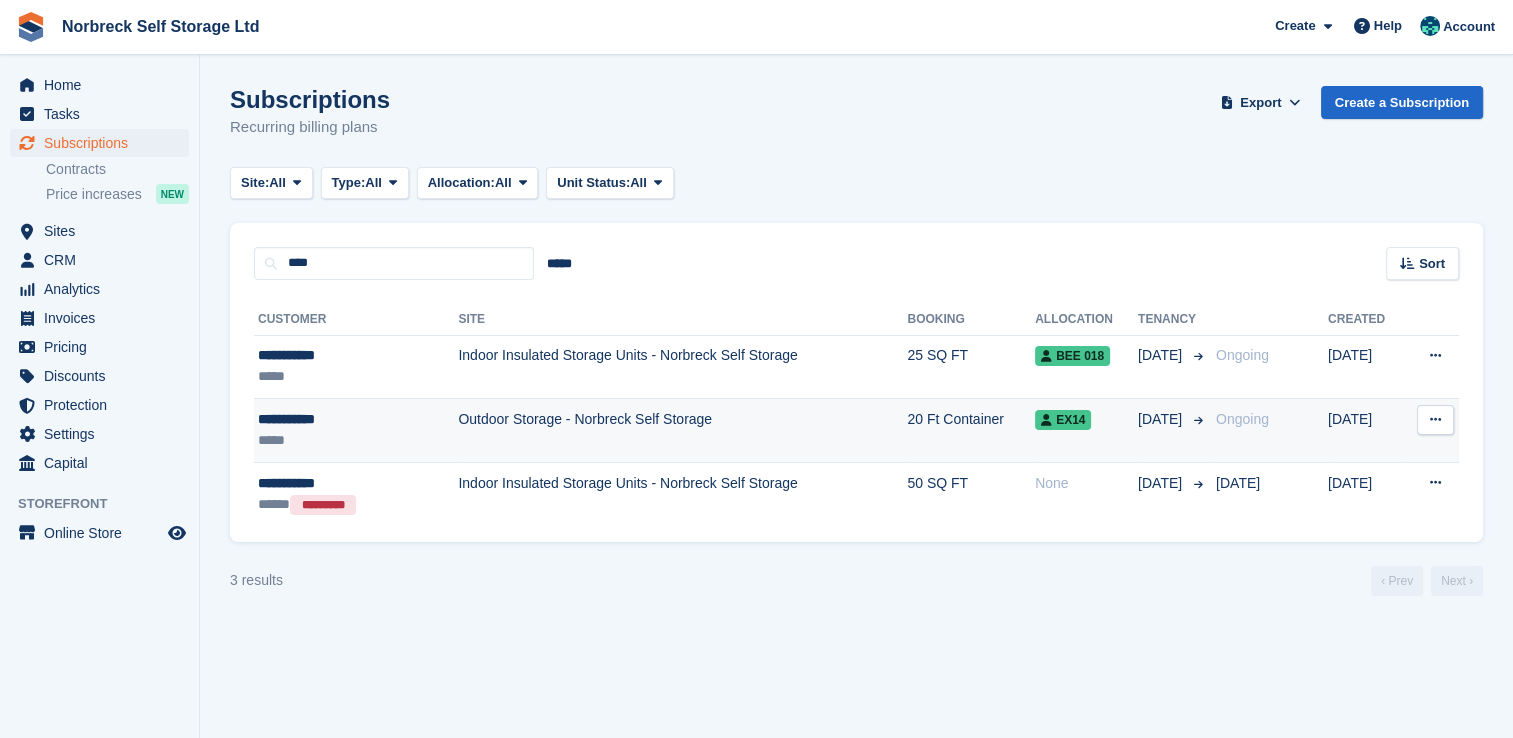 click on "Outdoor Storage - Norbreck Self Storage" at bounding box center (682, 431) 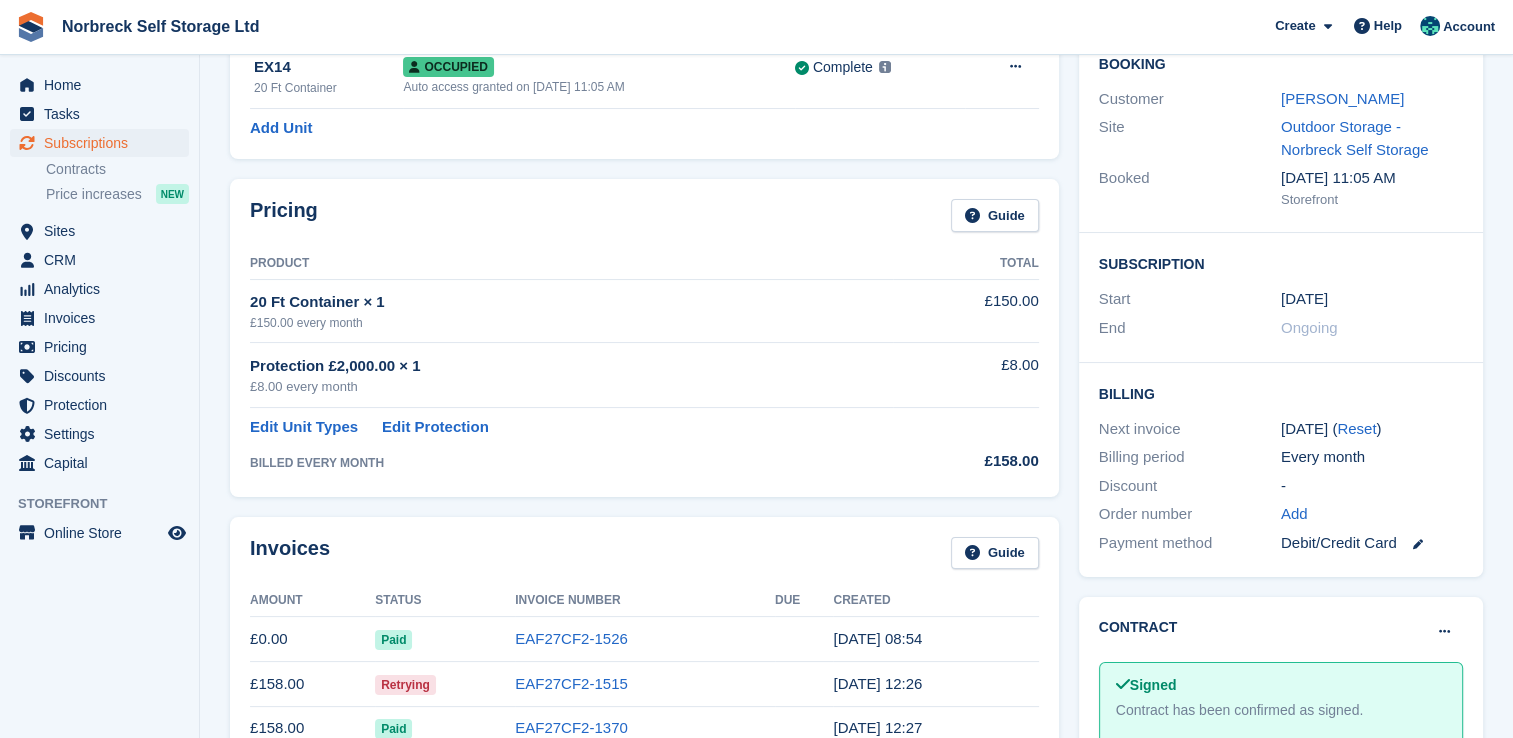 scroll, scrollTop: 200, scrollLeft: 0, axis: vertical 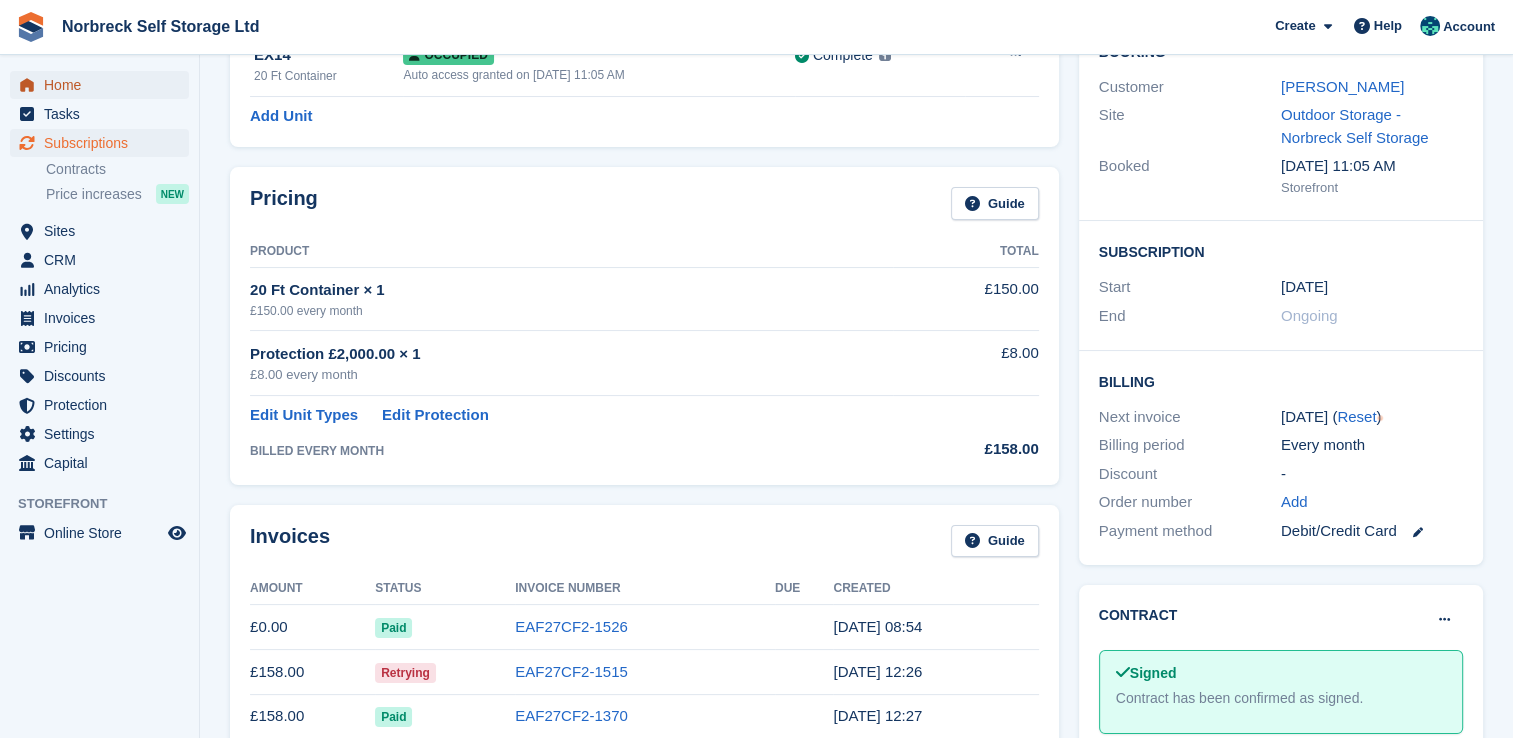 click on "Home" at bounding box center [104, 85] 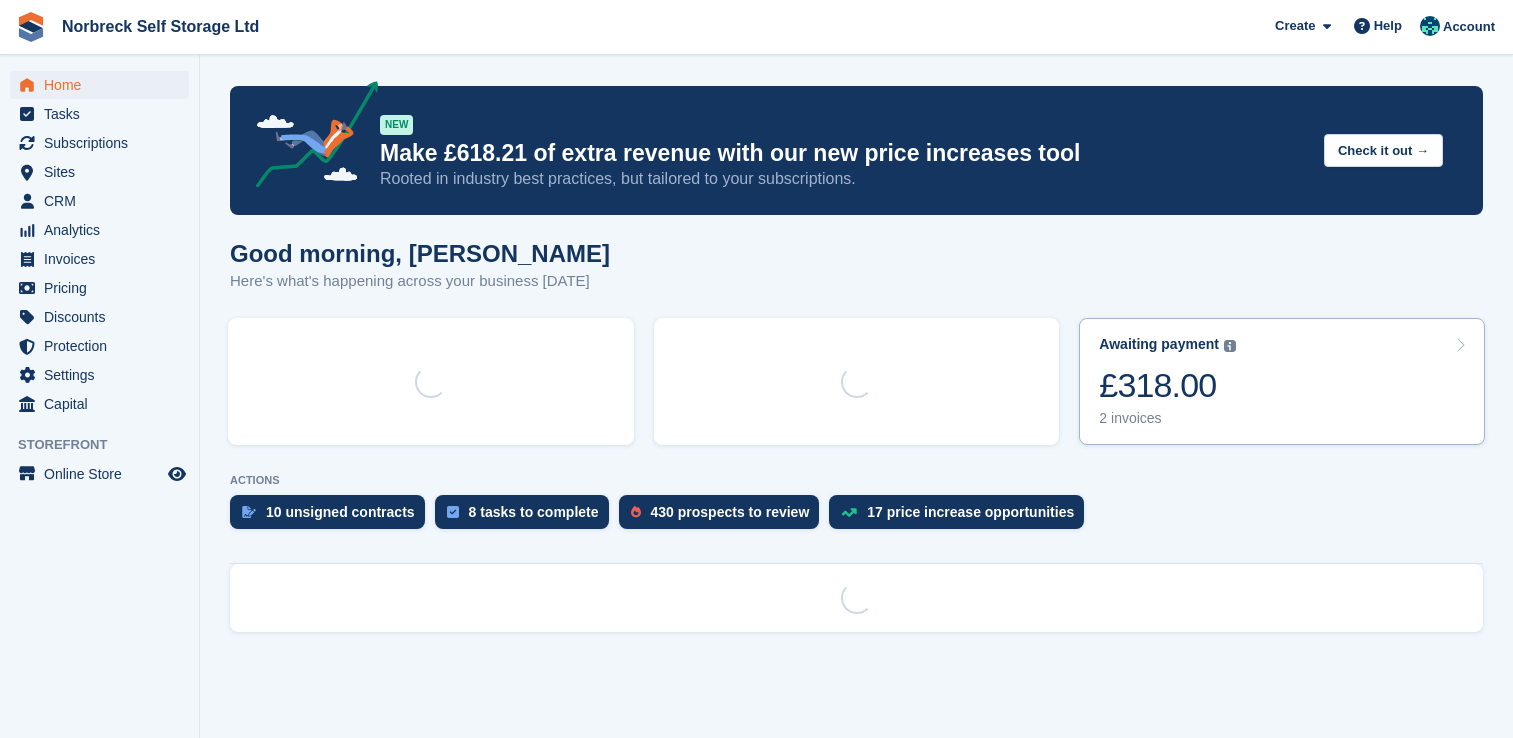 scroll, scrollTop: 0, scrollLeft: 0, axis: both 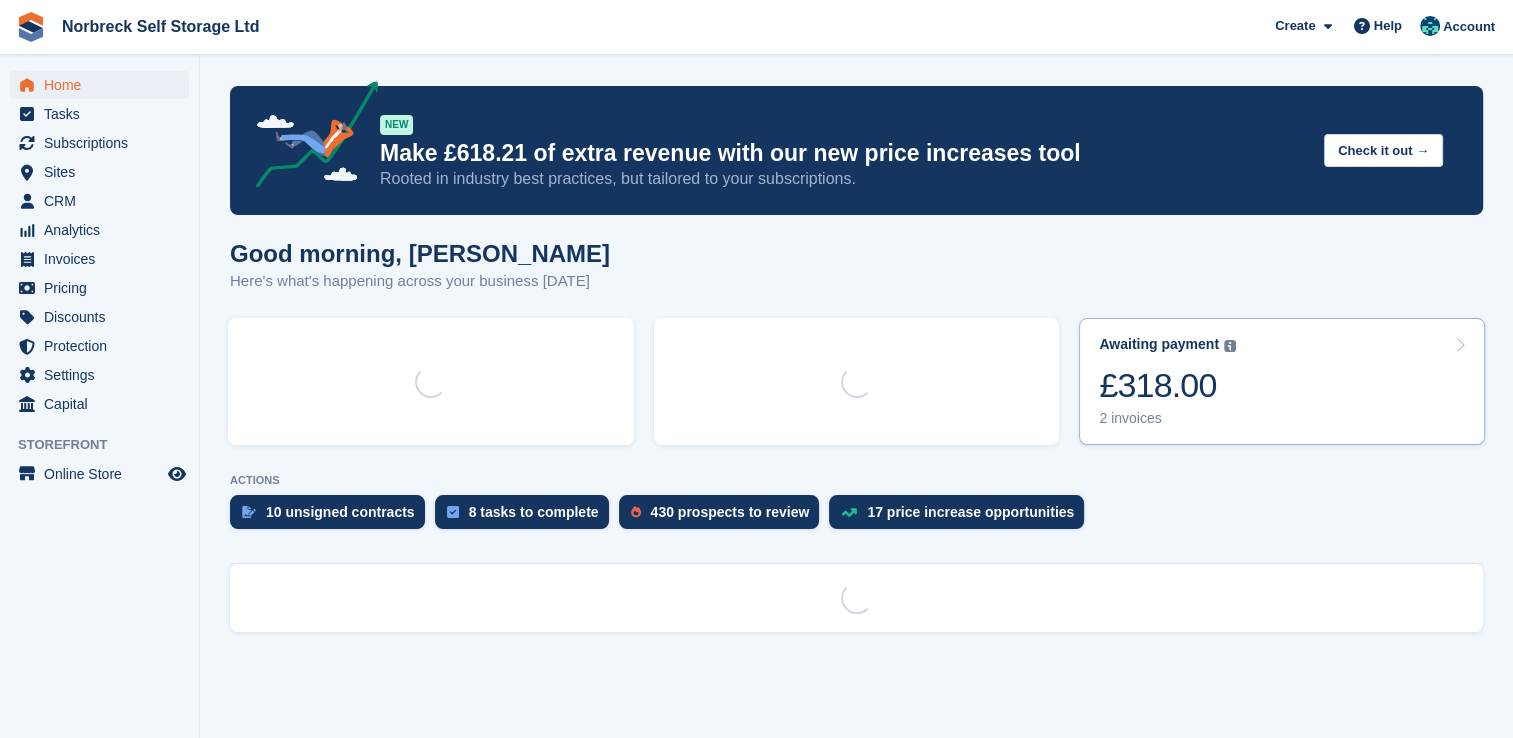click on "Awaiting payment
The total outstanding balance on all open invoices.
£318.00
2 invoices" at bounding box center [1282, 381] 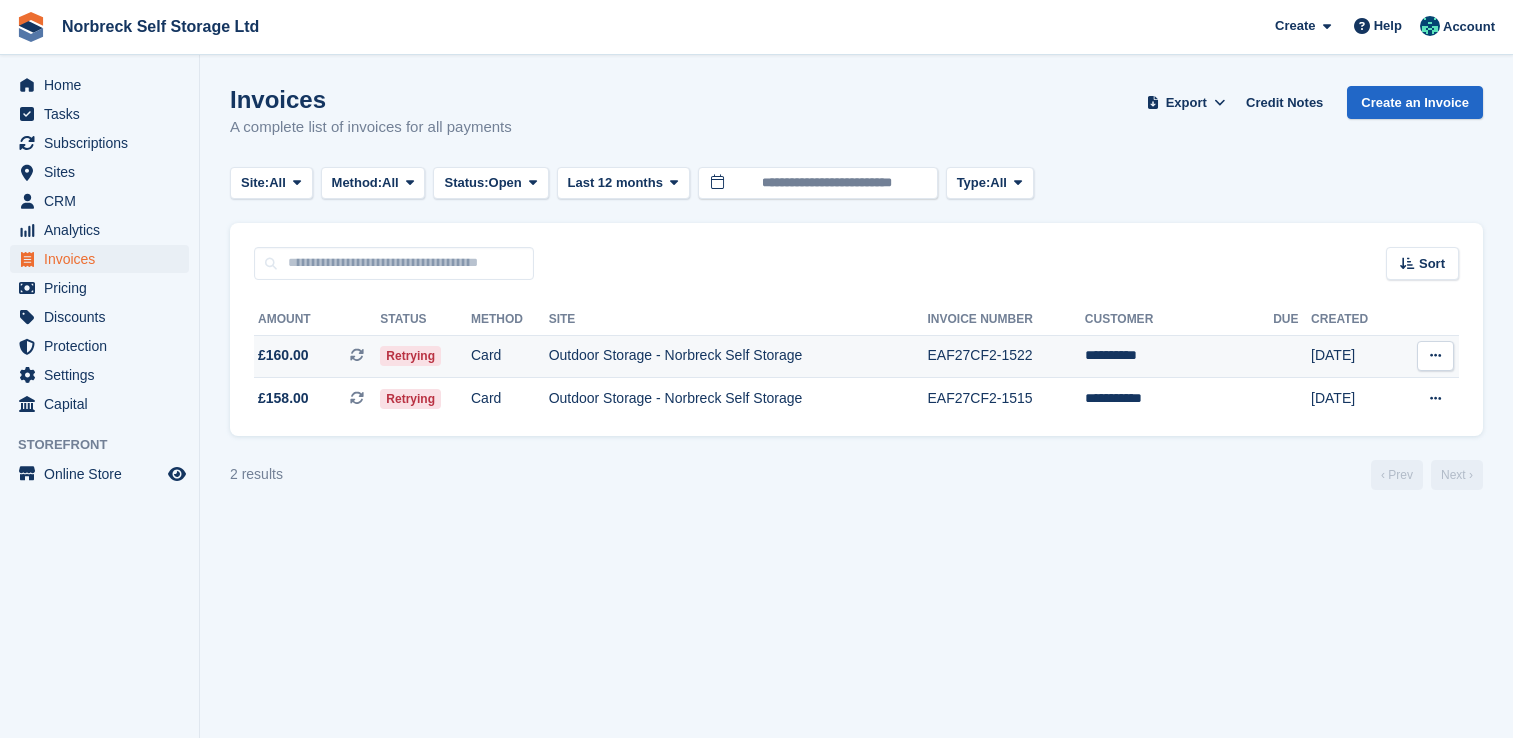 scroll, scrollTop: 0, scrollLeft: 0, axis: both 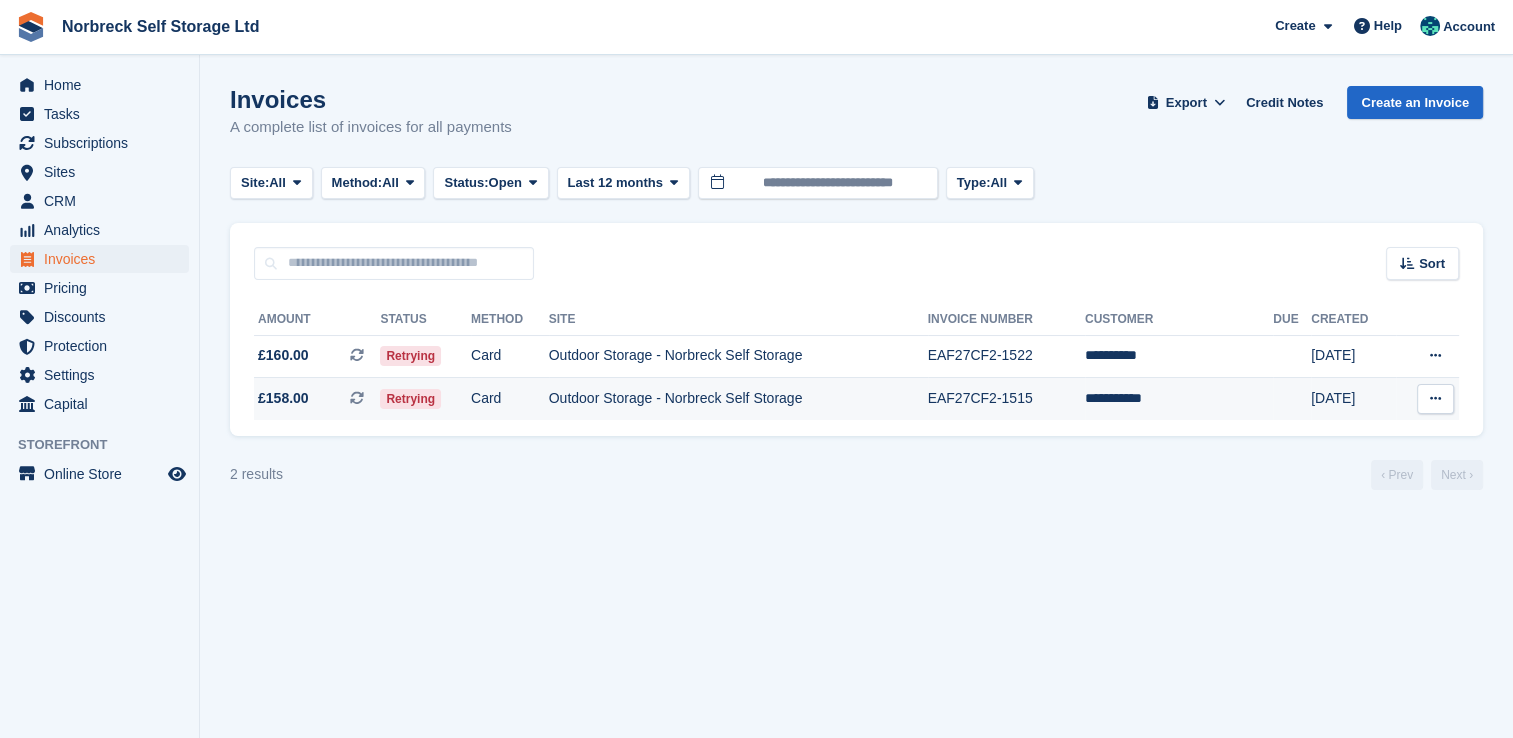 click at bounding box center [1435, 398] 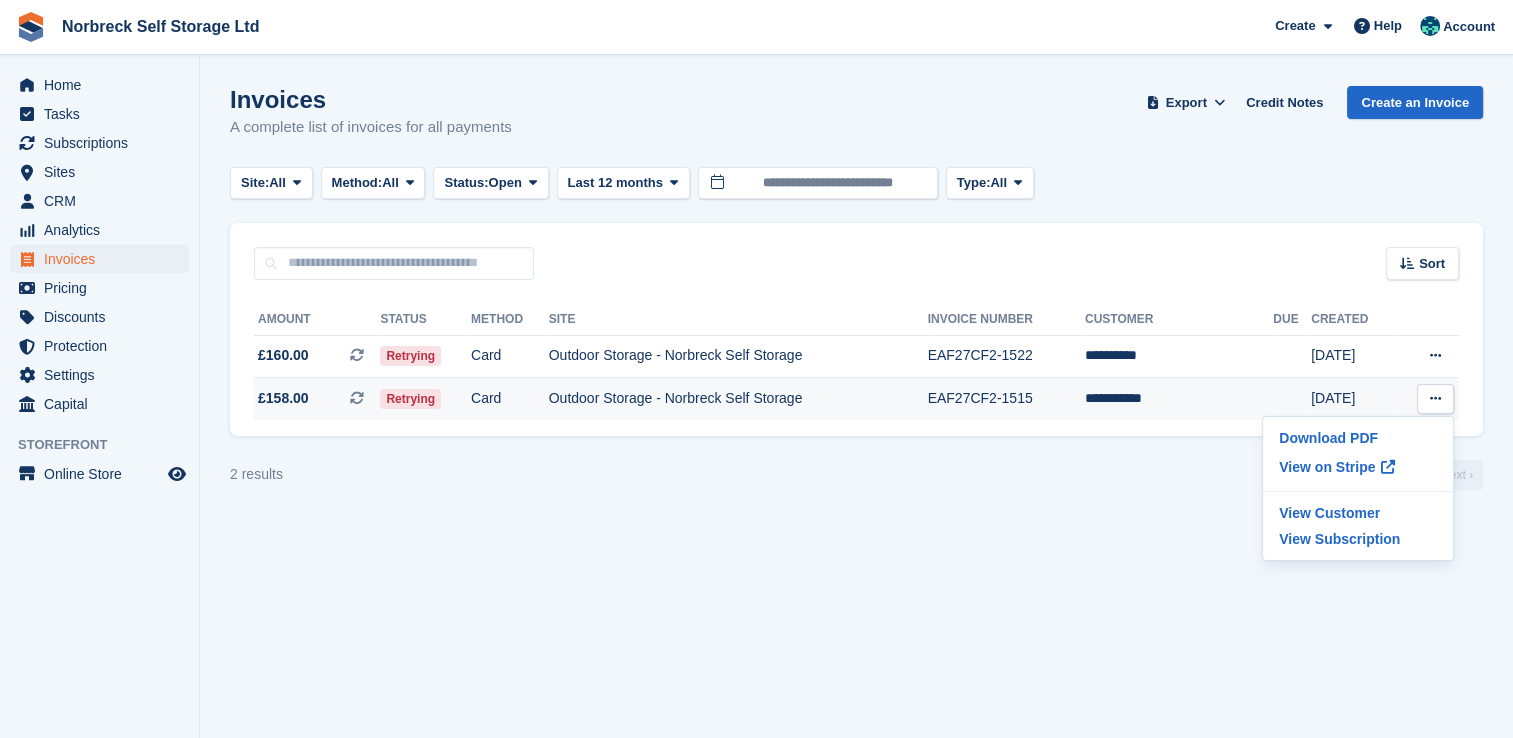 click on "Outdoor Storage - Norbreck Self Storage" at bounding box center (738, 399) 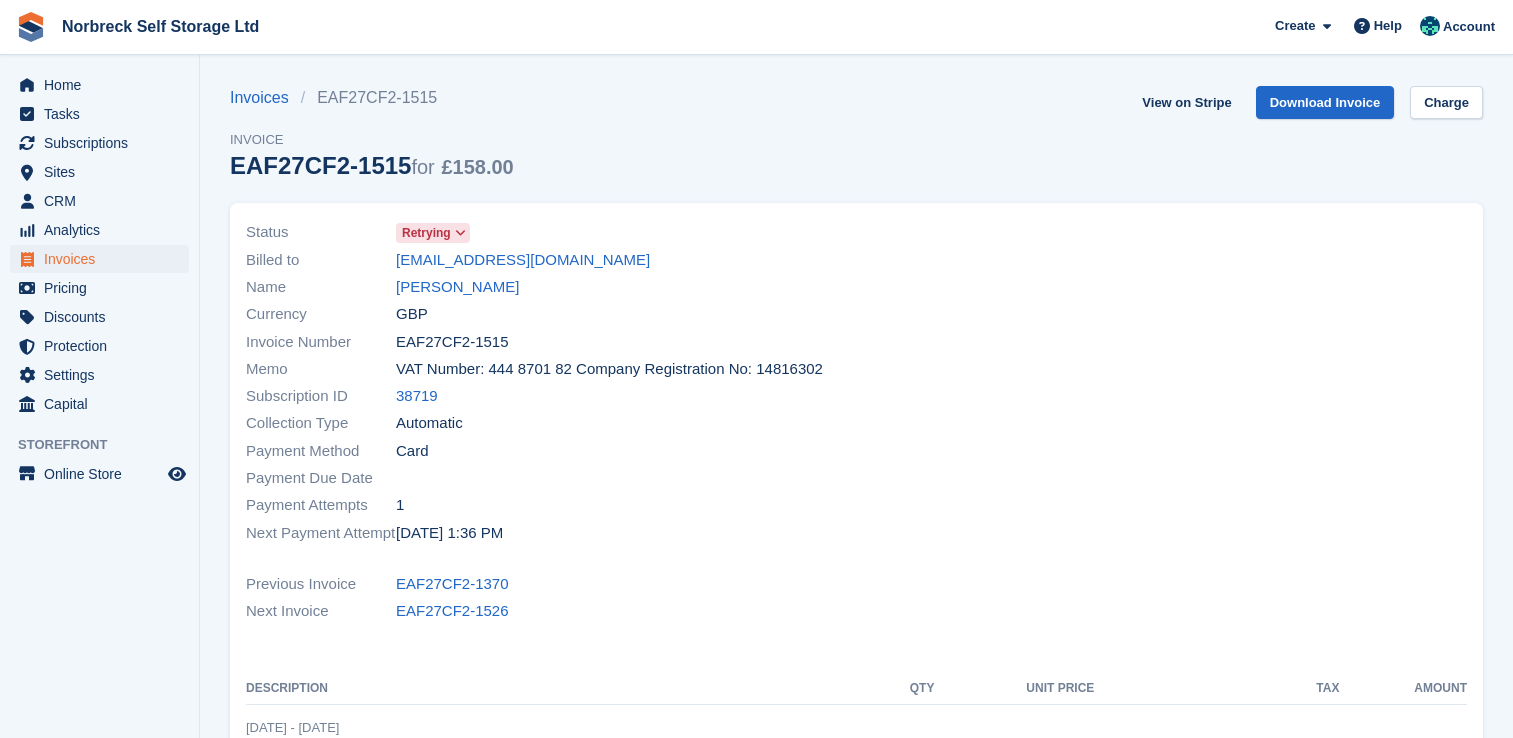 scroll, scrollTop: 0, scrollLeft: 0, axis: both 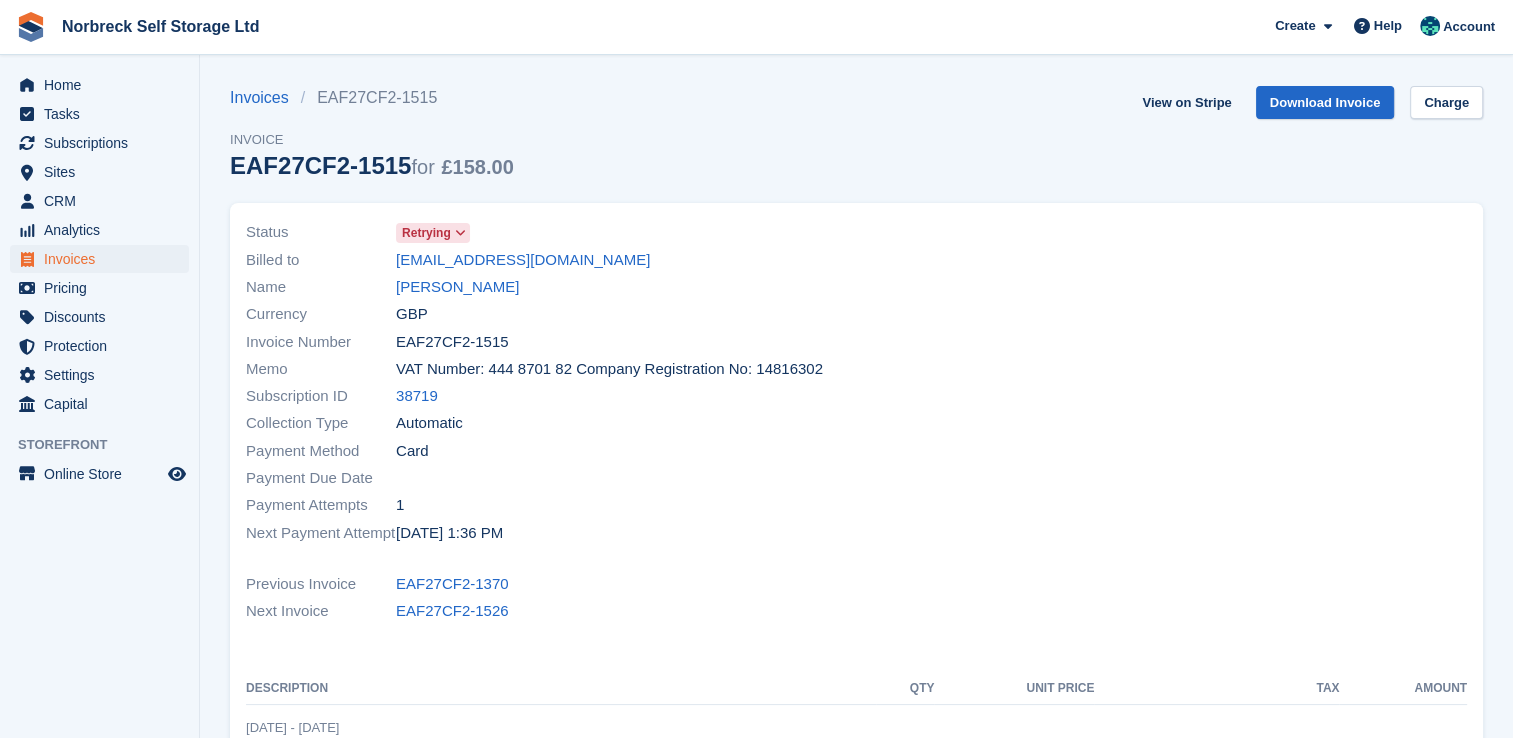 click on "Retrying" at bounding box center [426, 233] 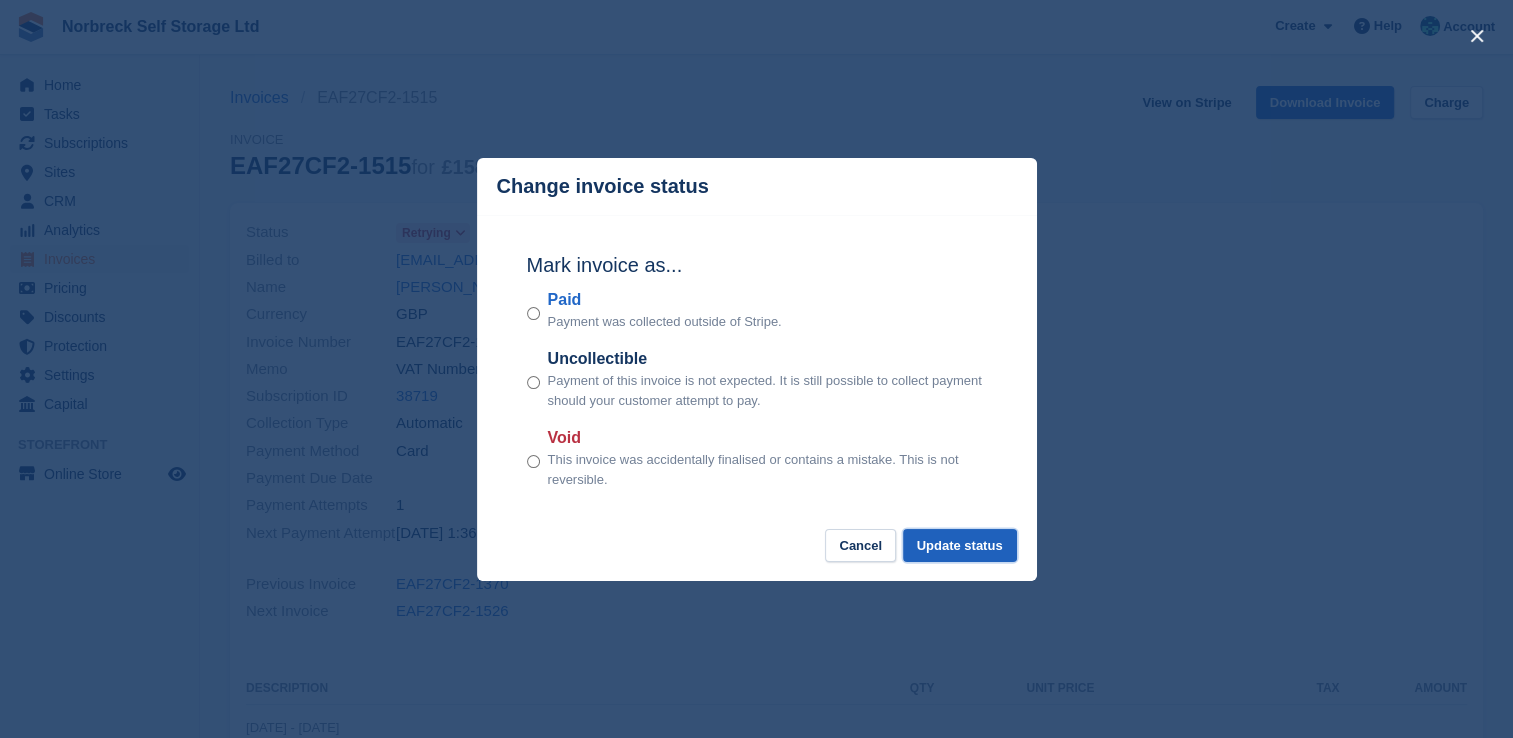 click on "Update status" at bounding box center [960, 545] 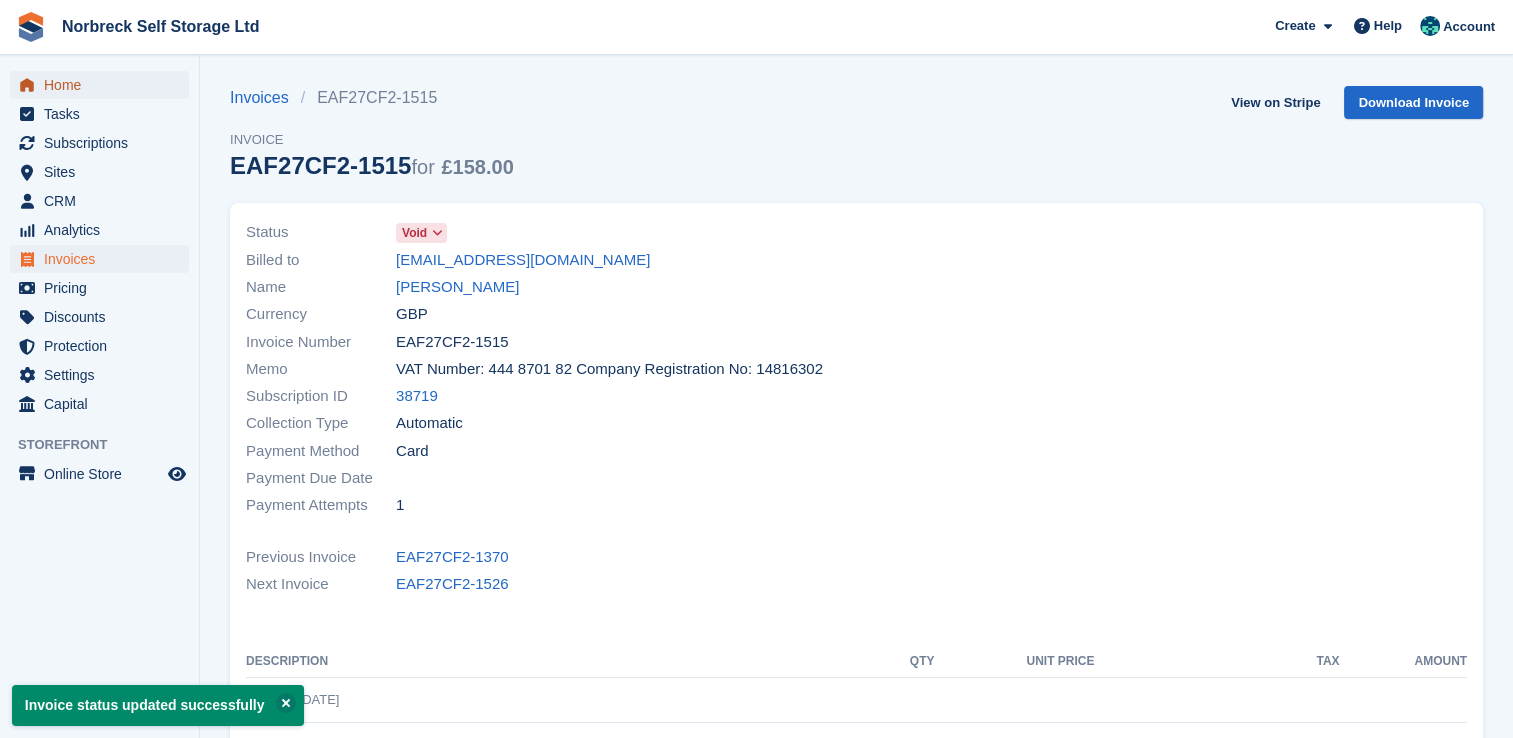 click on "Home" at bounding box center [104, 85] 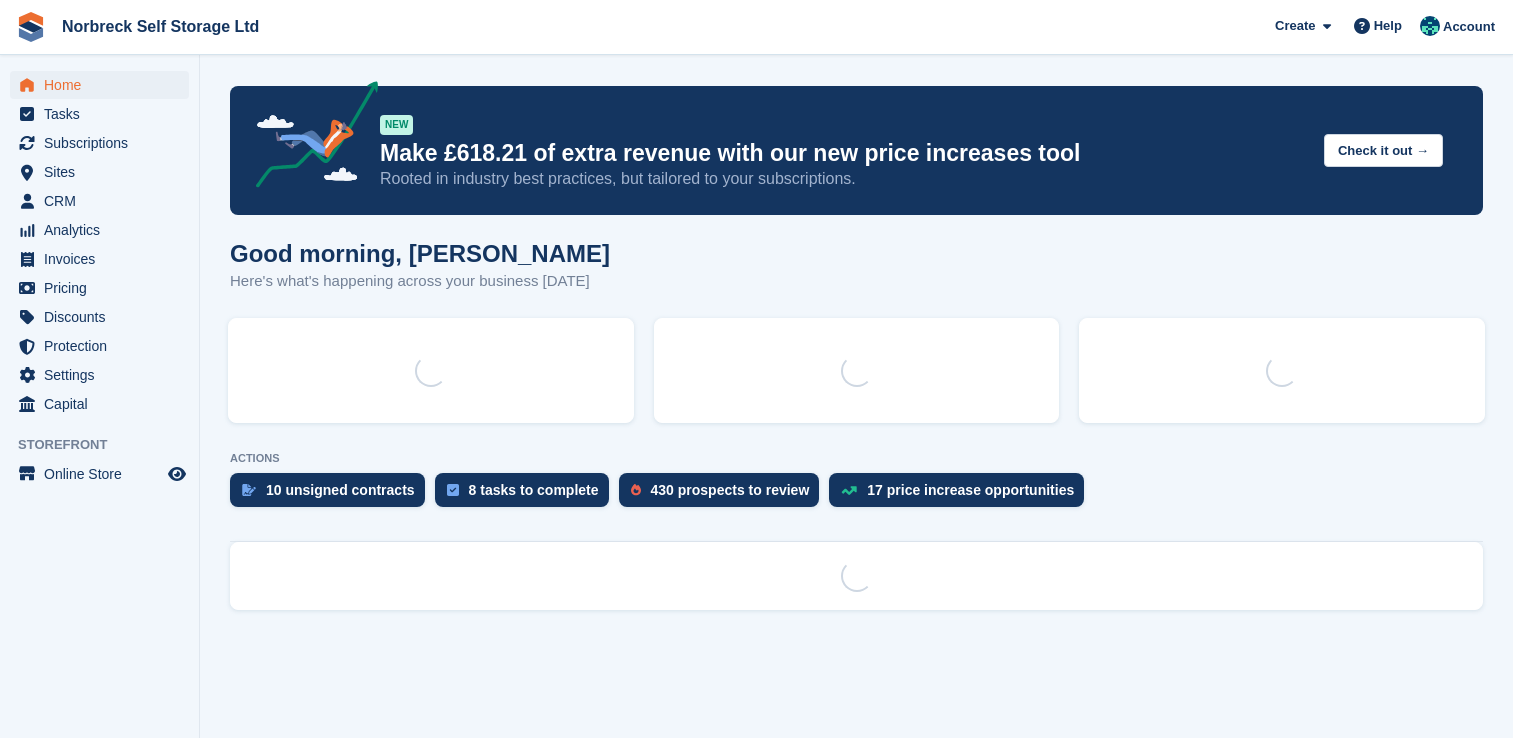 scroll, scrollTop: 0, scrollLeft: 0, axis: both 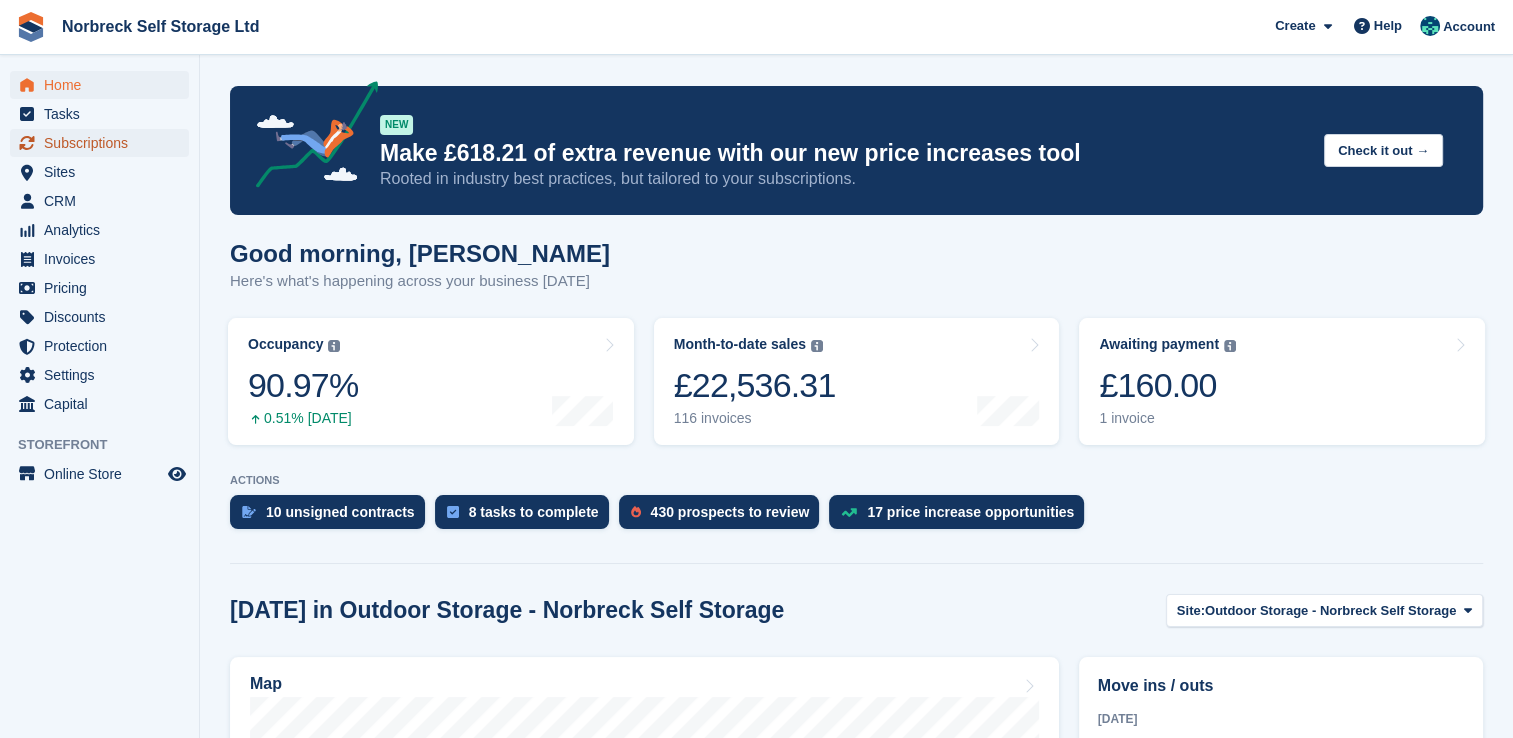 click on "Subscriptions" at bounding box center (104, 143) 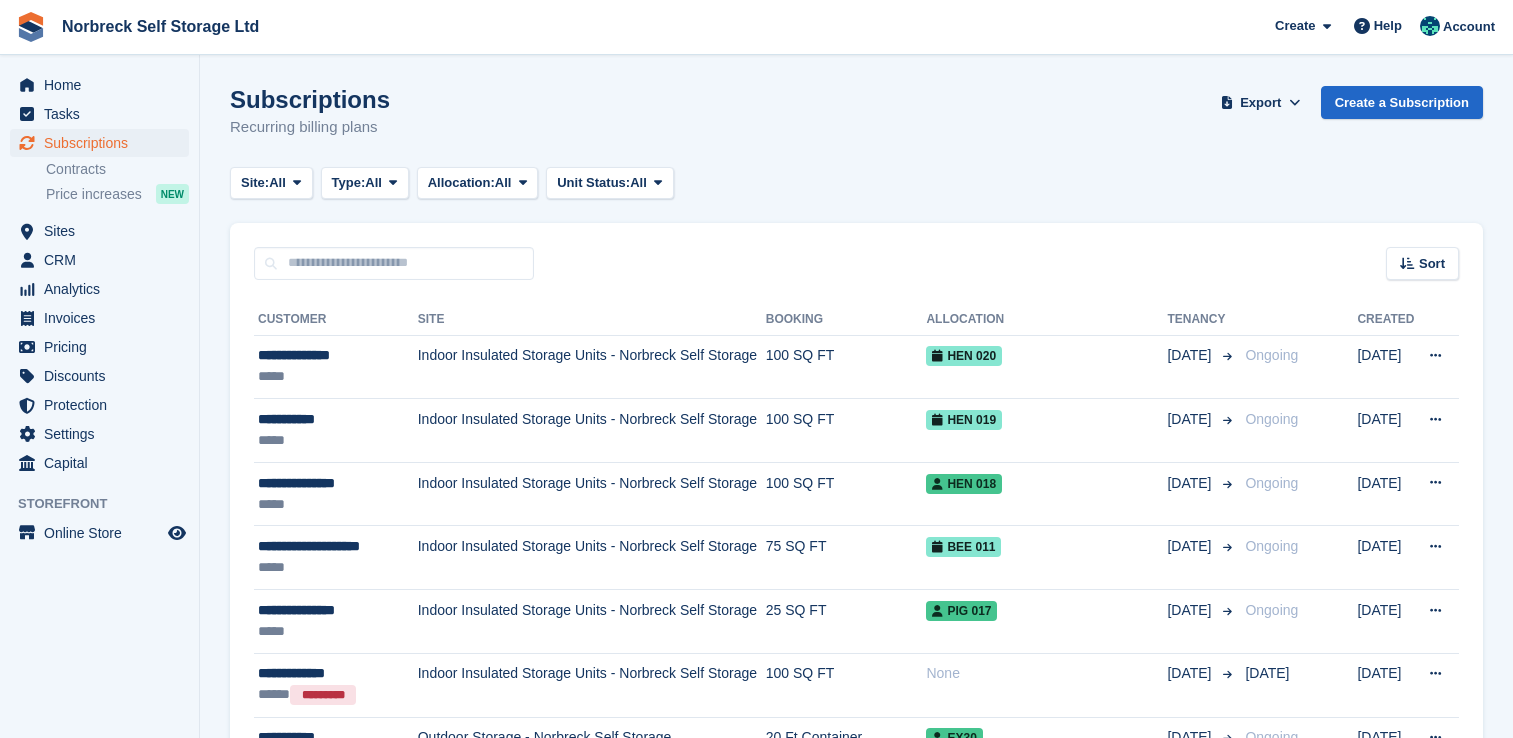 scroll, scrollTop: 0, scrollLeft: 0, axis: both 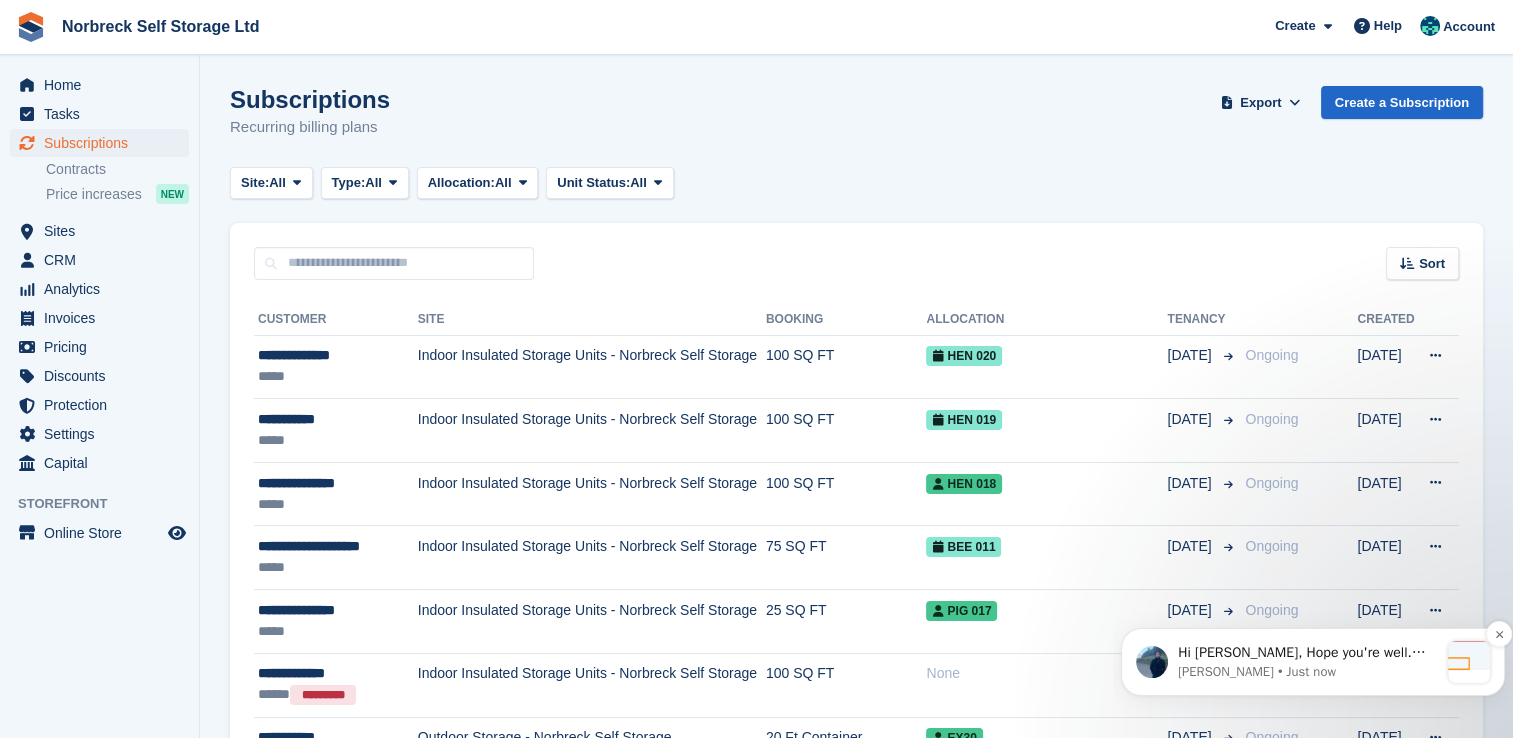 click on "Hi Sally,   Hope you're well.   You can get this information by exporting the subscription data. This will show the subscription start date, and end date, for any subscriptions cancelled.     Many thanks, Brian" at bounding box center (1308, 653) 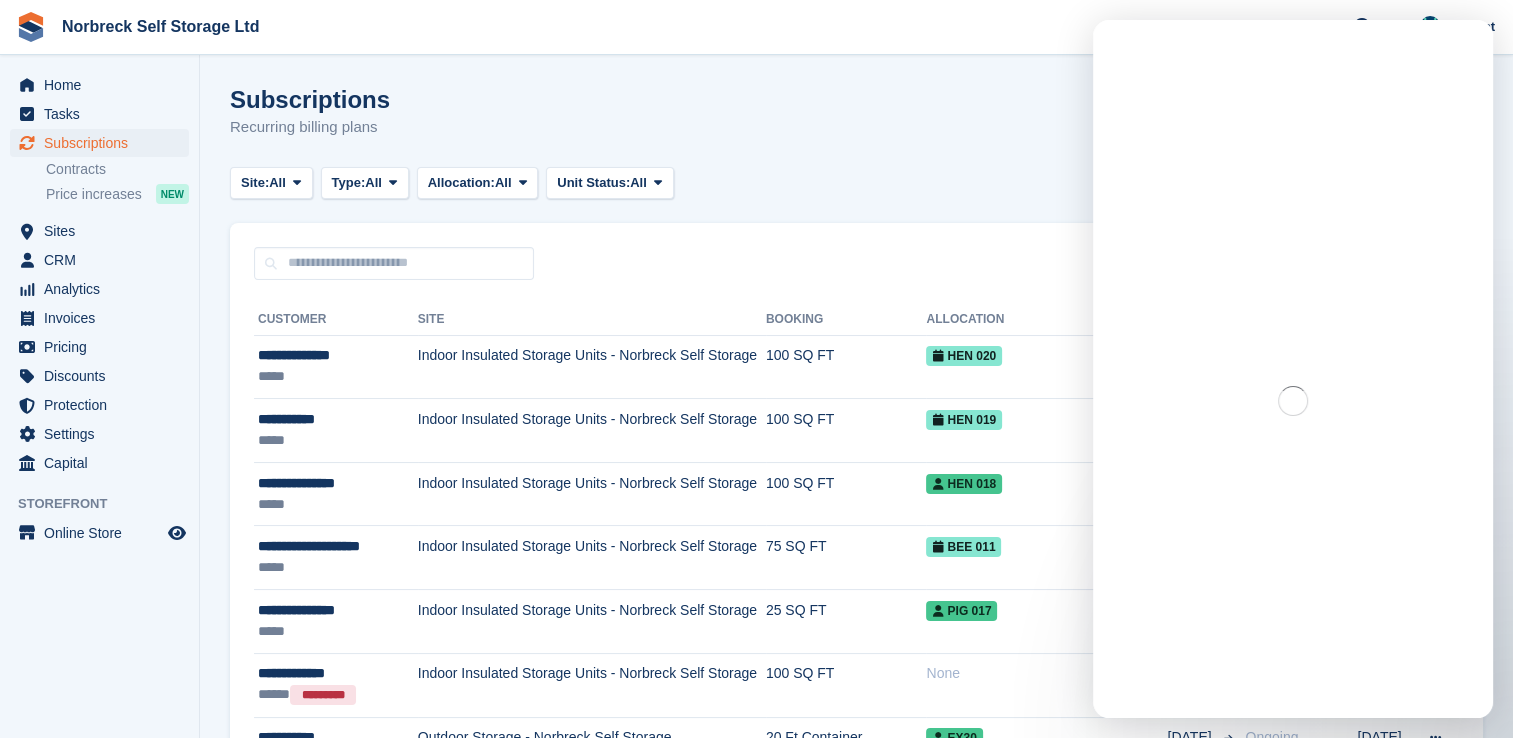 scroll, scrollTop: 0, scrollLeft: 0, axis: both 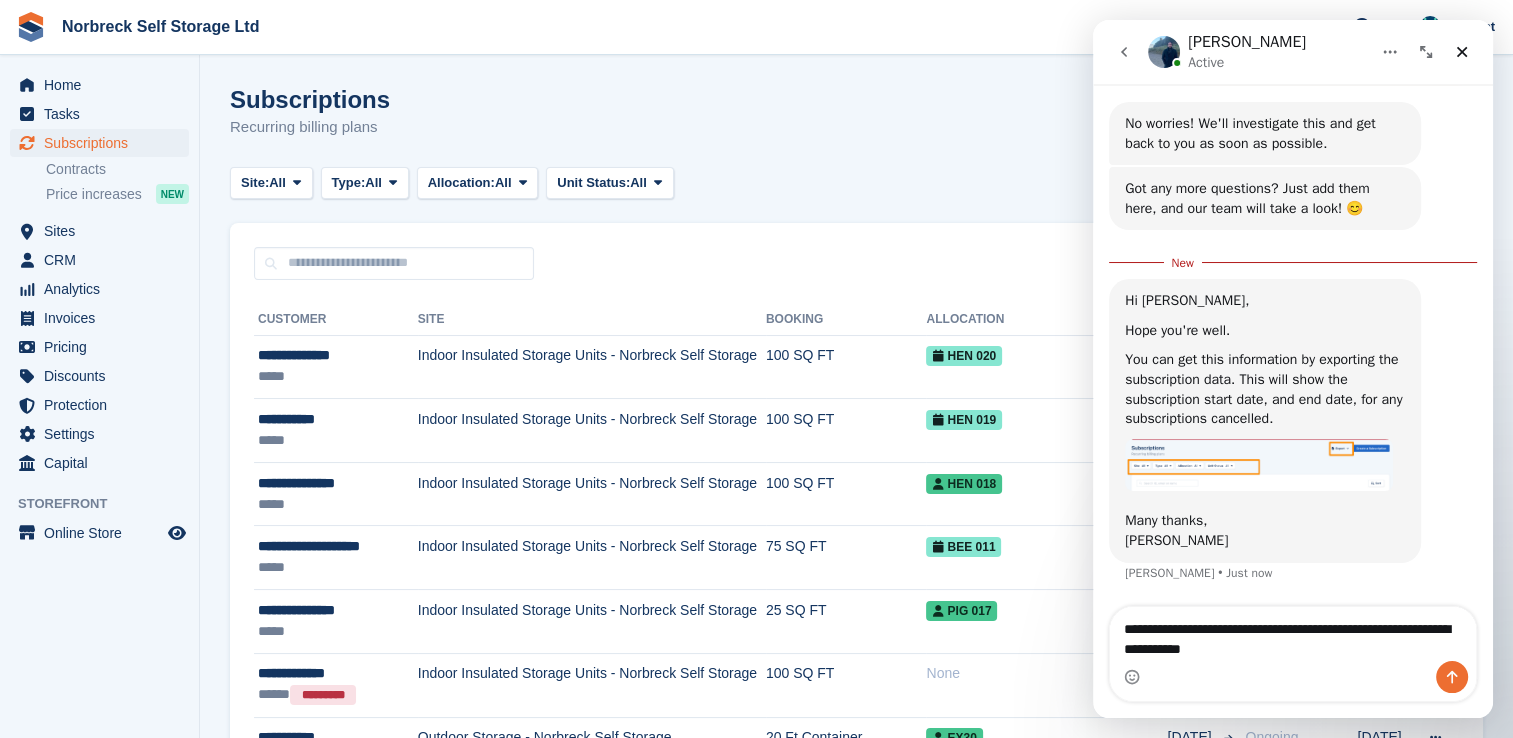 click on "**********" at bounding box center (1293, 634) 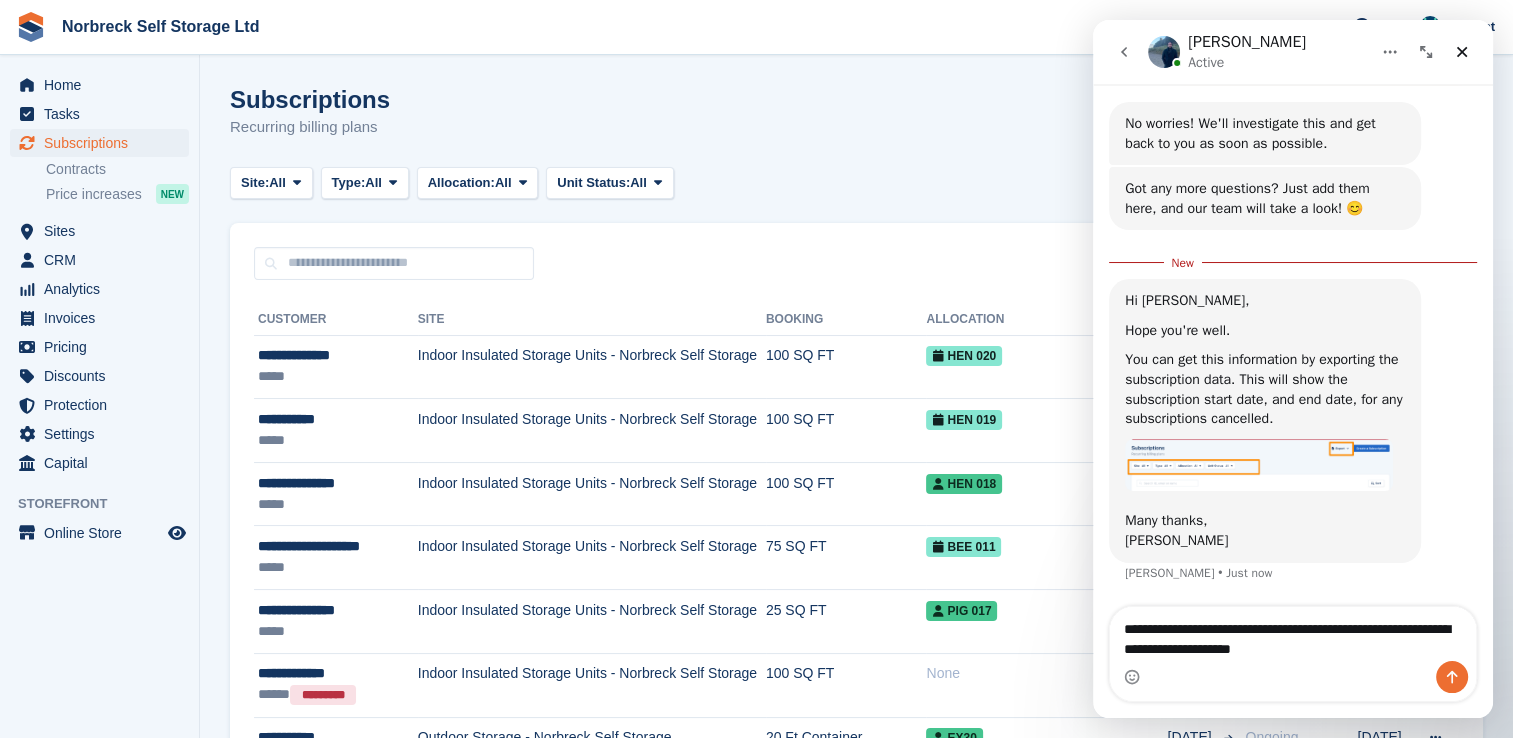 click on "**********" at bounding box center [1293, 634] 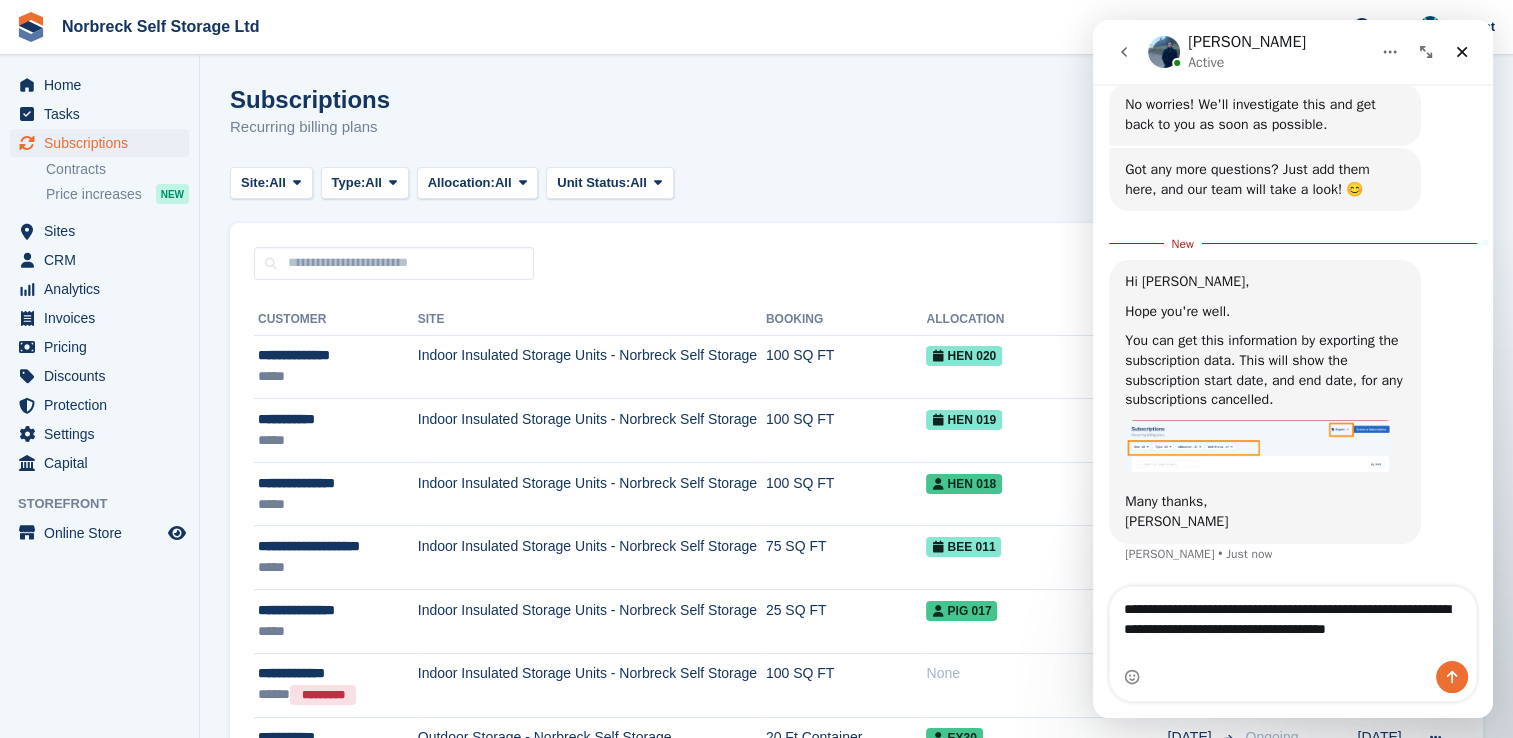 click on "**********" at bounding box center (1293, 614) 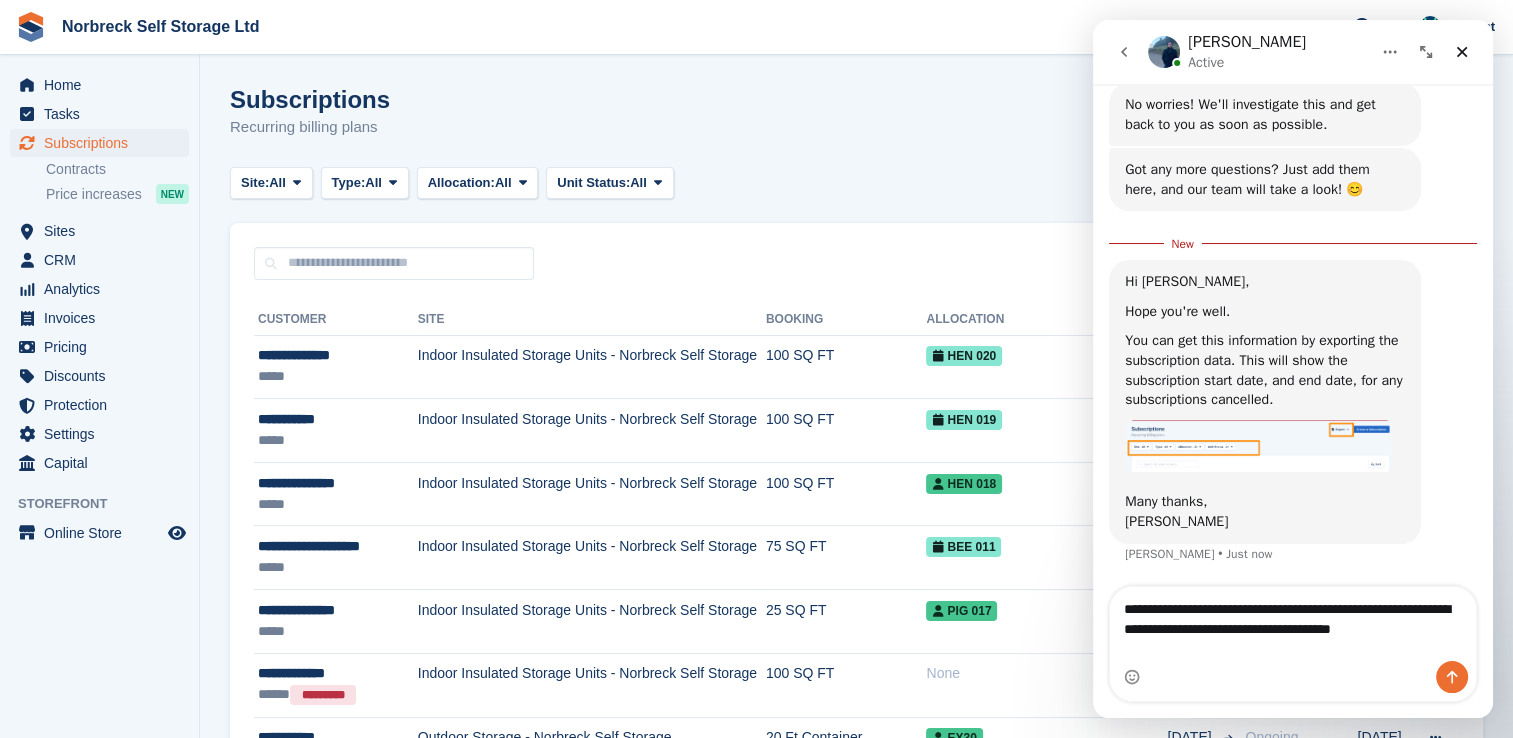 click on "**********" at bounding box center (1293, 614) 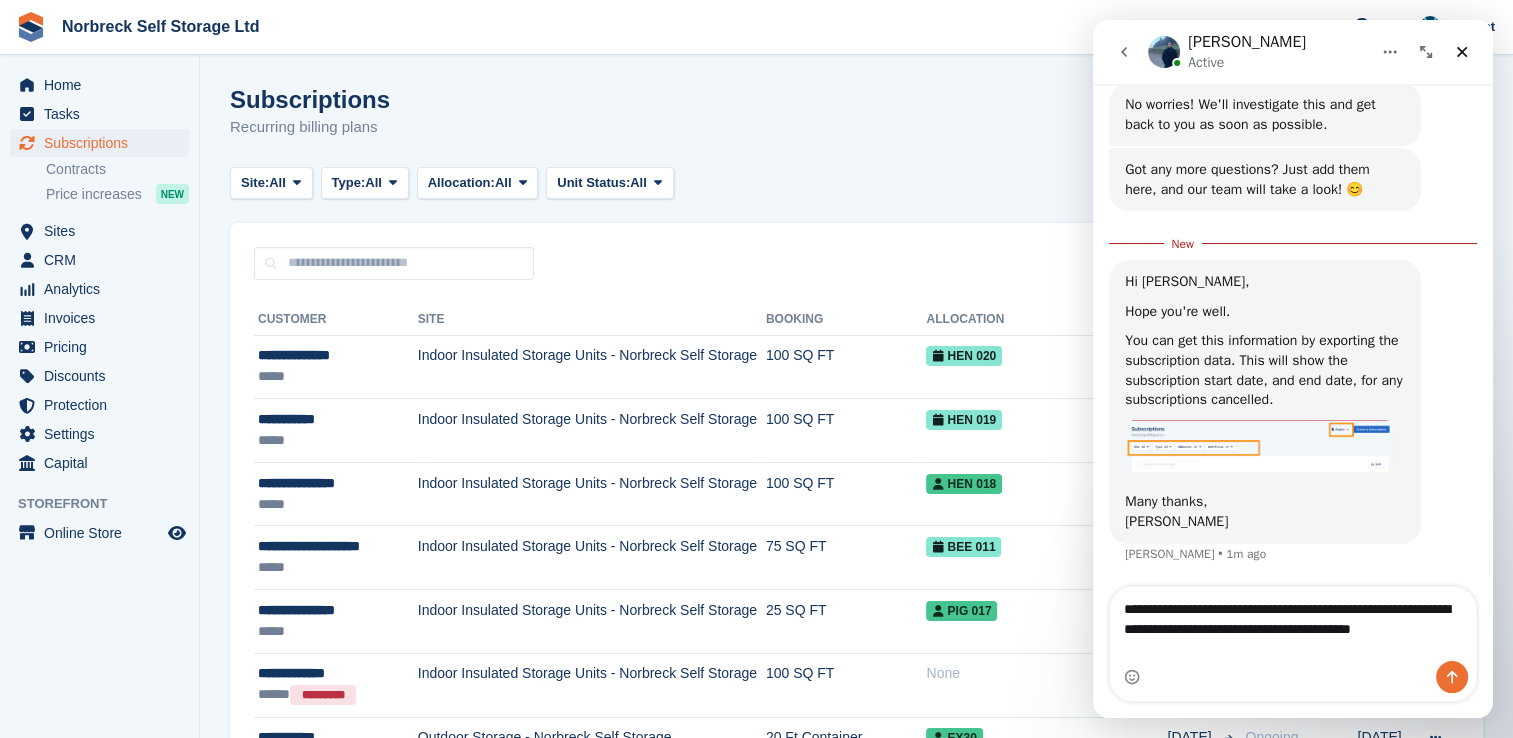 scroll, scrollTop: 848, scrollLeft: 0, axis: vertical 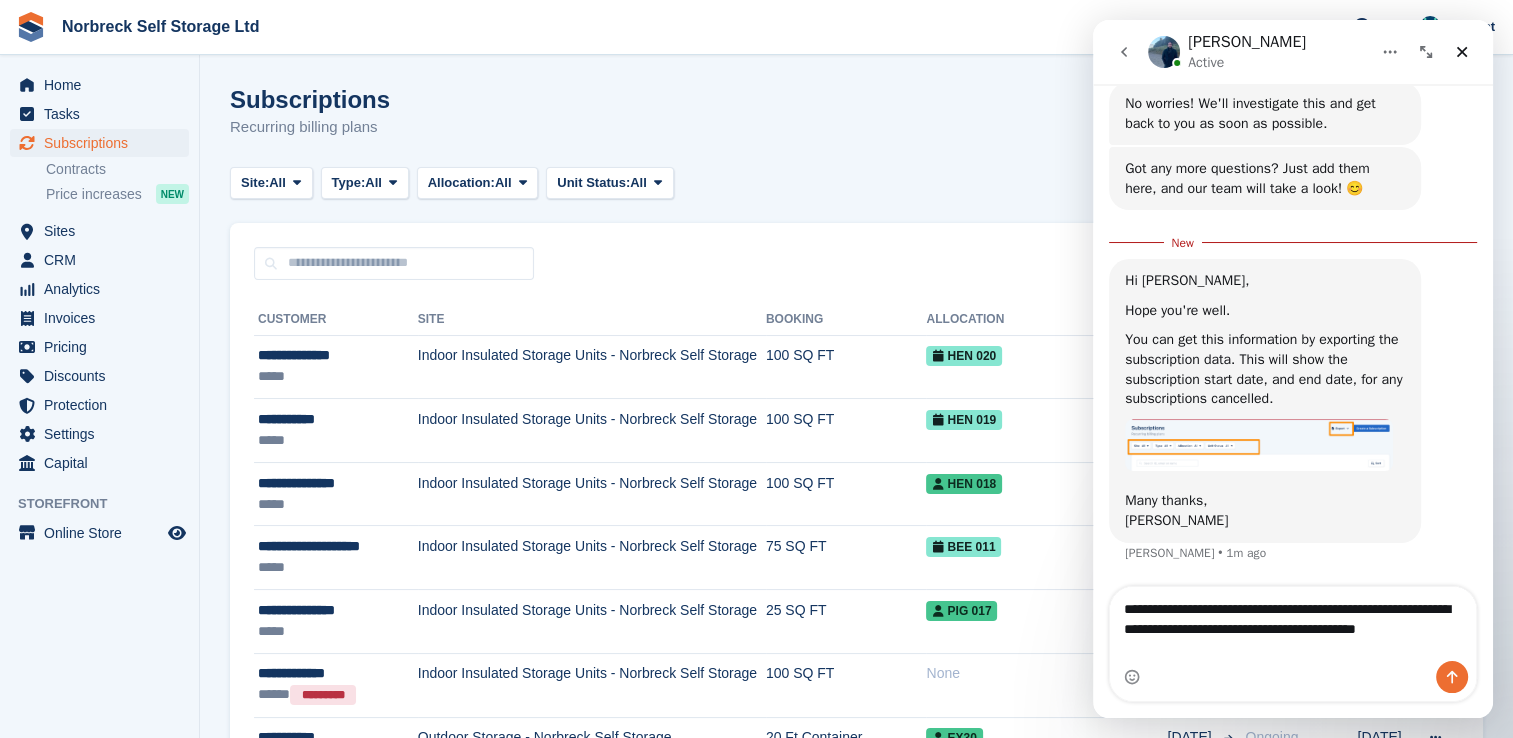 type on "**********" 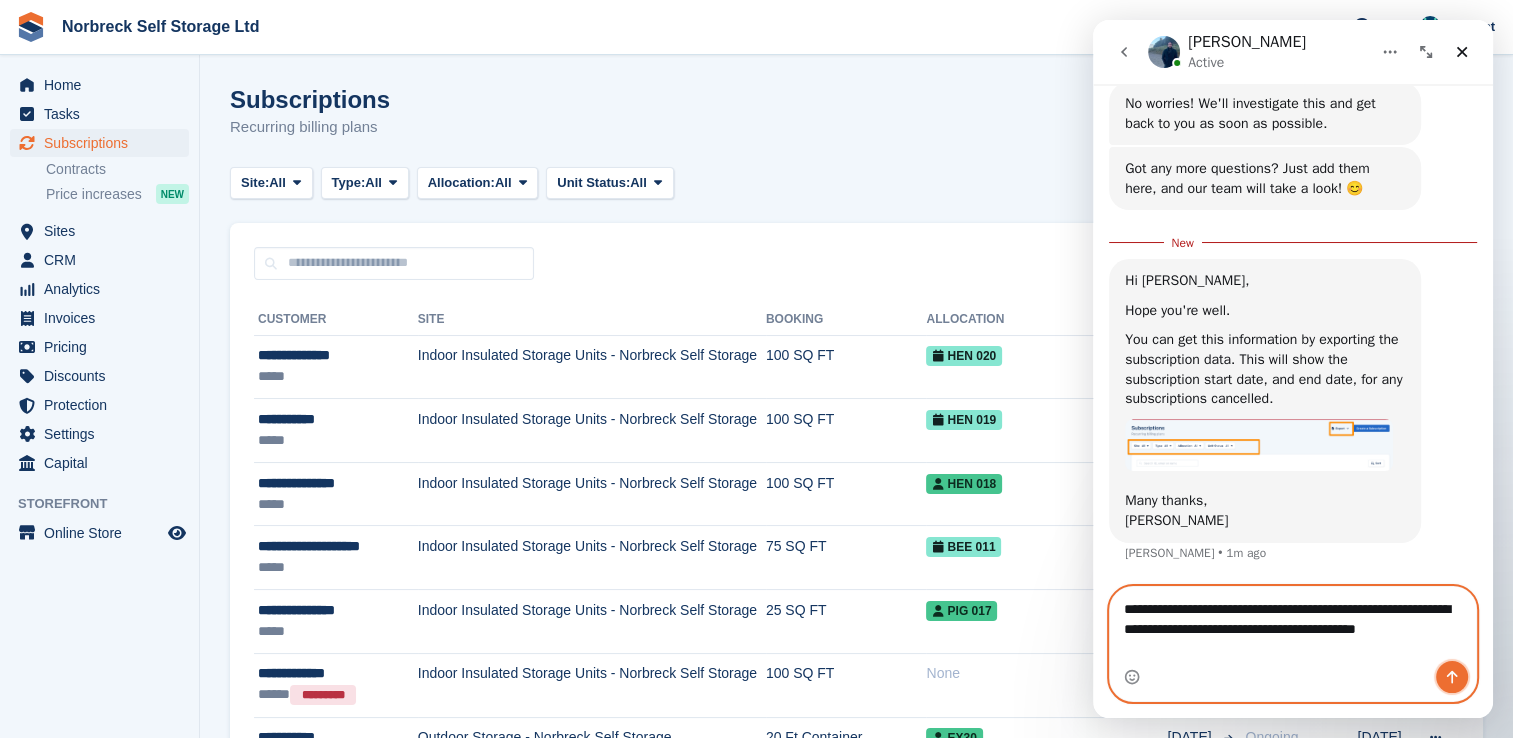 click 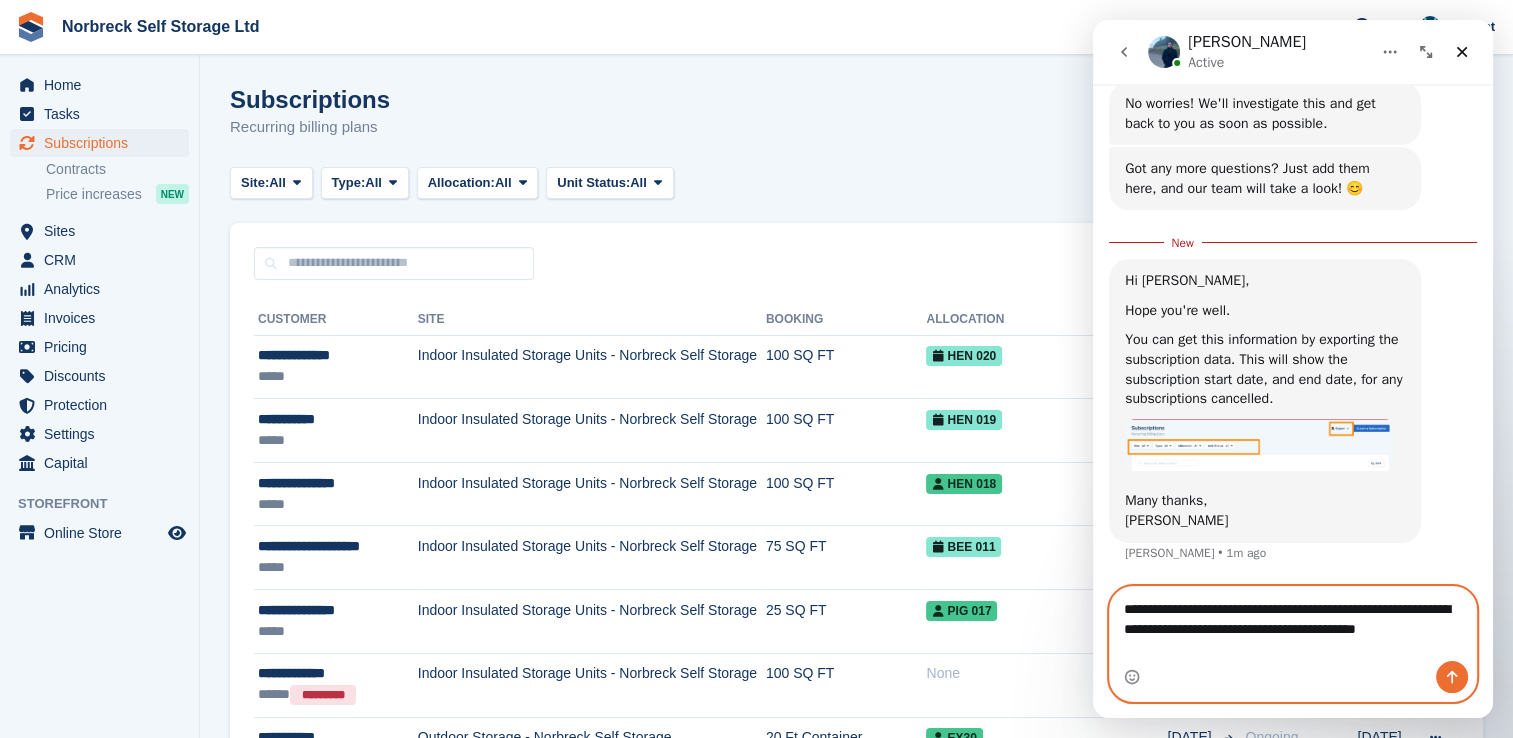 type 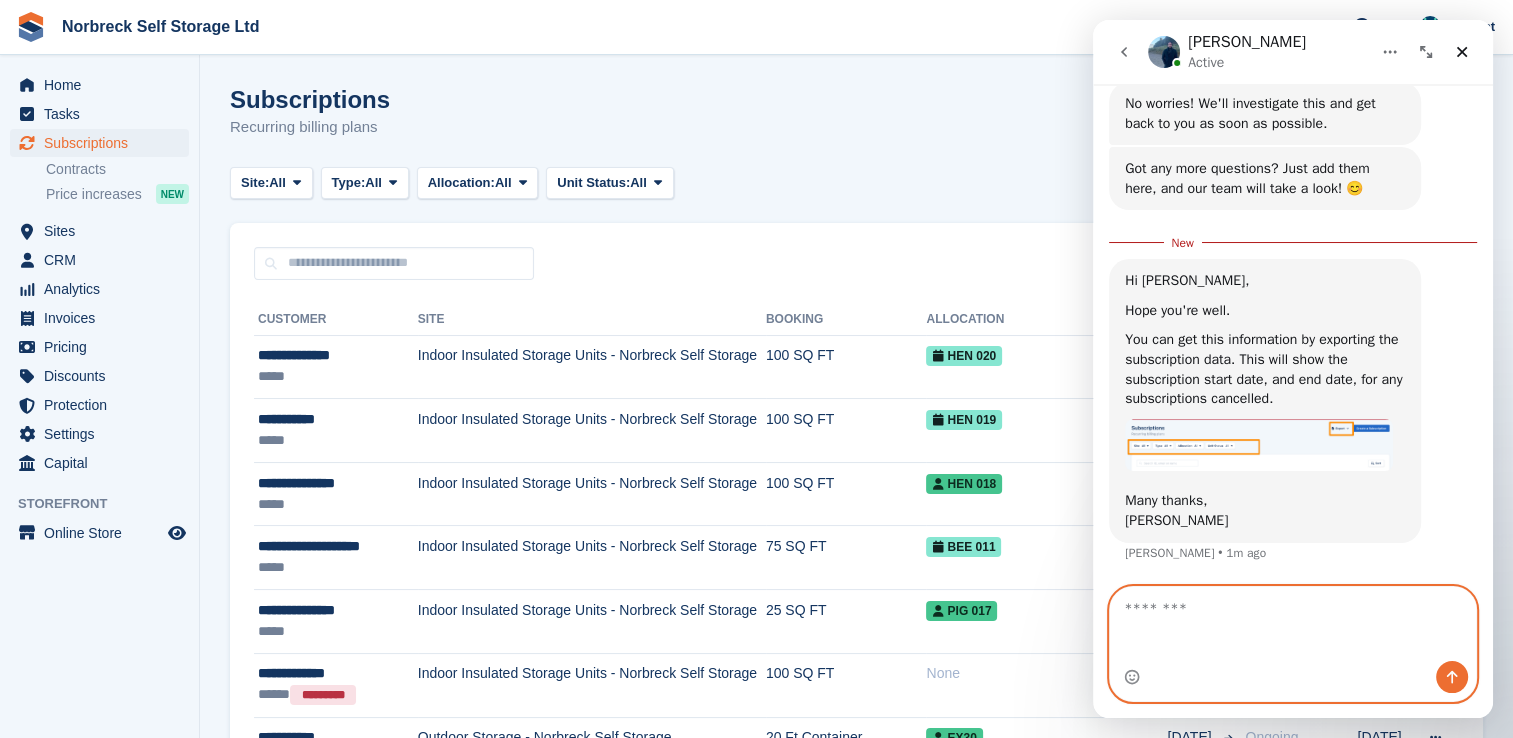 scroll, scrollTop: 873, scrollLeft: 0, axis: vertical 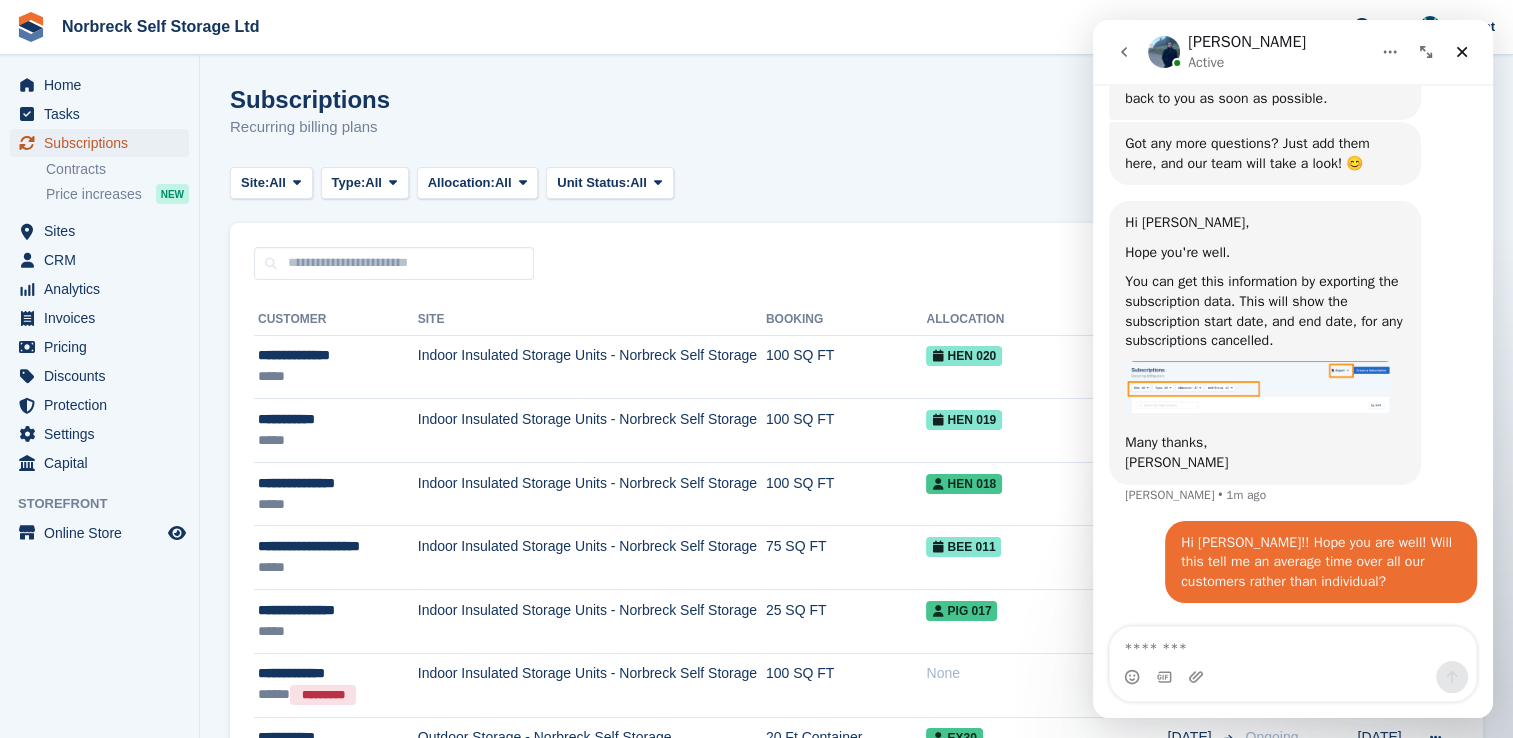 click on "Subscriptions" at bounding box center [104, 143] 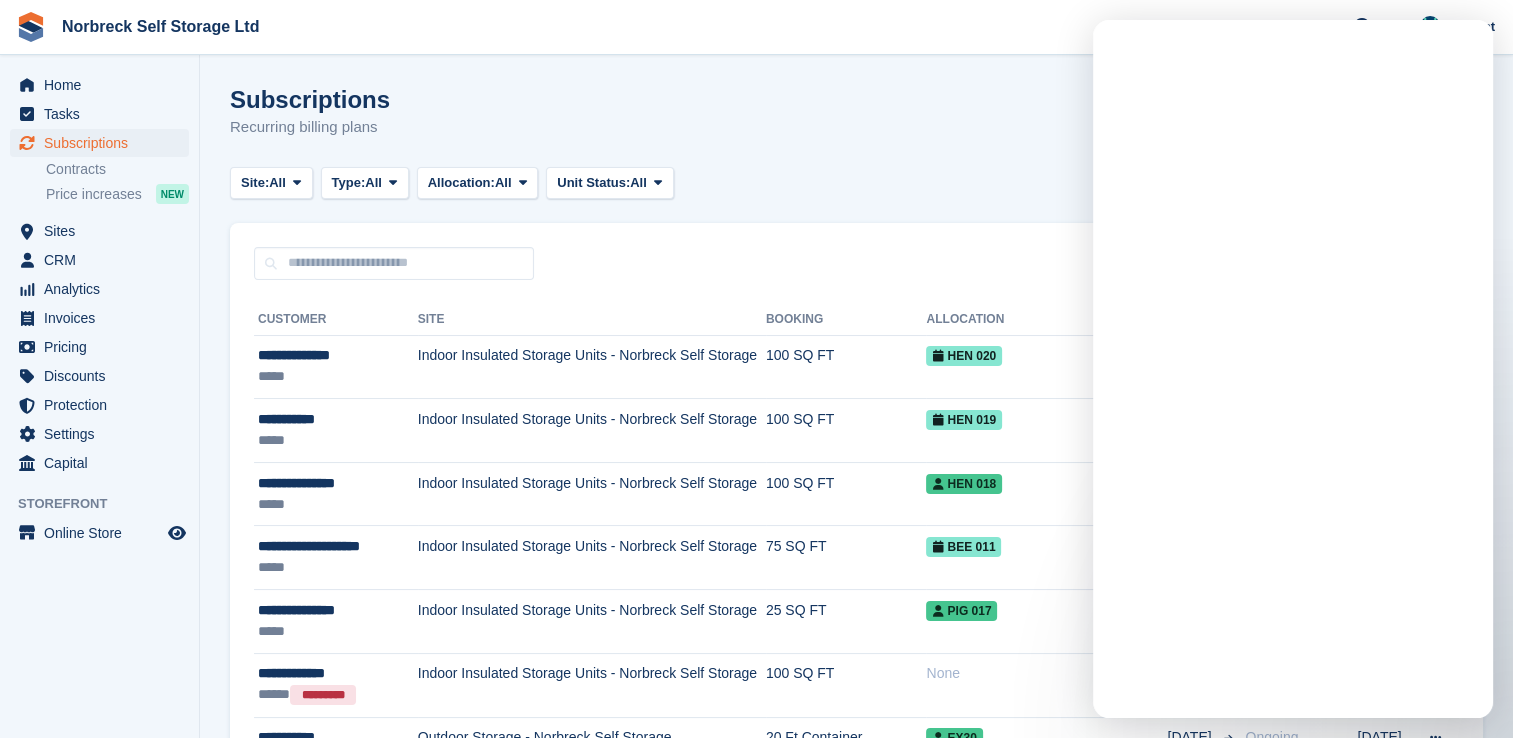 scroll, scrollTop: 0, scrollLeft: 0, axis: both 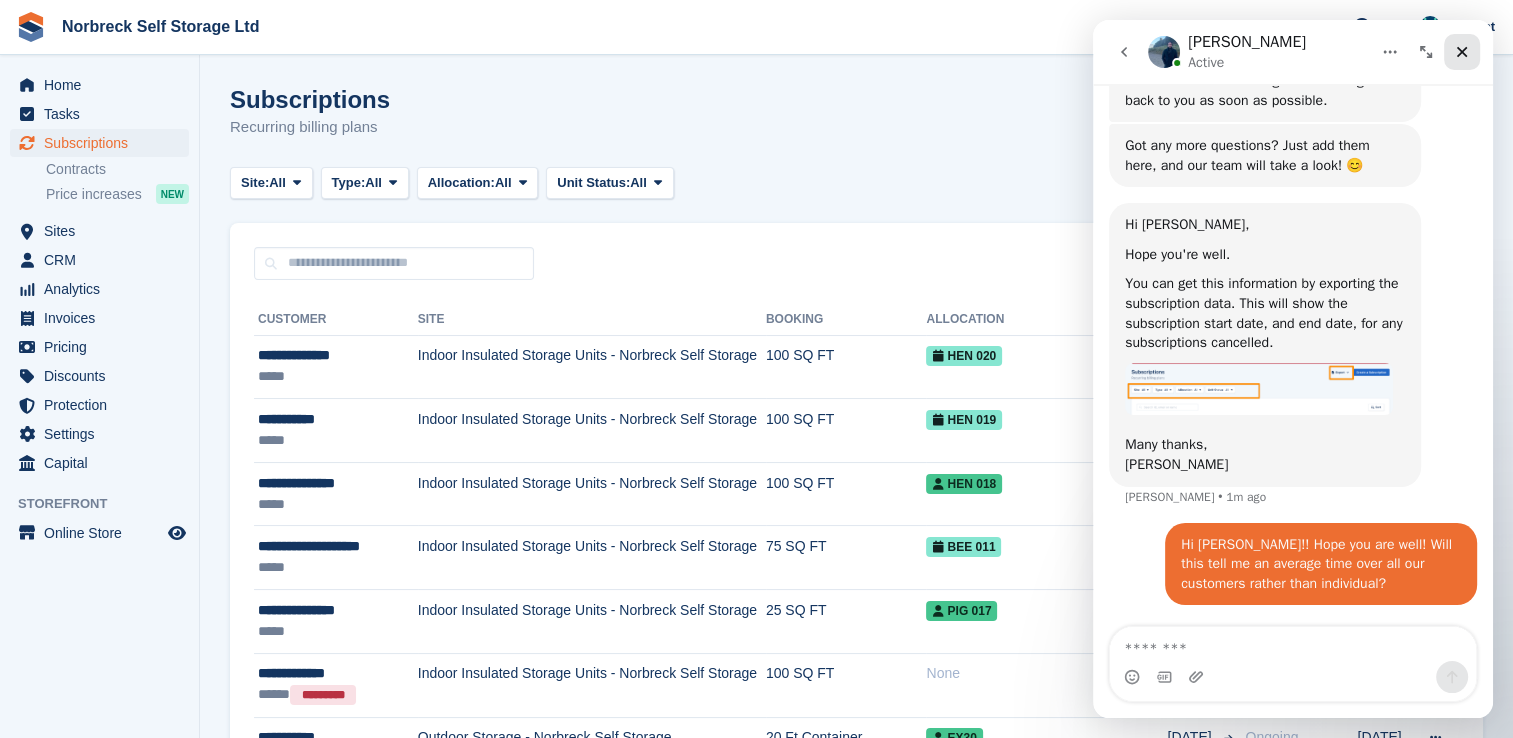click 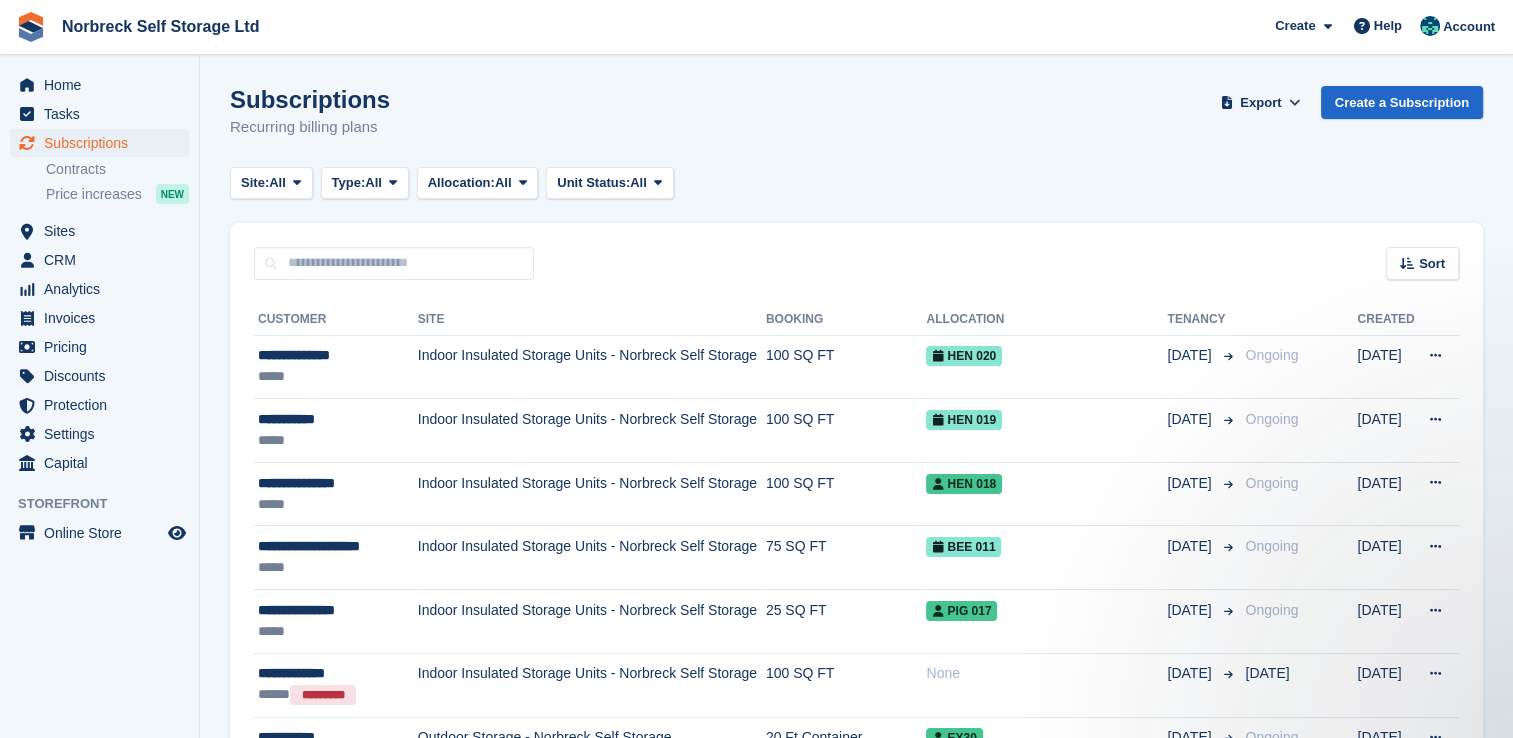scroll, scrollTop: 0, scrollLeft: 0, axis: both 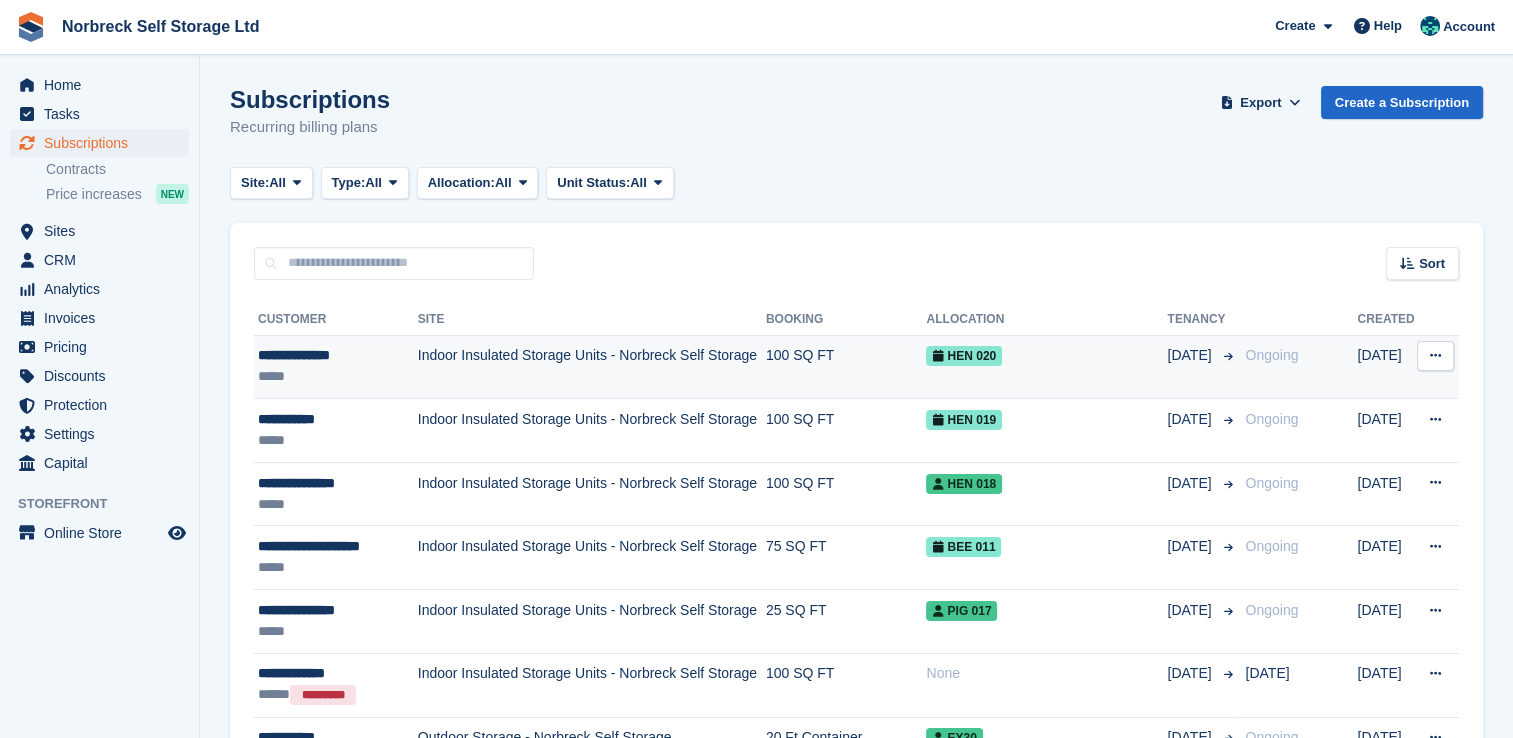 click at bounding box center [1435, 355] 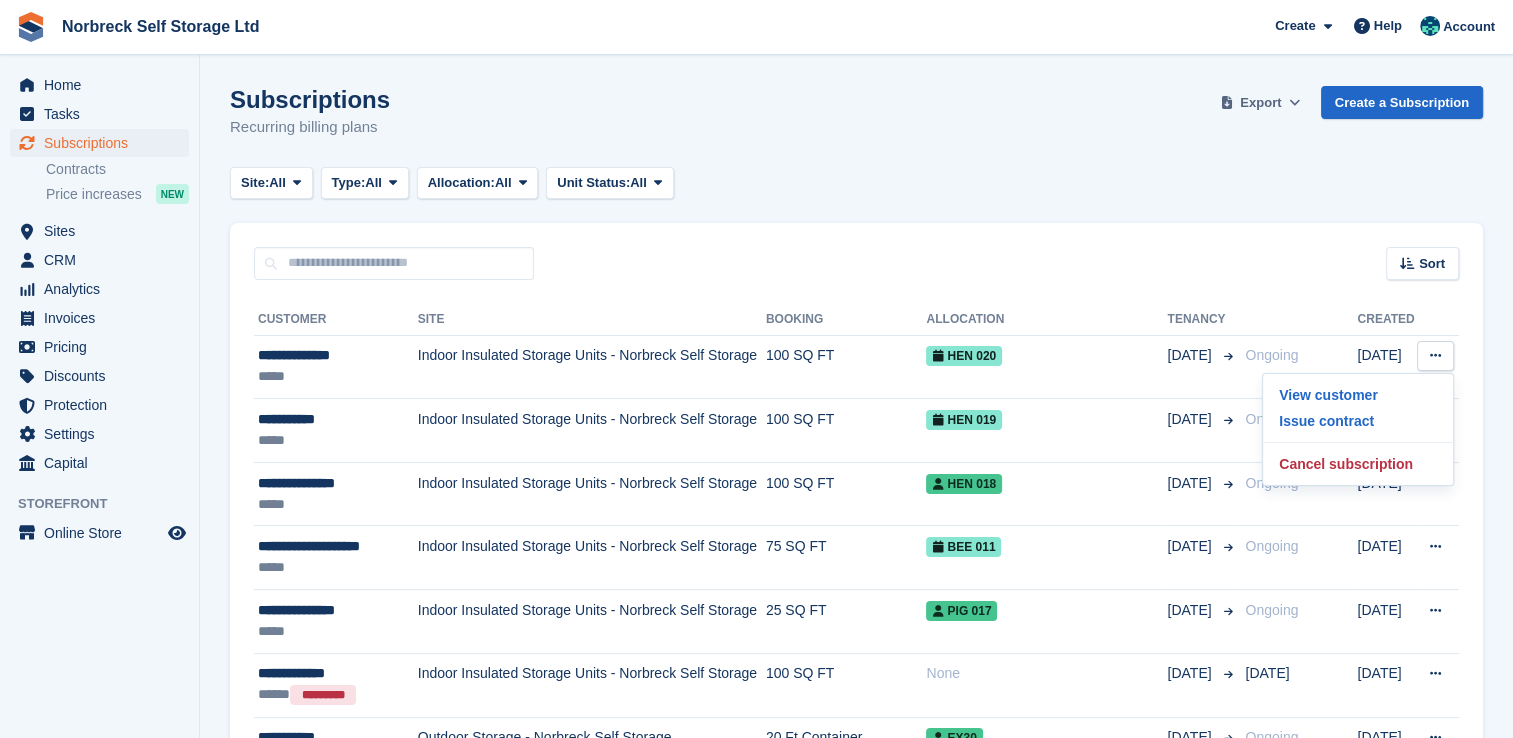 click on "Export" at bounding box center [1260, 103] 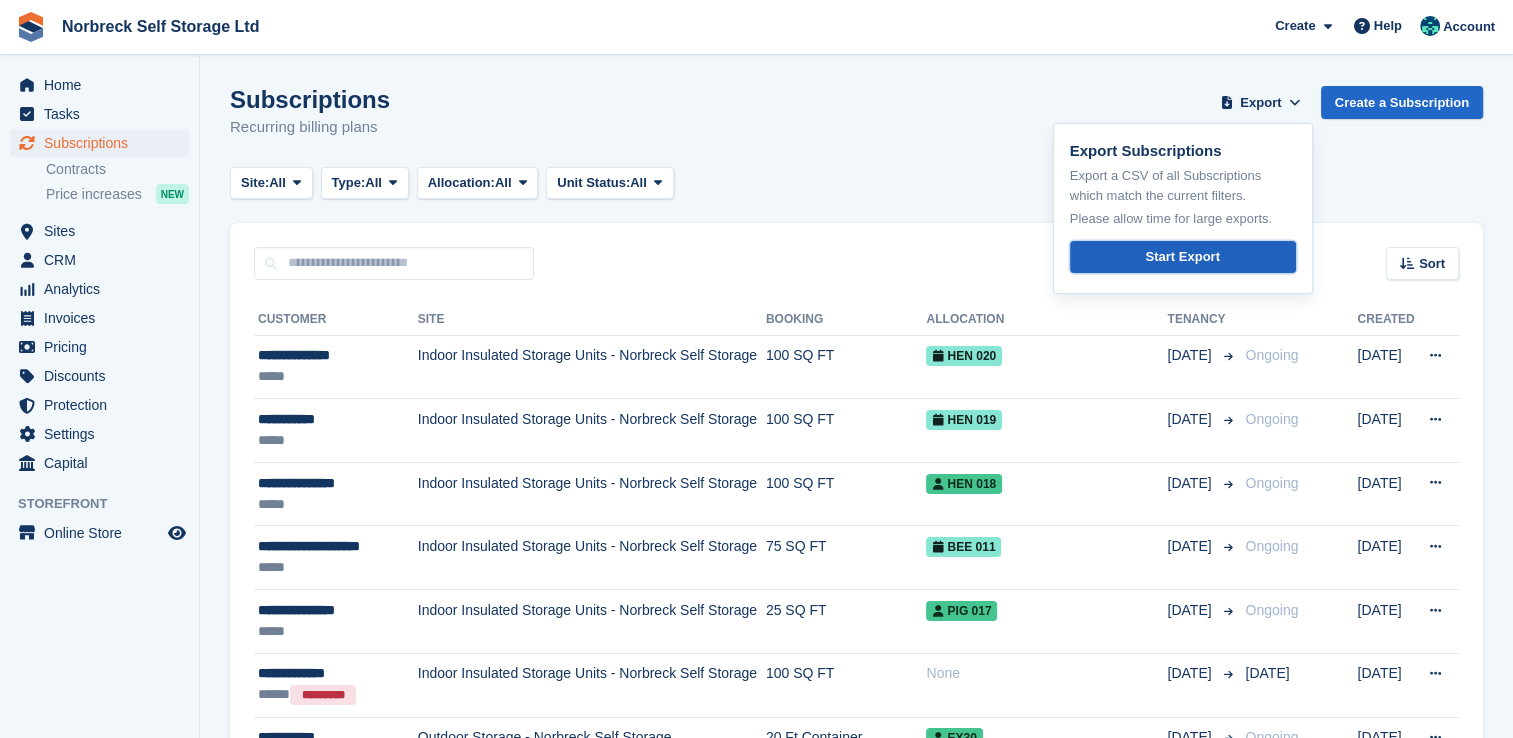 click on "Start Export" at bounding box center (1183, 257) 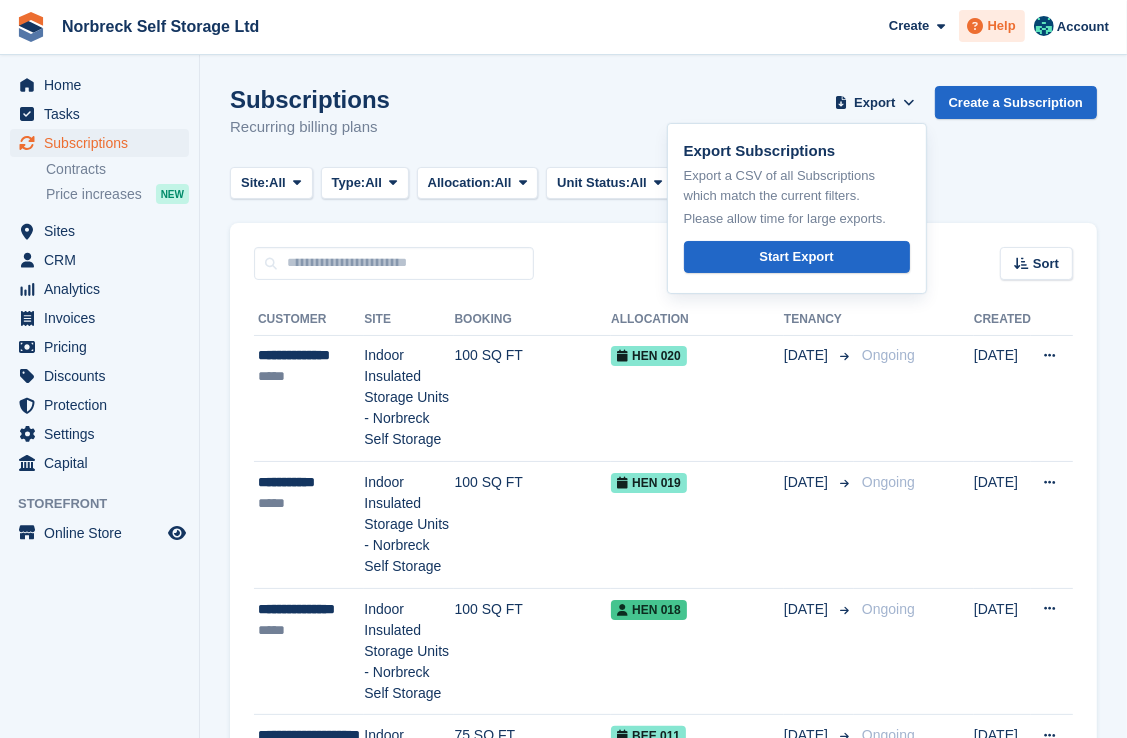 click on "Help" at bounding box center (992, 26) 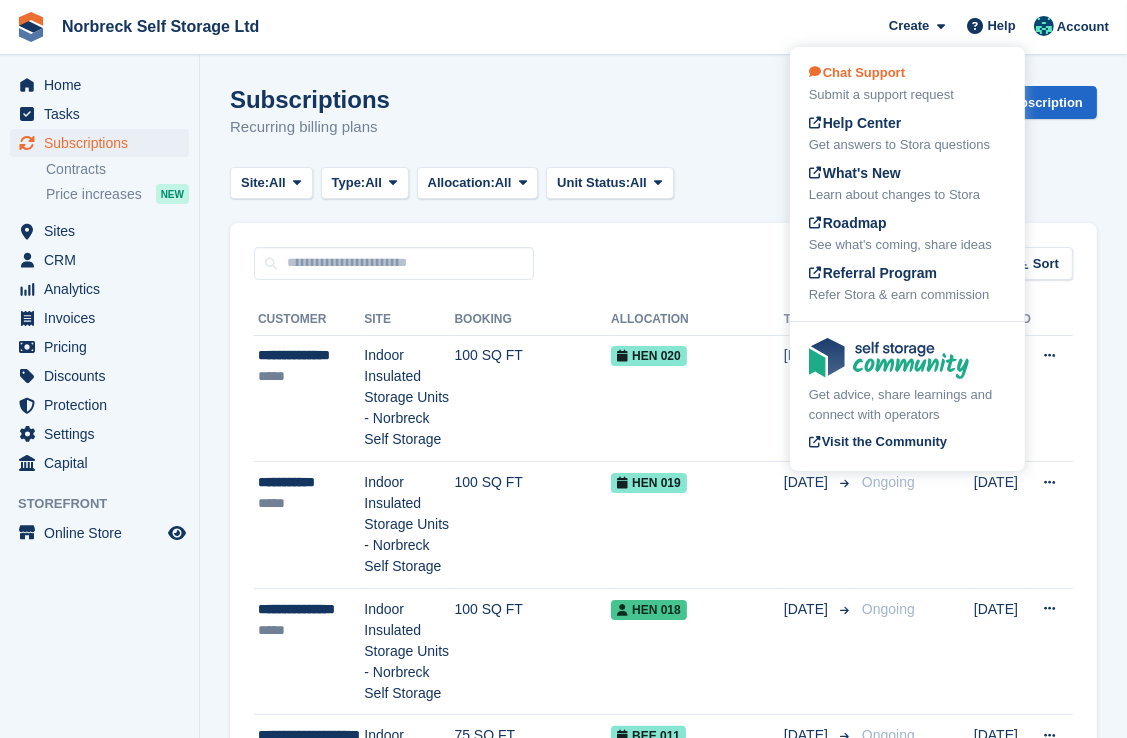 click on "Chat Support
Submit a support request" at bounding box center (907, 84) 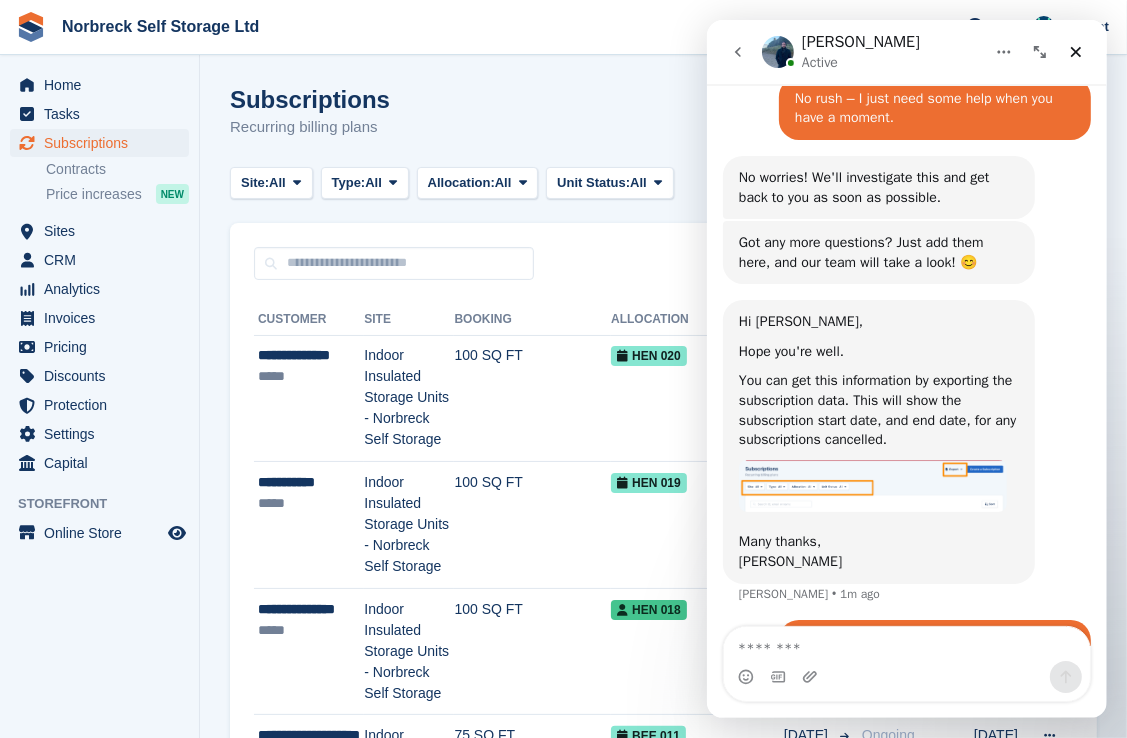 scroll, scrollTop: 873, scrollLeft: 0, axis: vertical 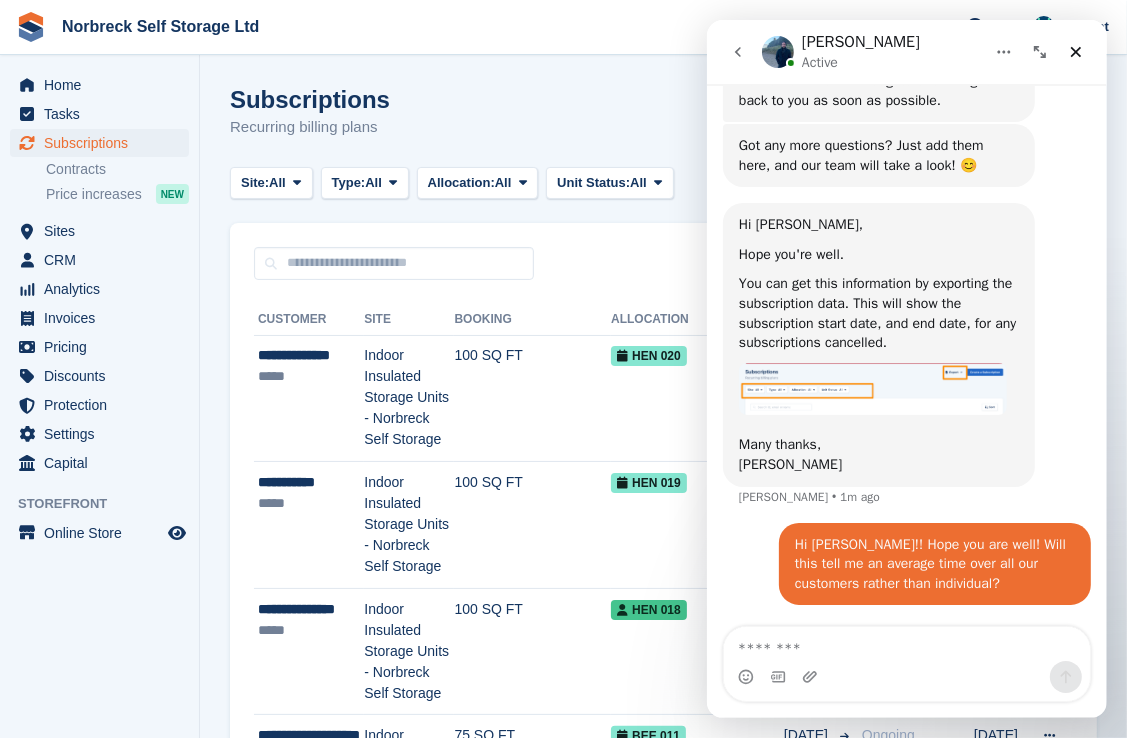 click on "Subscriptions
Recurring billing plans
Export
Export Subscriptions
Export a CSV of all Subscriptions which match the current filters.
Please allow time for large exports.
Start Export
Create a Subscription" at bounding box center (663, 124) 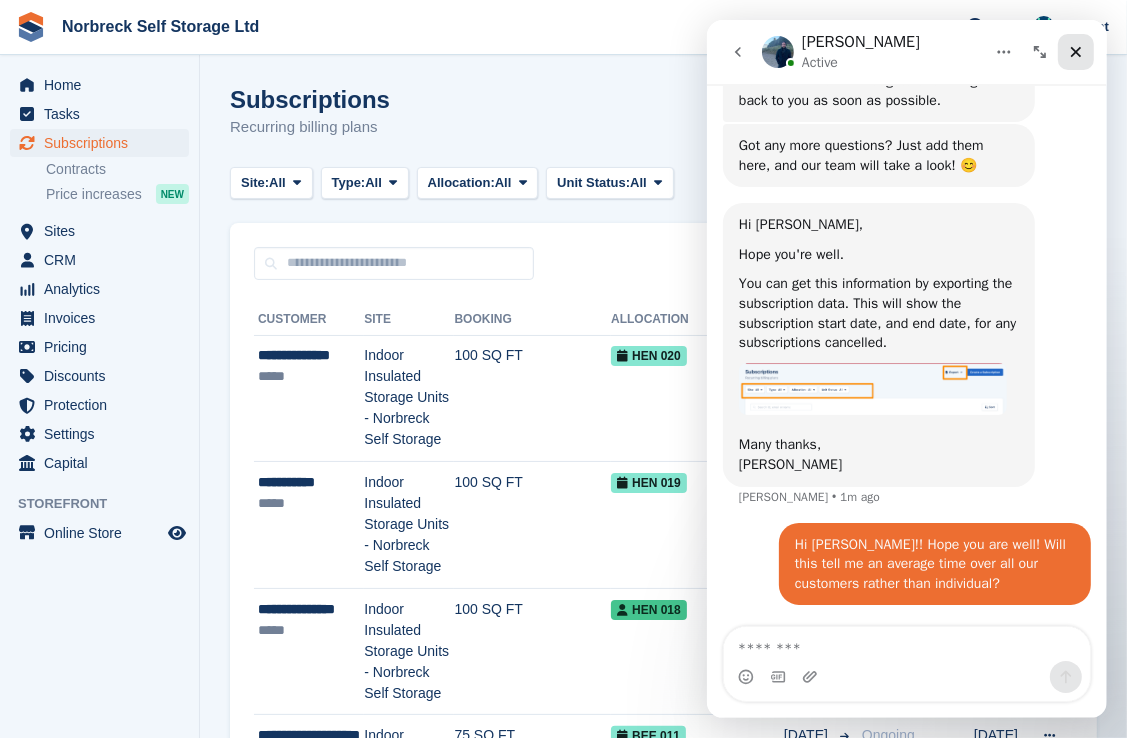 click 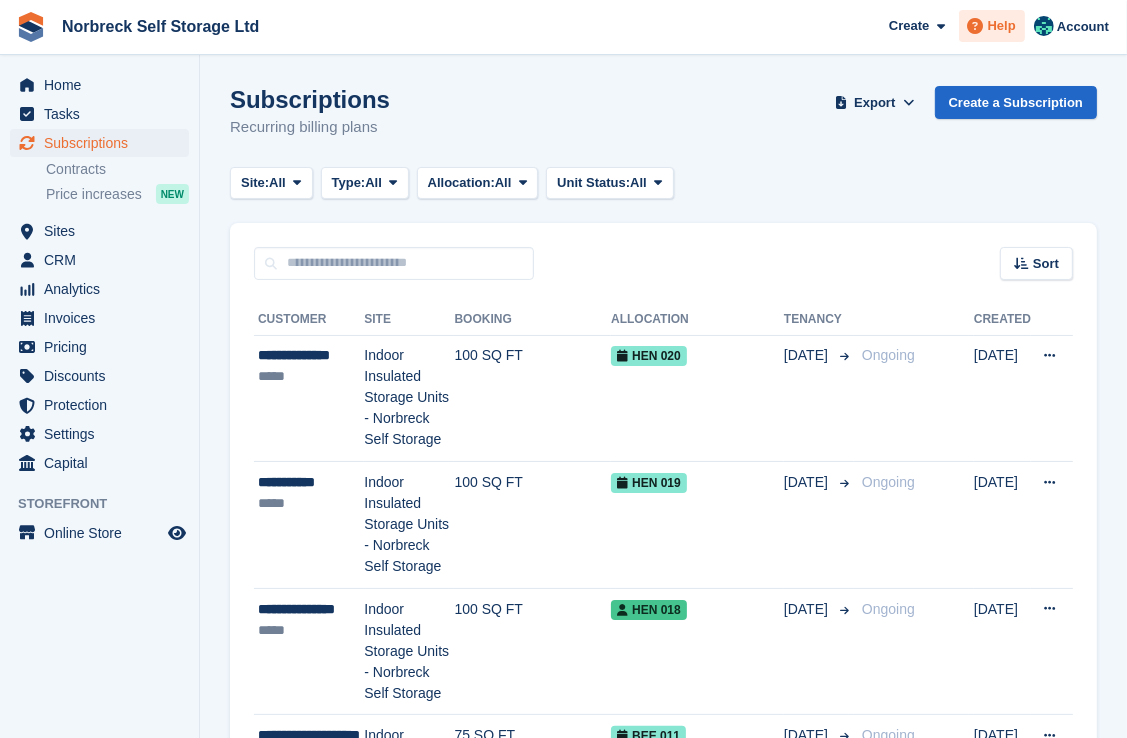 click on "Help" at bounding box center [1002, 26] 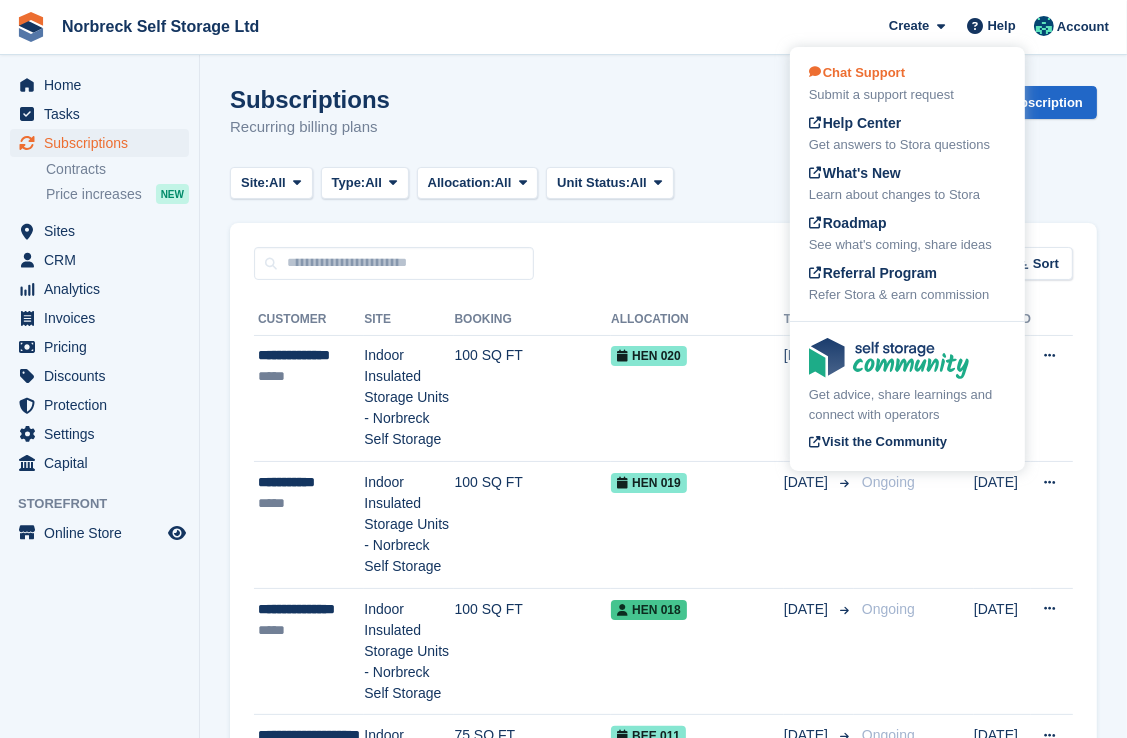 click on "Submit a support request" at bounding box center [907, 95] 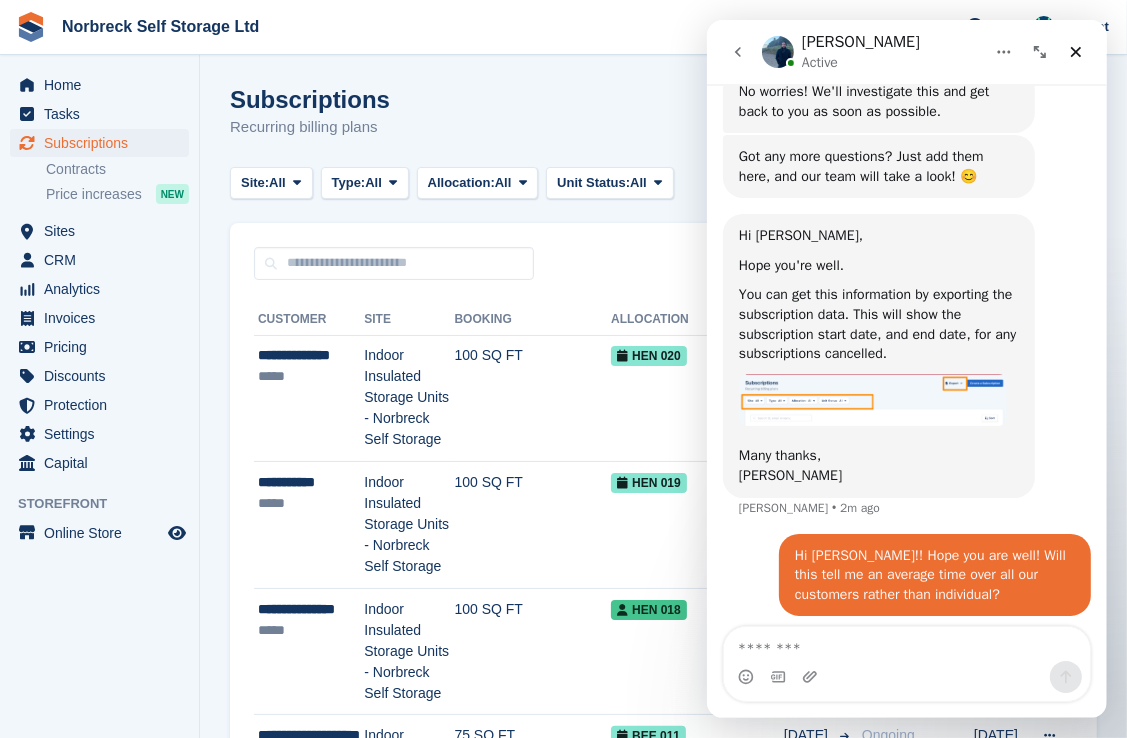 scroll, scrollTop: 873, scrollLeft: 0, axis: vertical 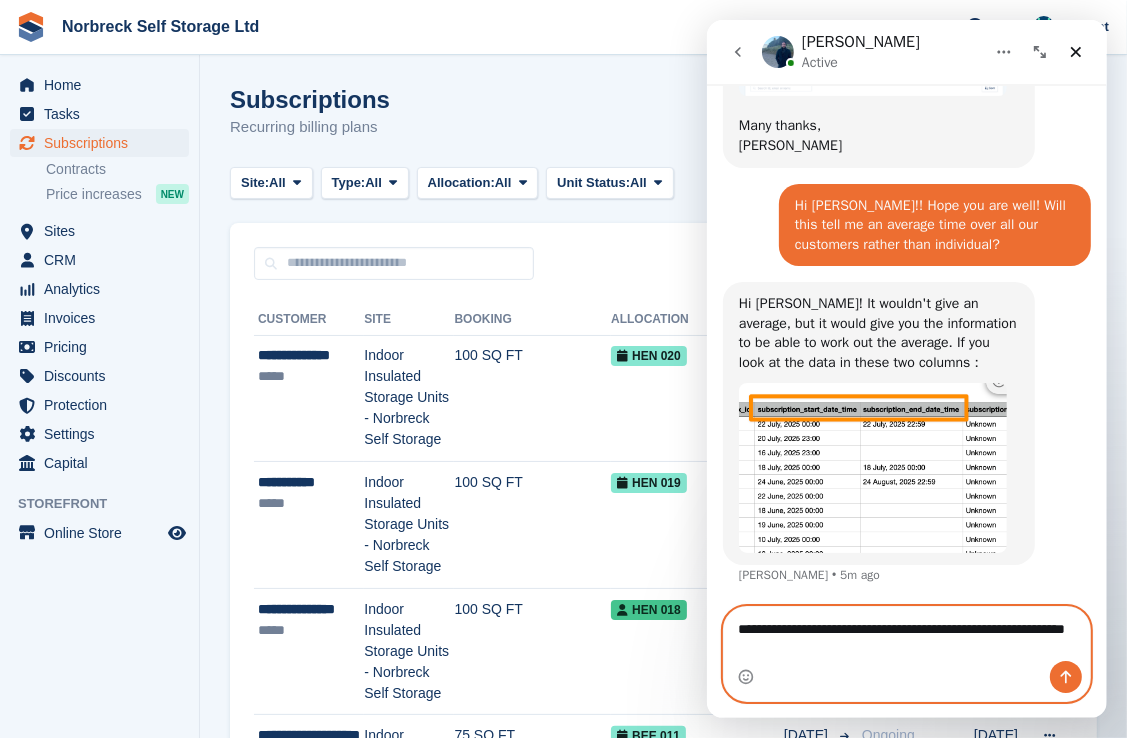 click on "**********" at bounding box center (906, 634) 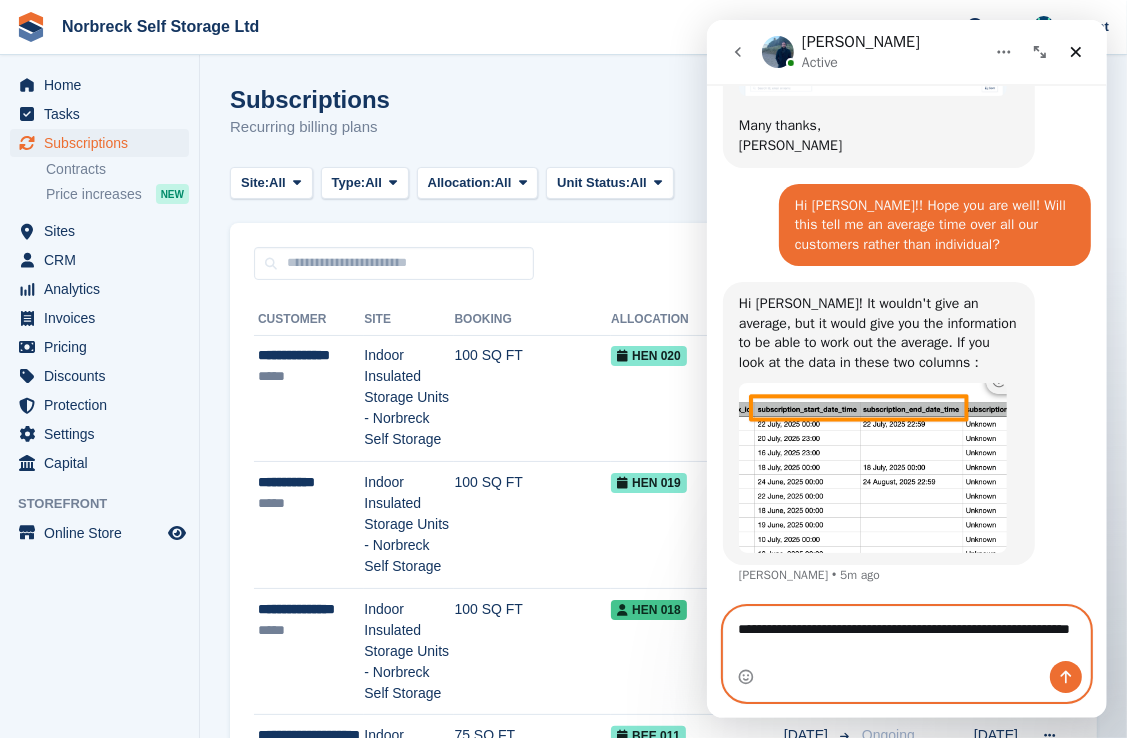 type on "**********" 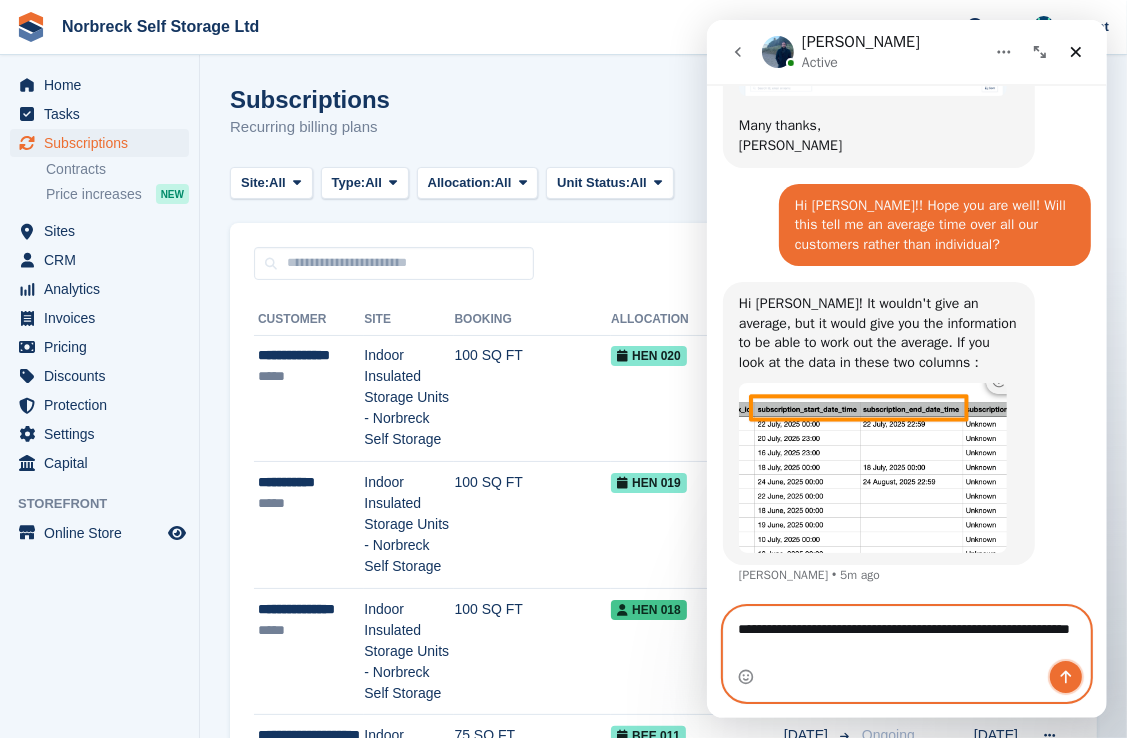 click 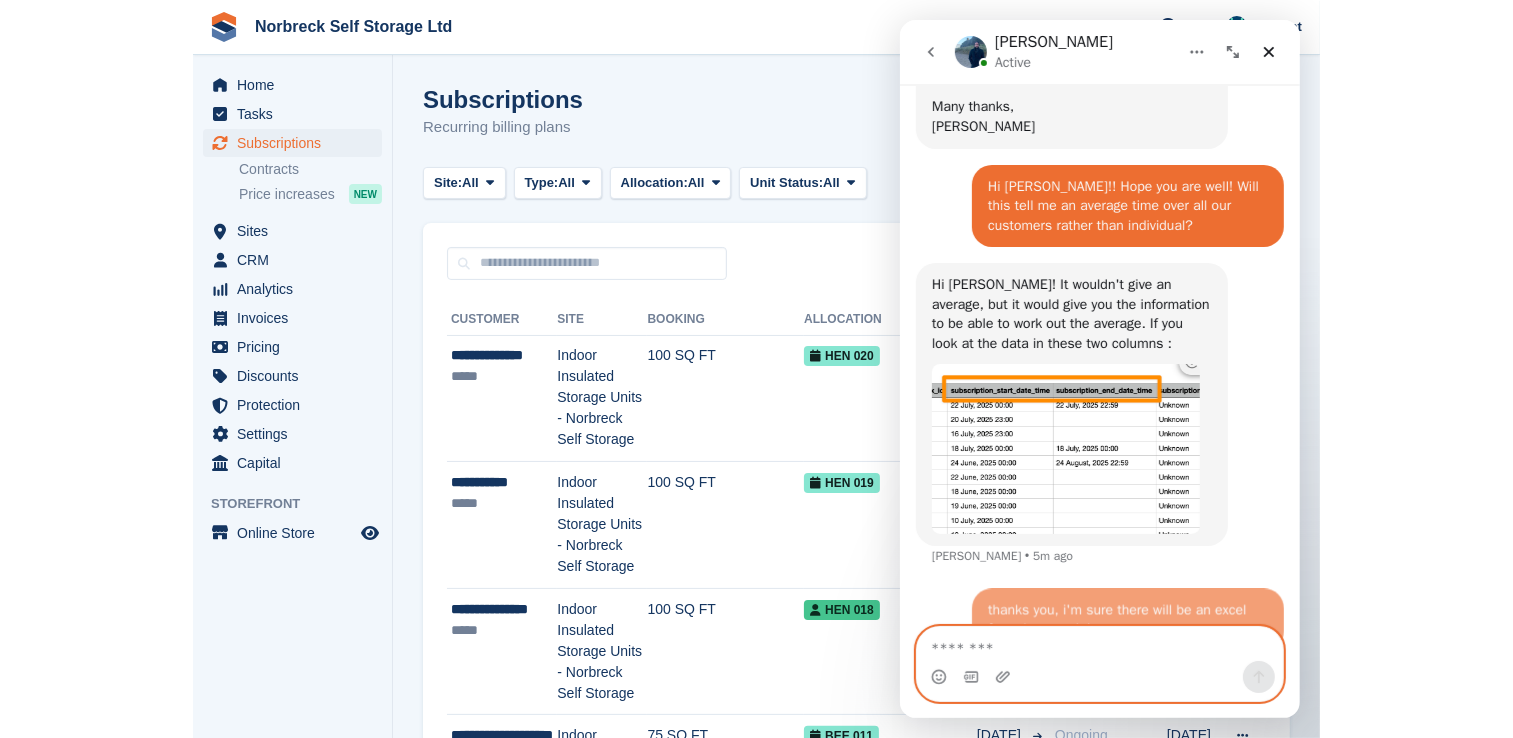 scroll, scrollTop: 1251, scrollLeft: 0, axis: vertical 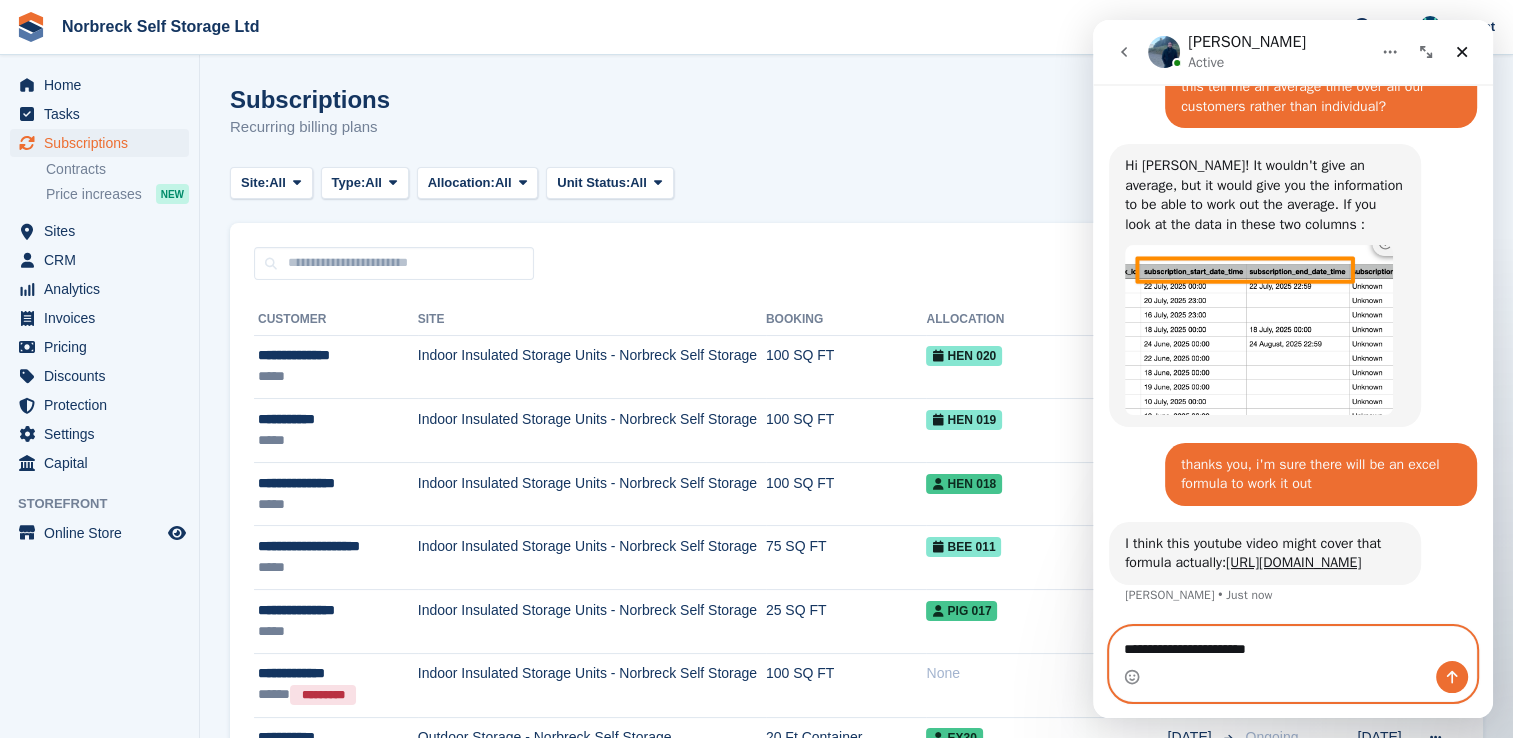 click on "**********" at bounding box center [1293, 644] 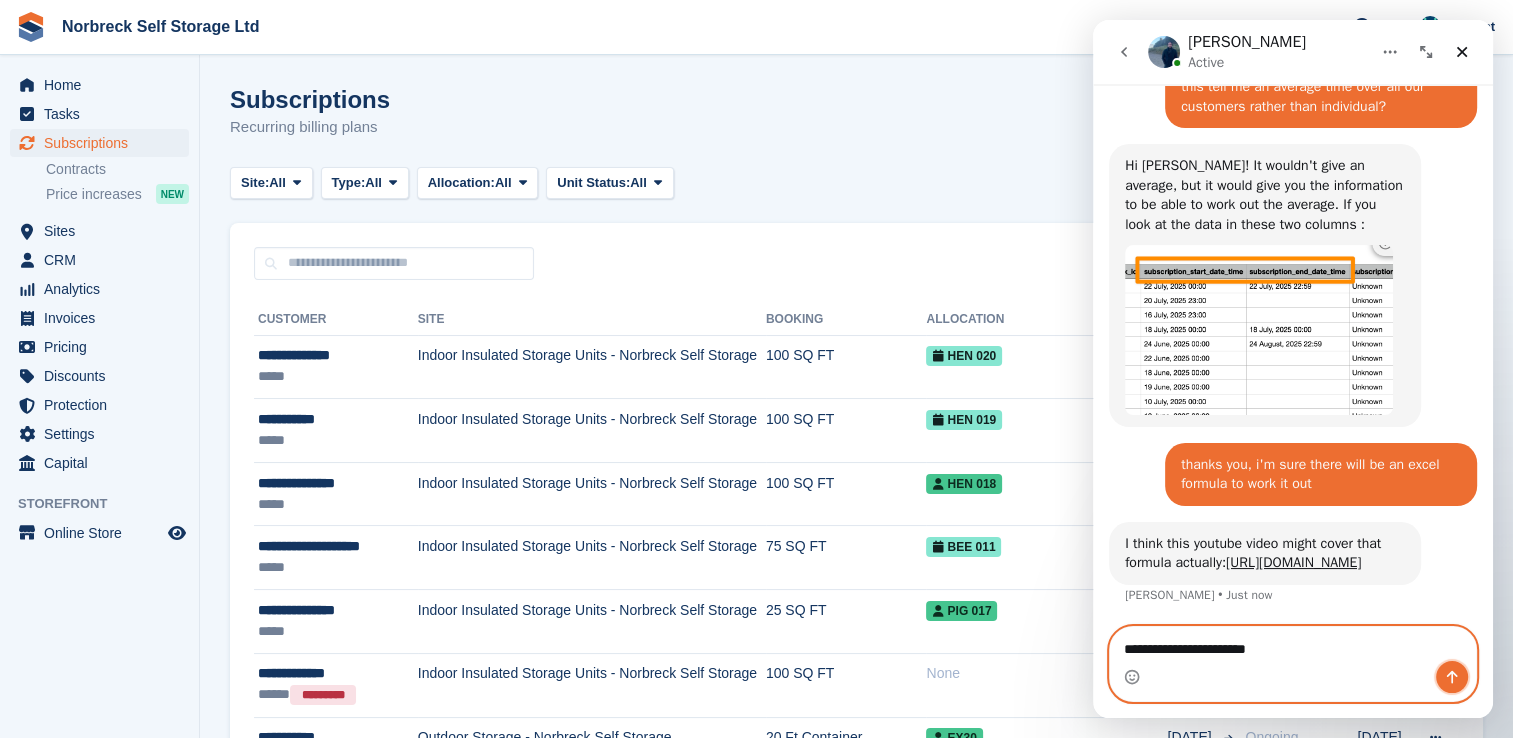 click 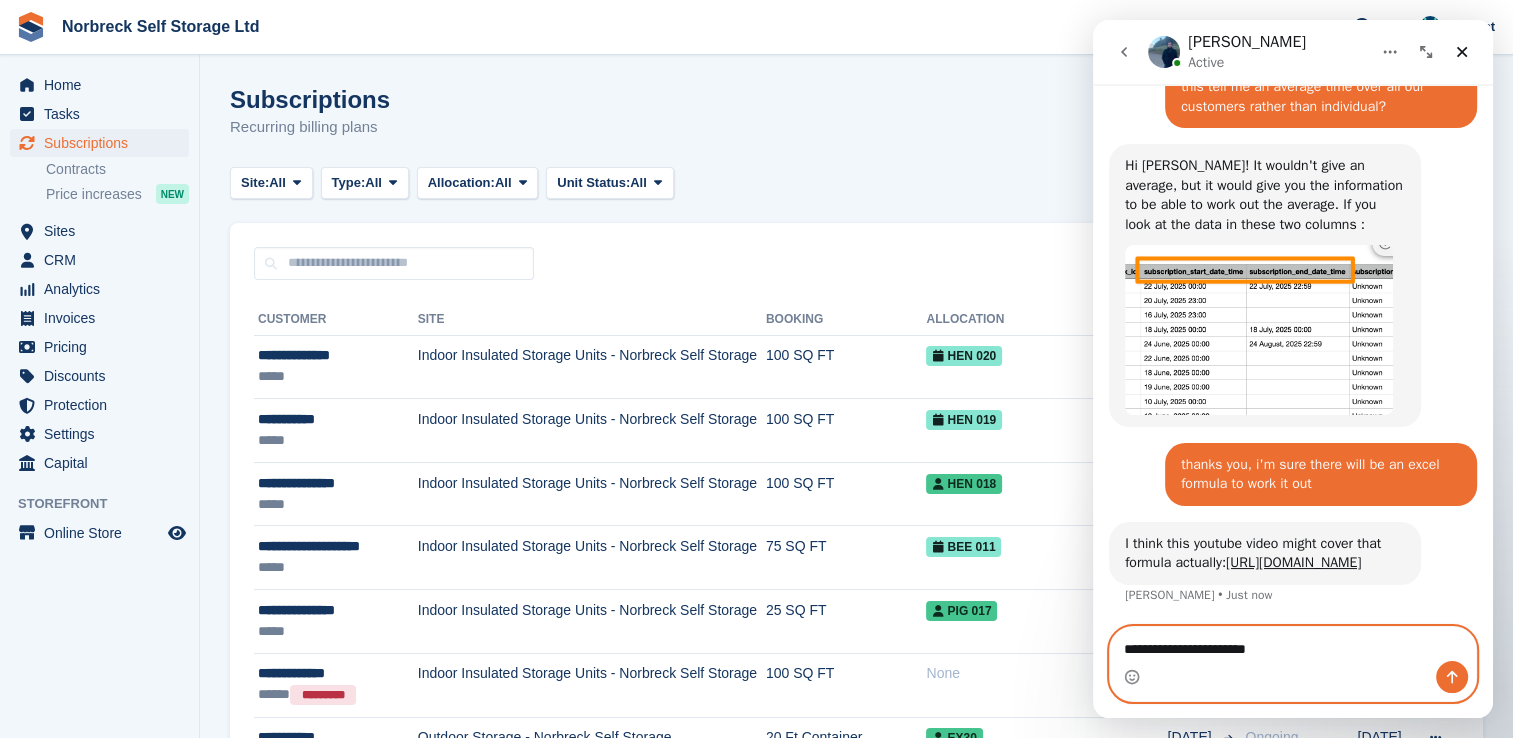 type 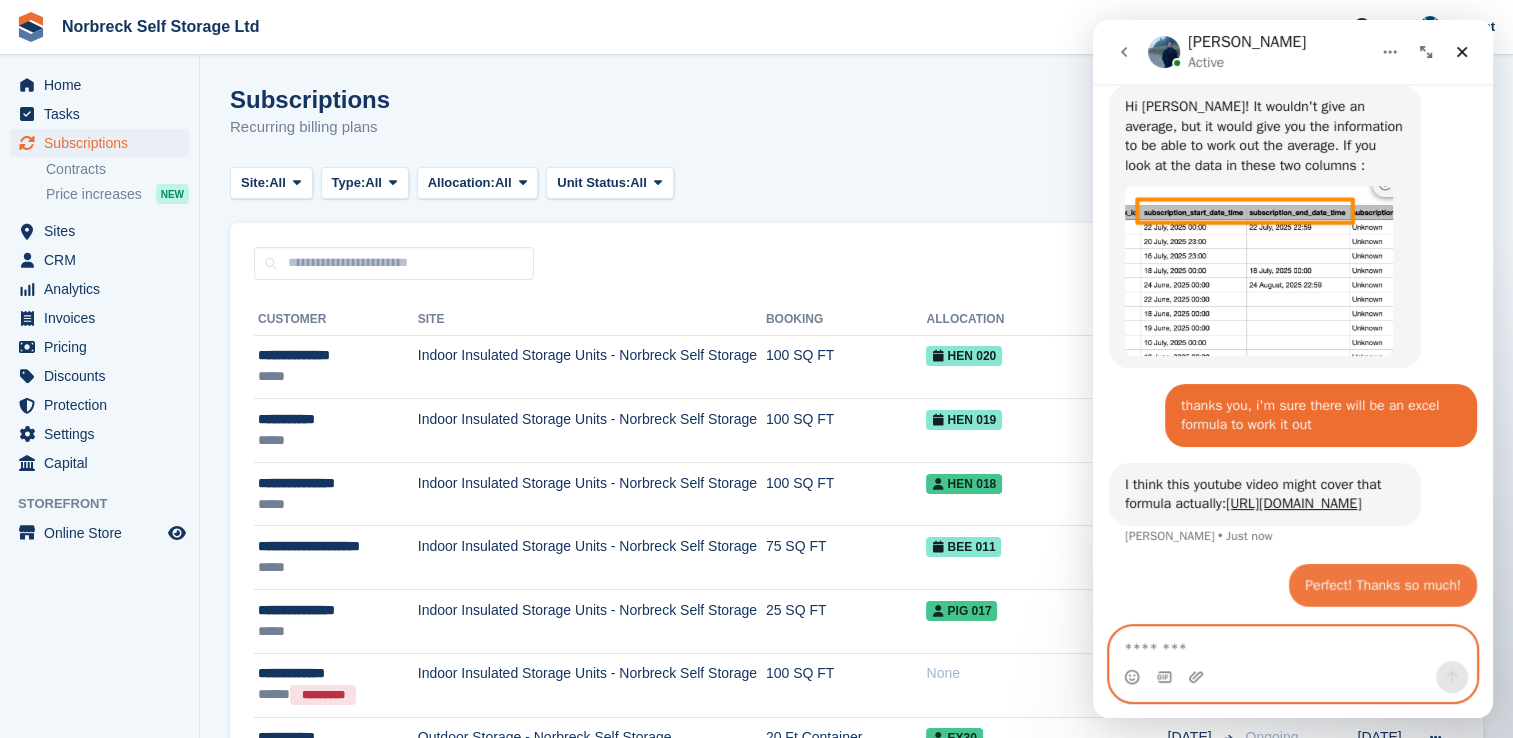 scroll, scrollTop: 1428, scrollLeft: 0, axis: vertical 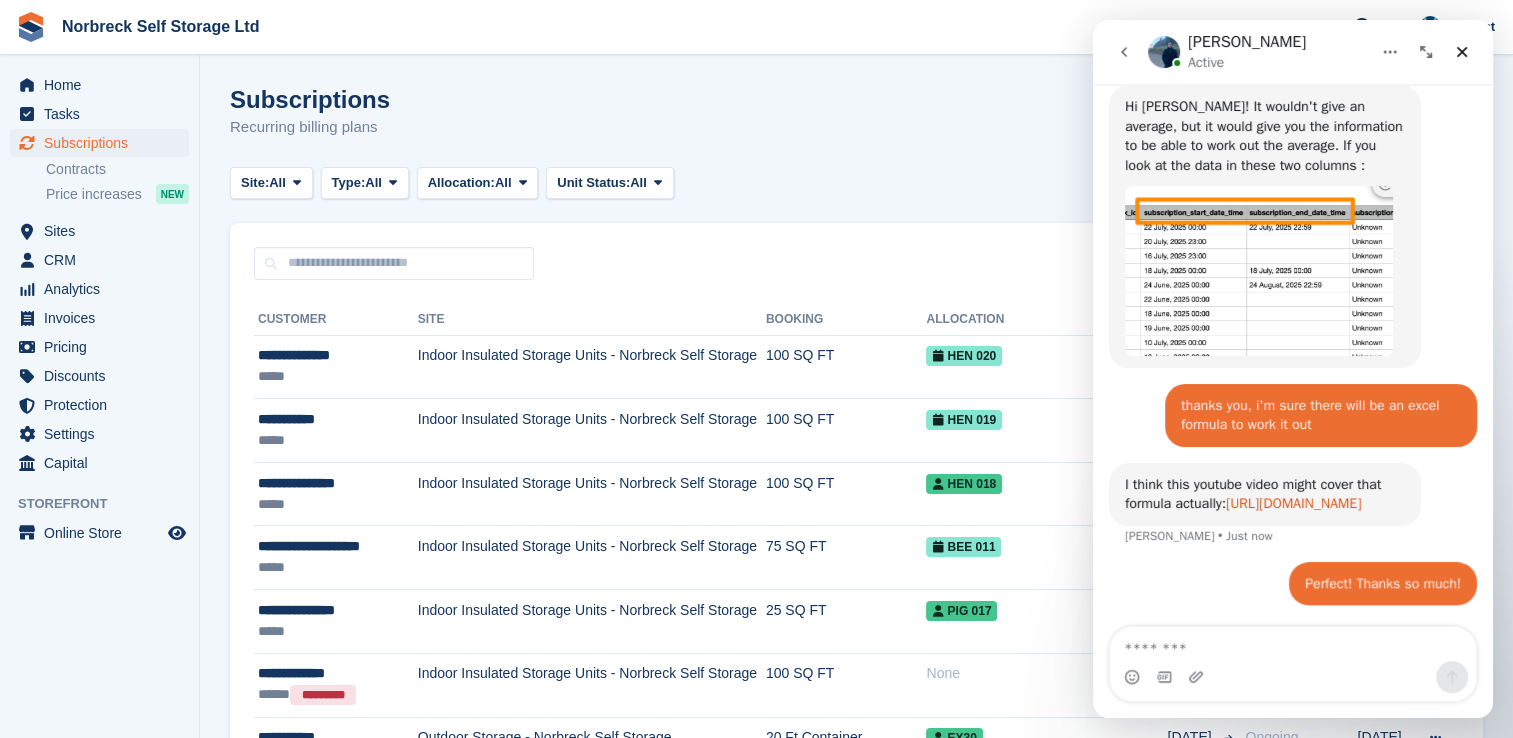 click on "https://www.youtube.com/watch?v=vXj0J5MgPTs" at bounding box center [1293, 503] 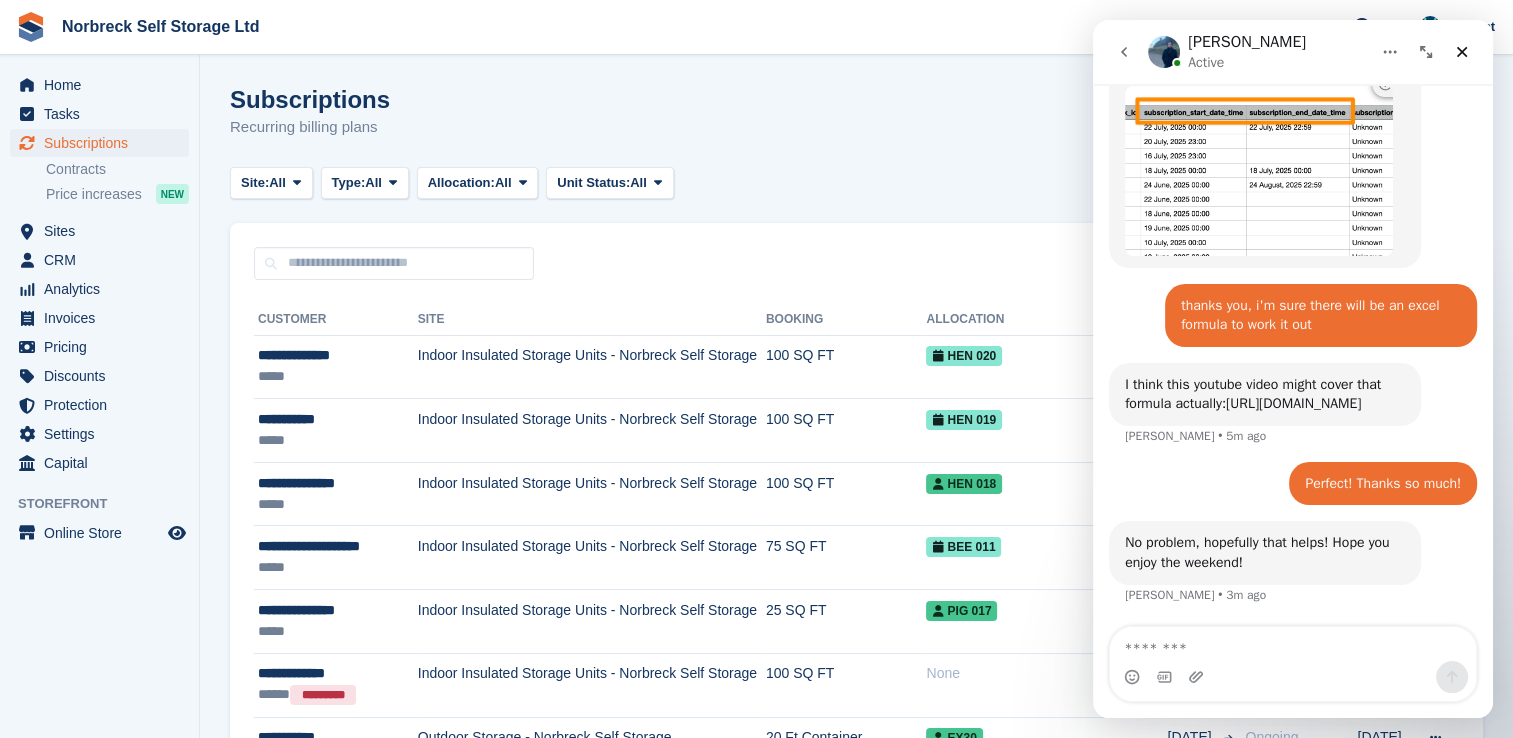 scroll, scrollTop: 1528, scrollLeft: 0, axis: vertical 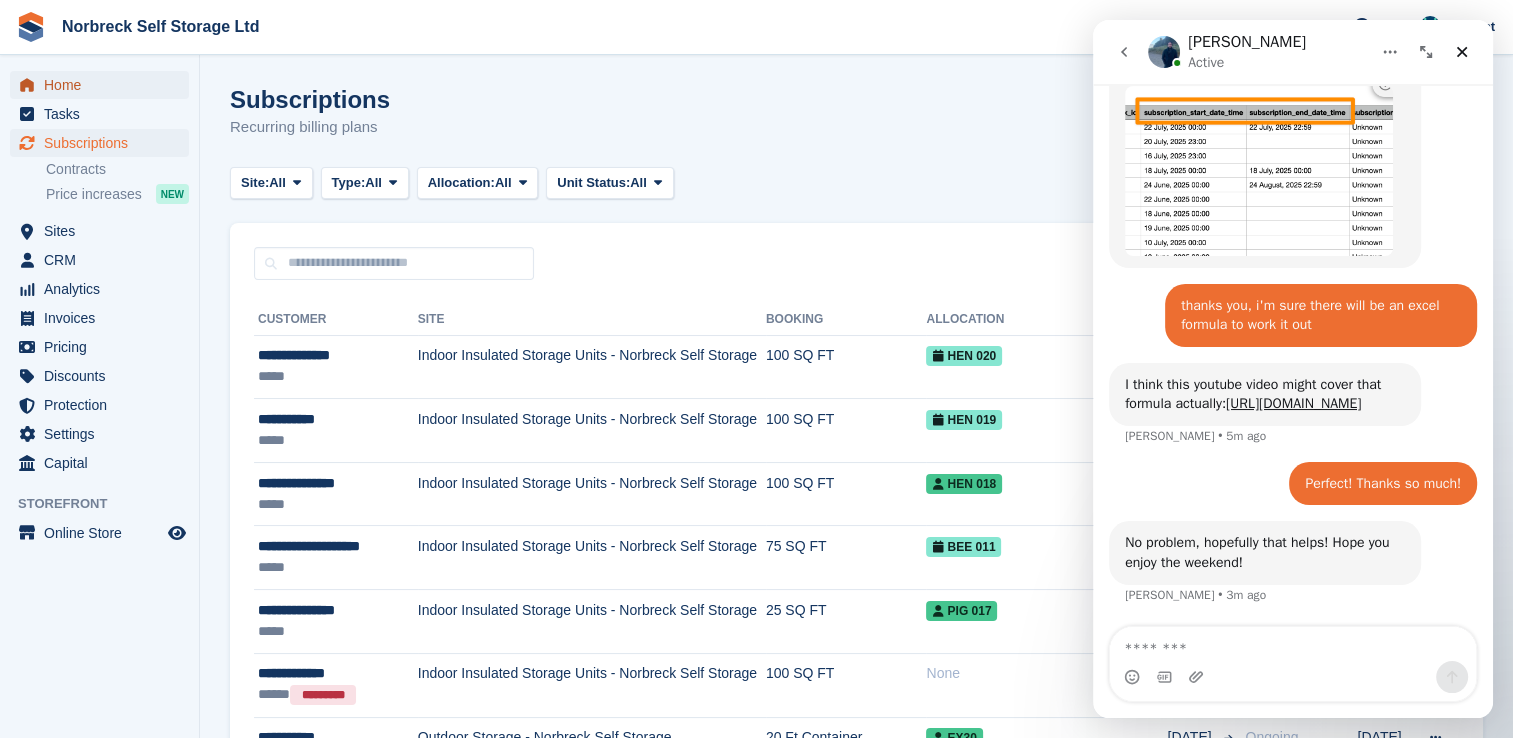 click on "Home" at bounding box center (99, 85) 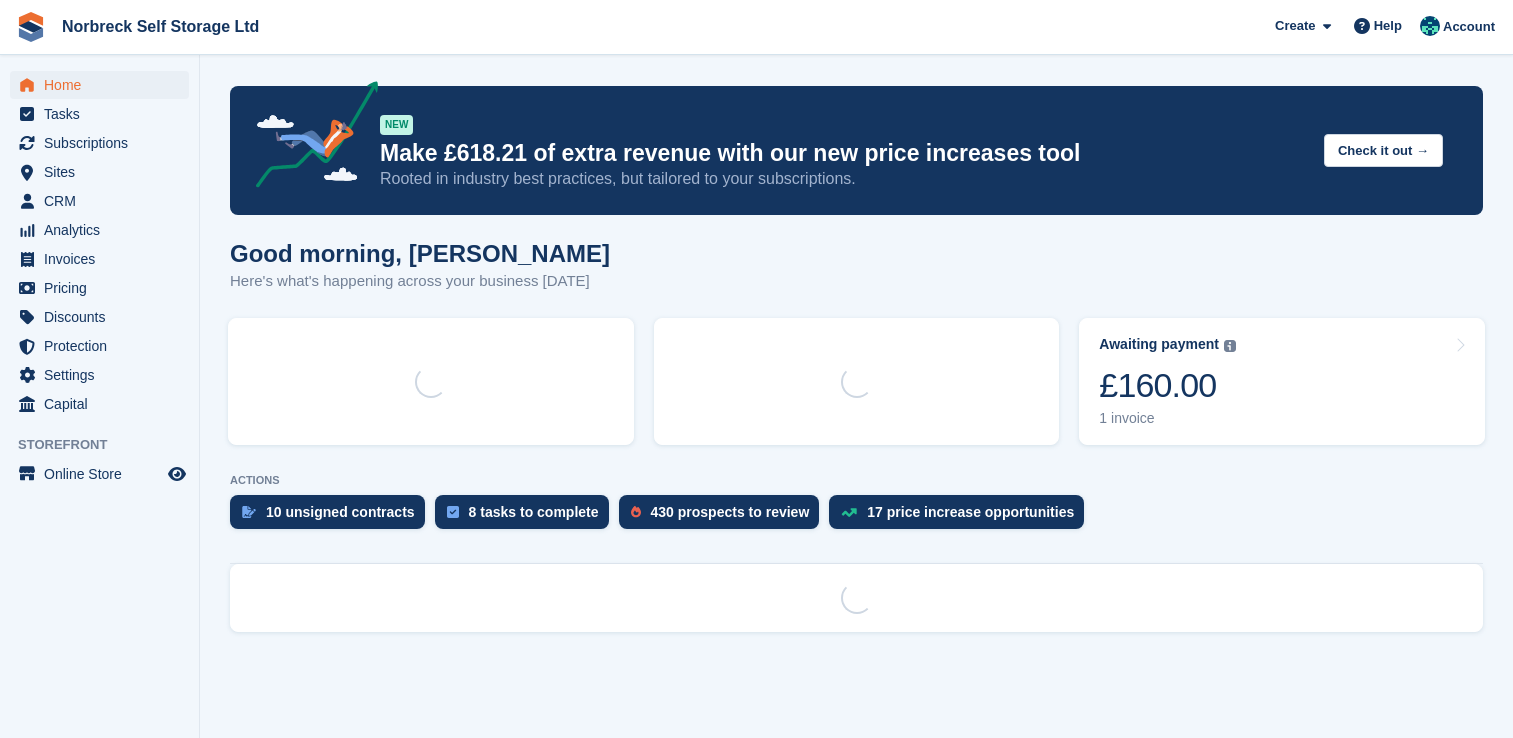 scroll, scrollTop: 0, scrollLeft: 0, axis: both 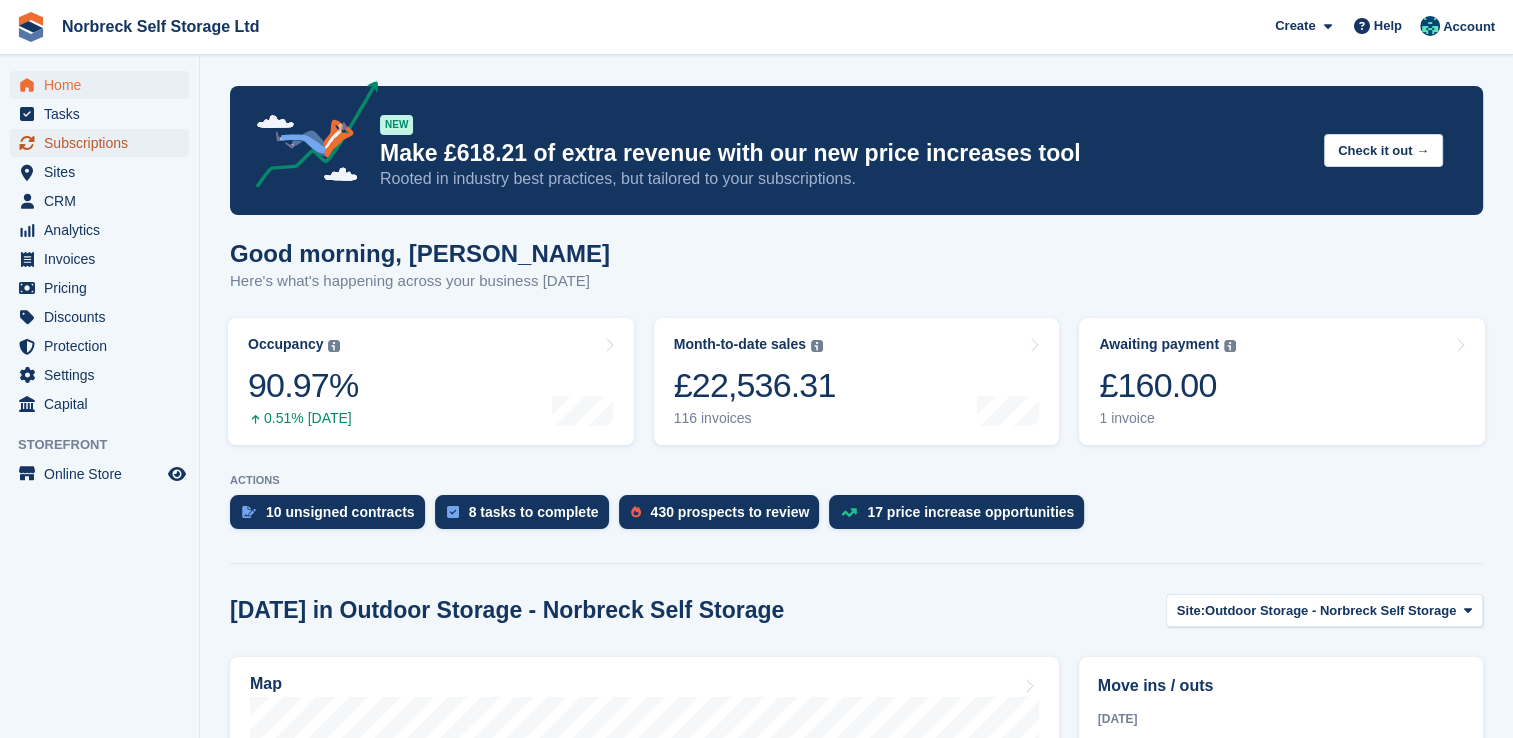 click on "Subscriptions" at bounding box center (99, 143) 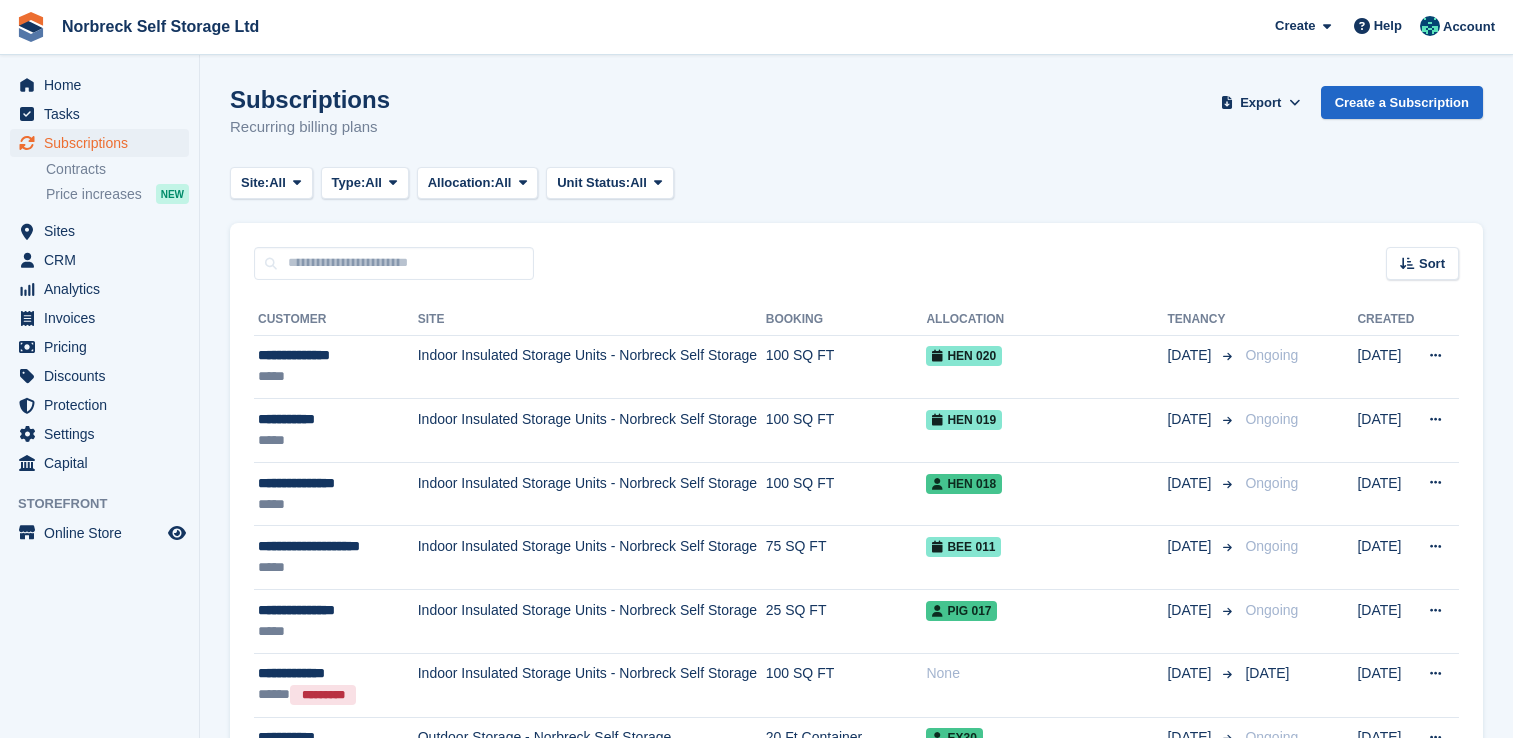 scroll, scrollTop: 0, scrollLeft: 0, axis: both 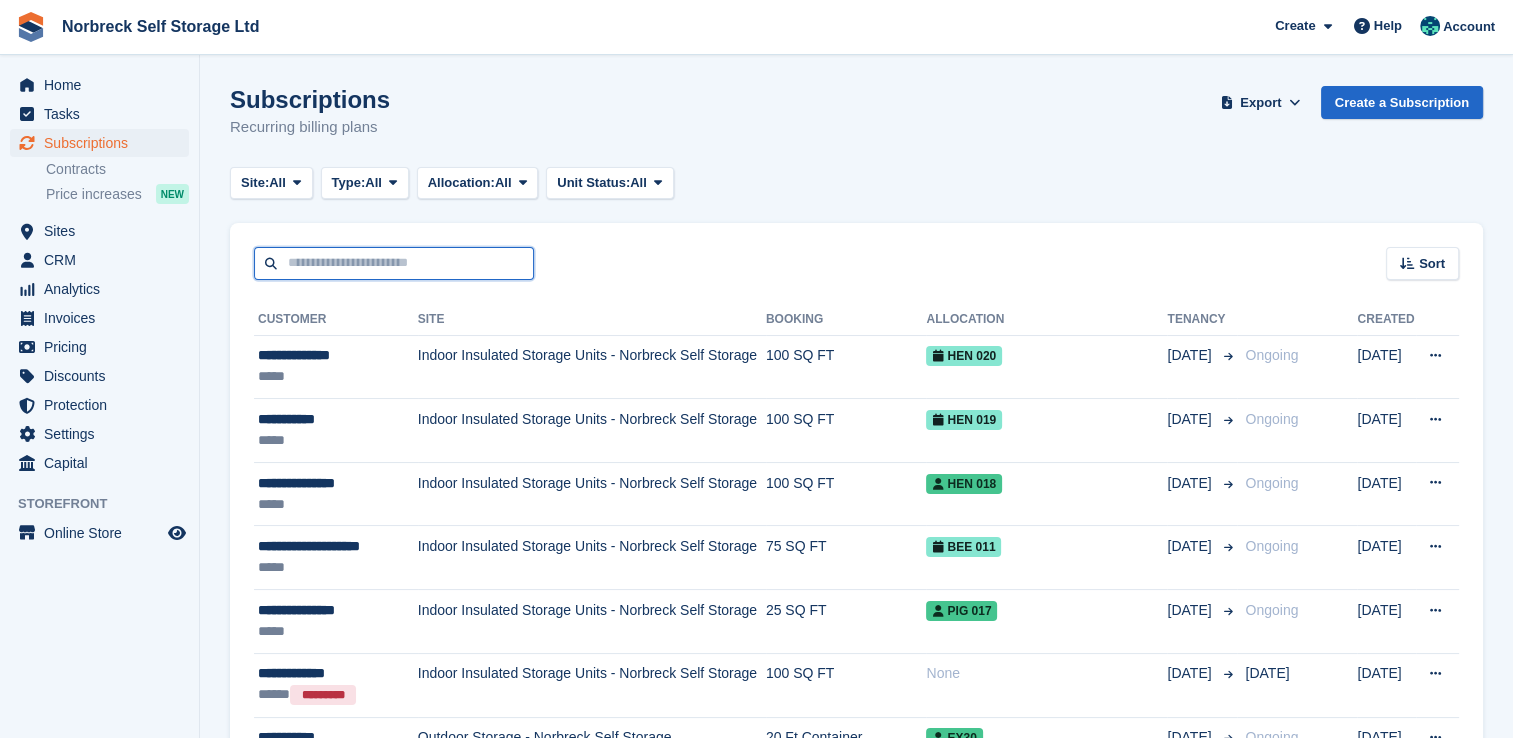 click at bounding box center (394, 263) 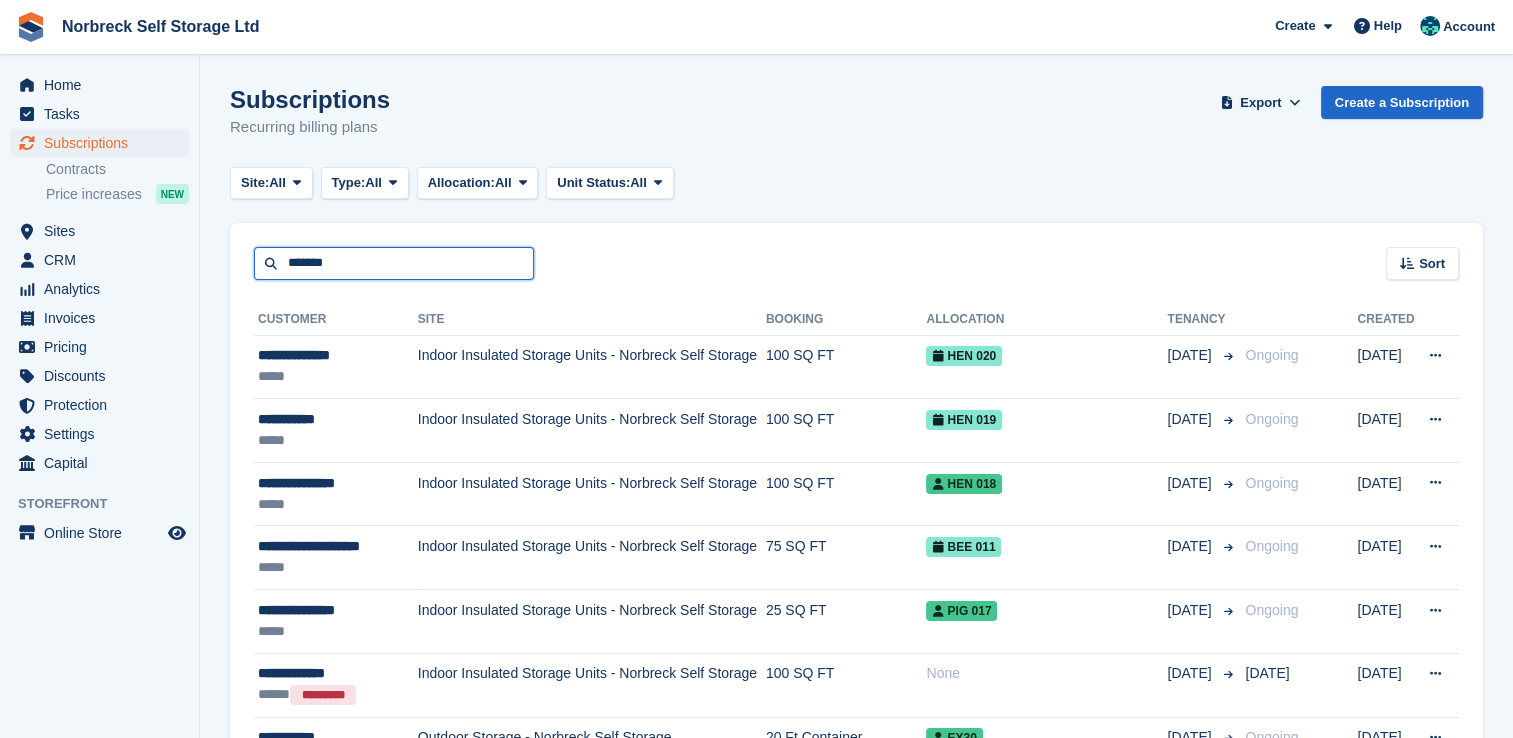 type on "*******" 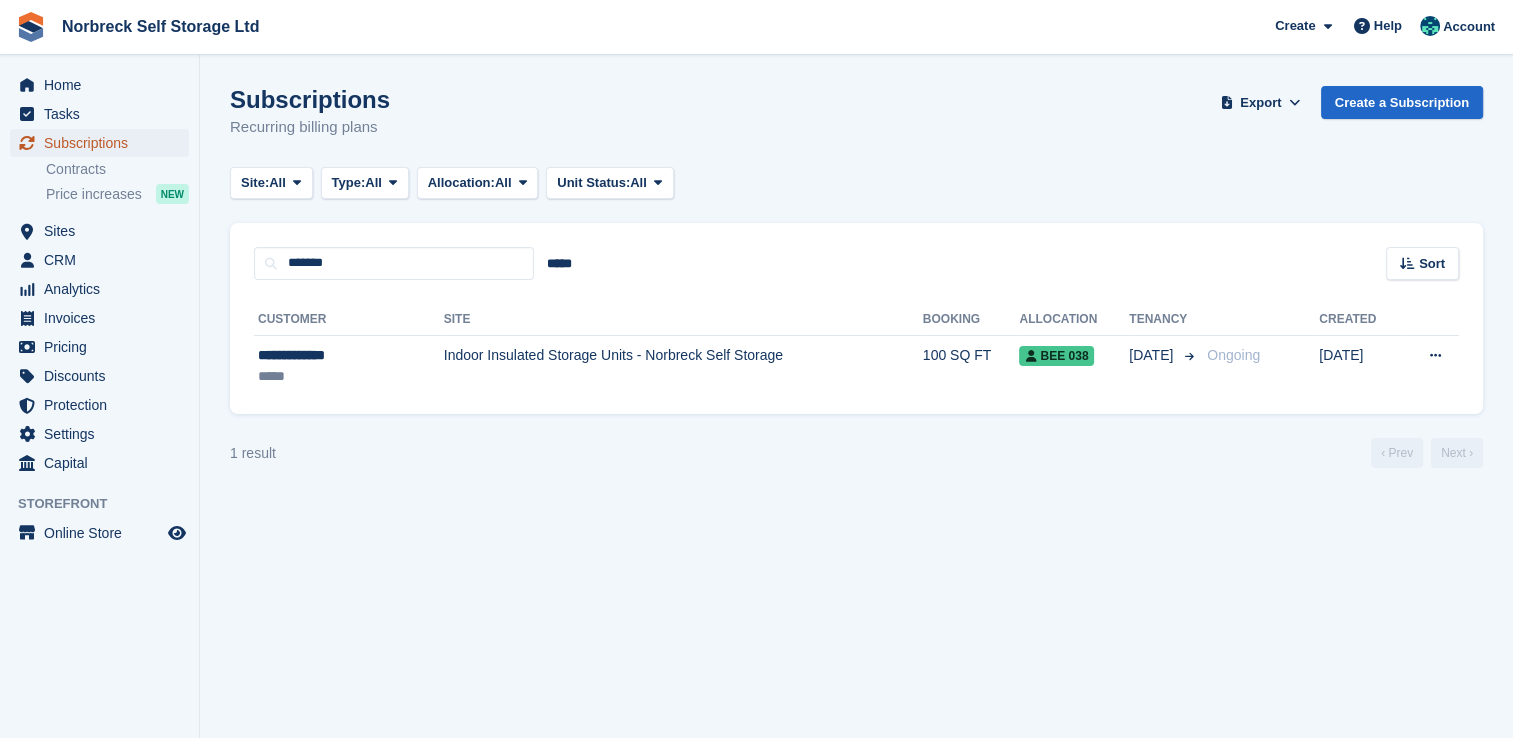 click on "Subscriptions" at bounding box center [104, 143] 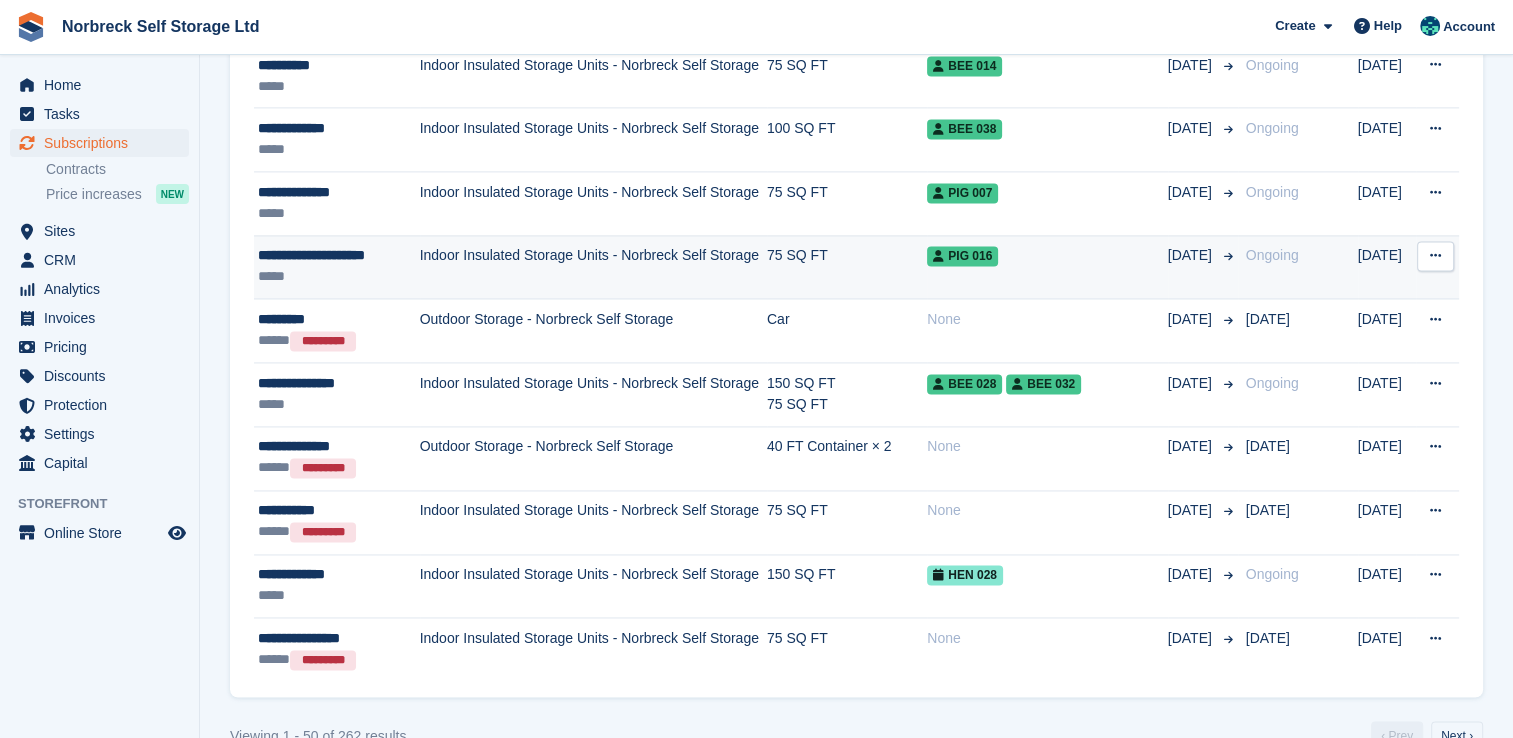 scroll, scrollTop: 2893, scrollLeft: 0, axis: vertical 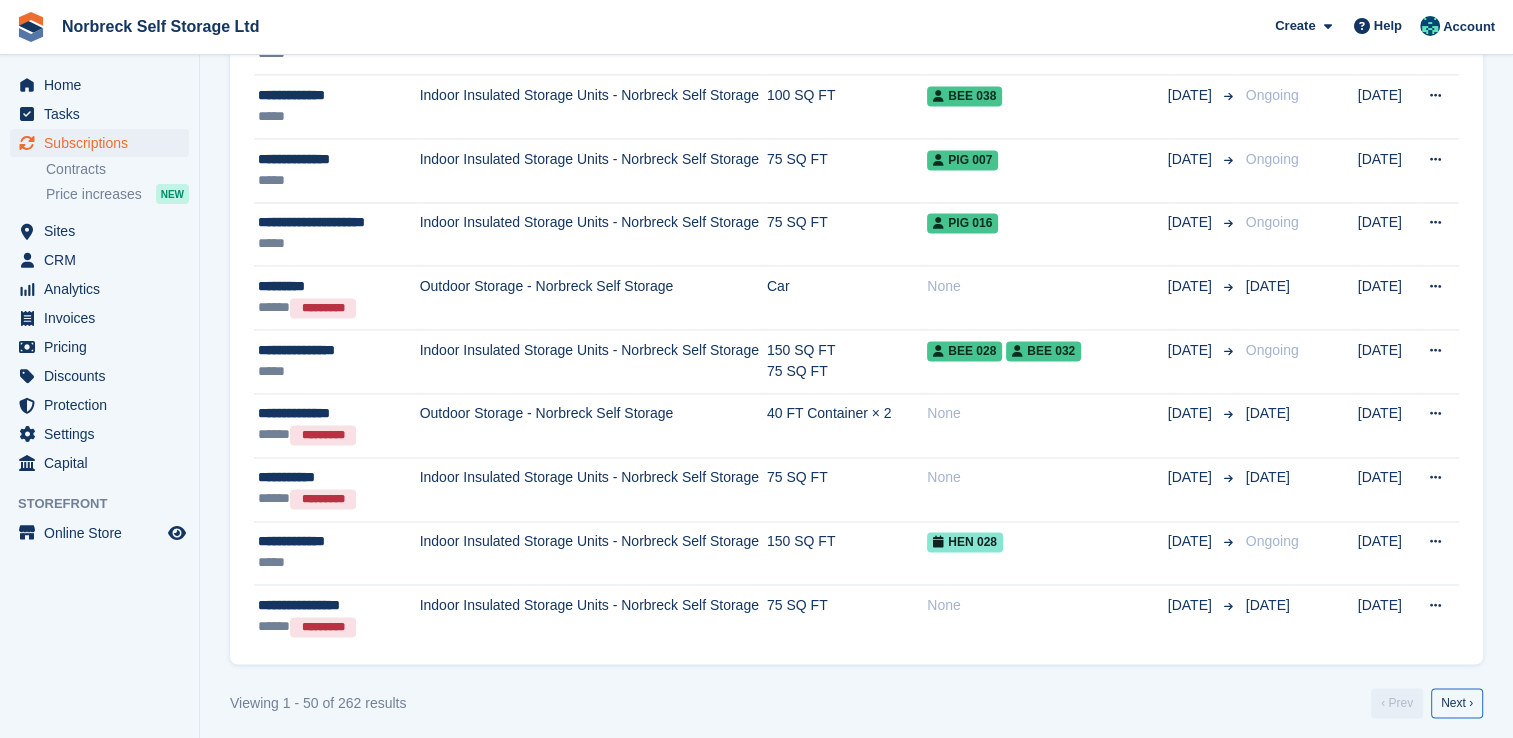 drag, startPoint x: 1434, startPoint y: 690, endPoint x: 1153, endPoint y: 587, distance: 299.28247 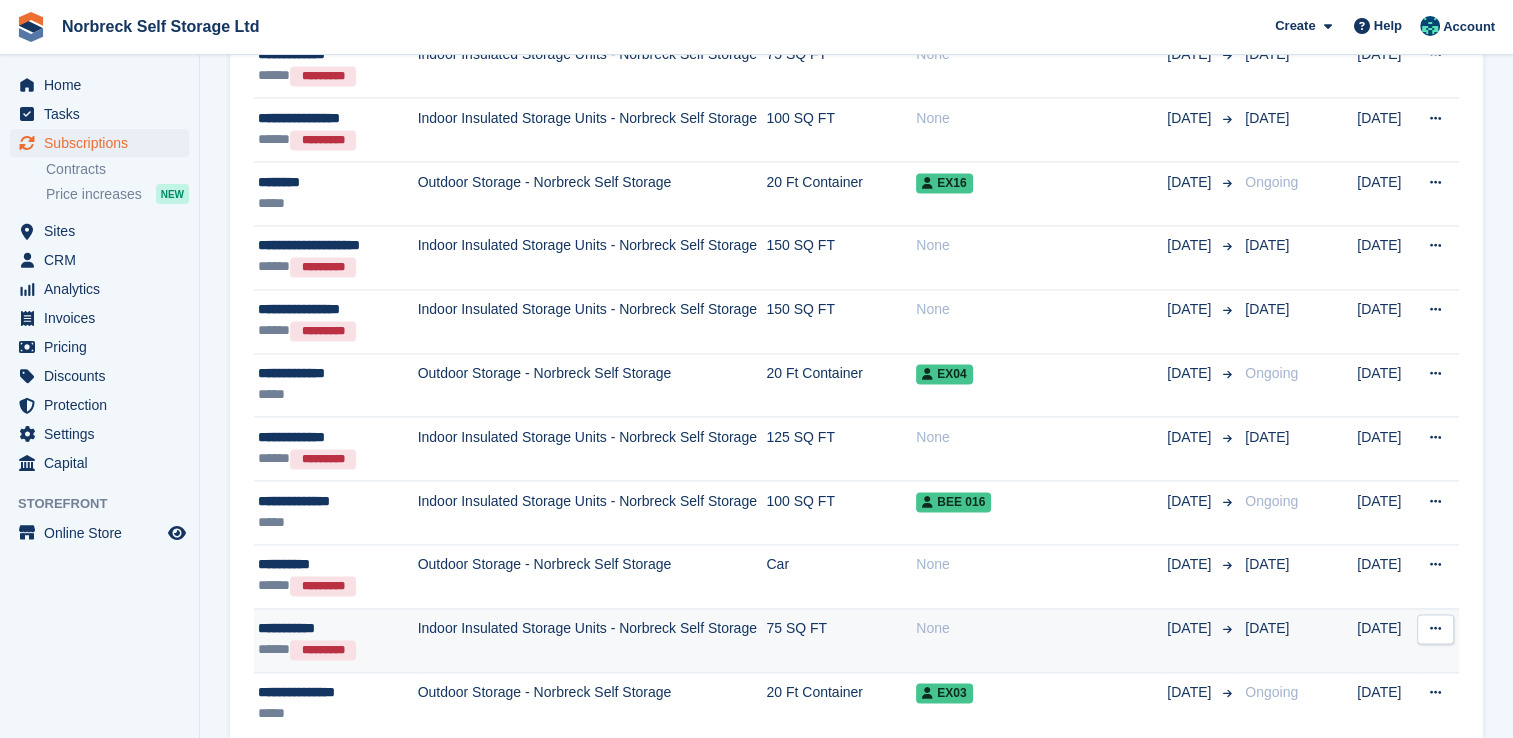 scroll, scrollTop: 2893, scrollLeft: 0, axis: vertical 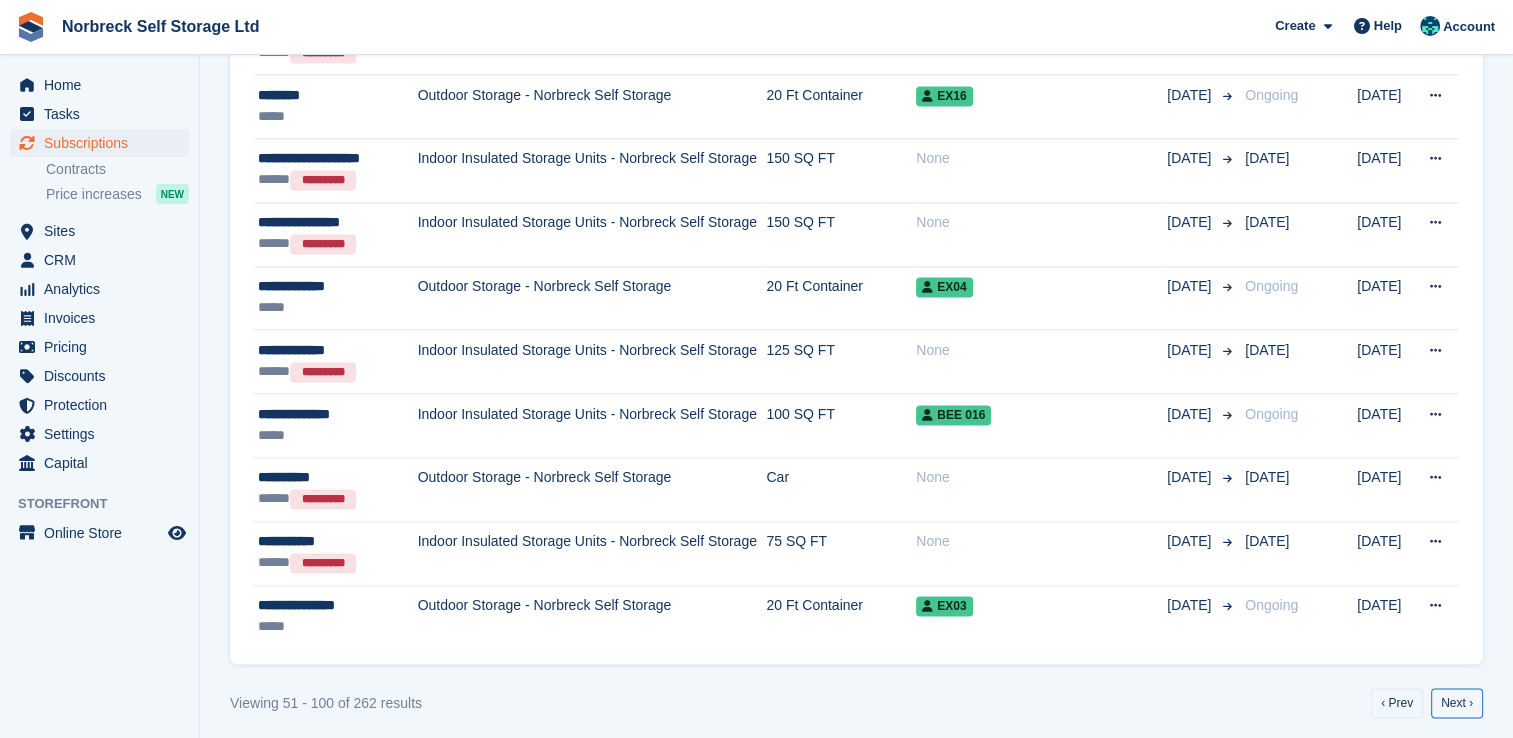 drag, startPoint x: 1447, startPoint y: 697, endPoint x: 1197, endPoint y: 596, distance: 269.63123 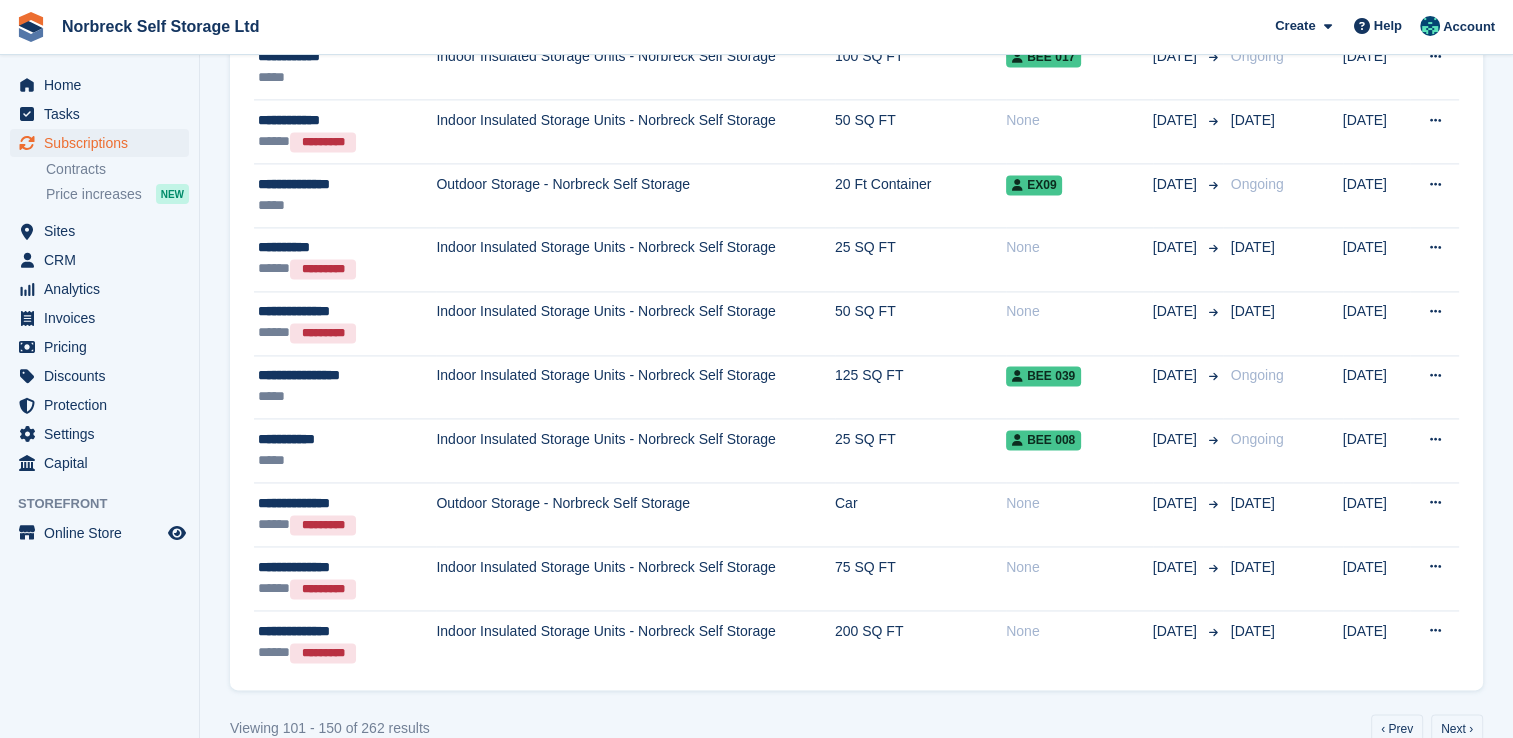 scroll, scrollTop: 2877, scrollLeft: 0, axis: vertical 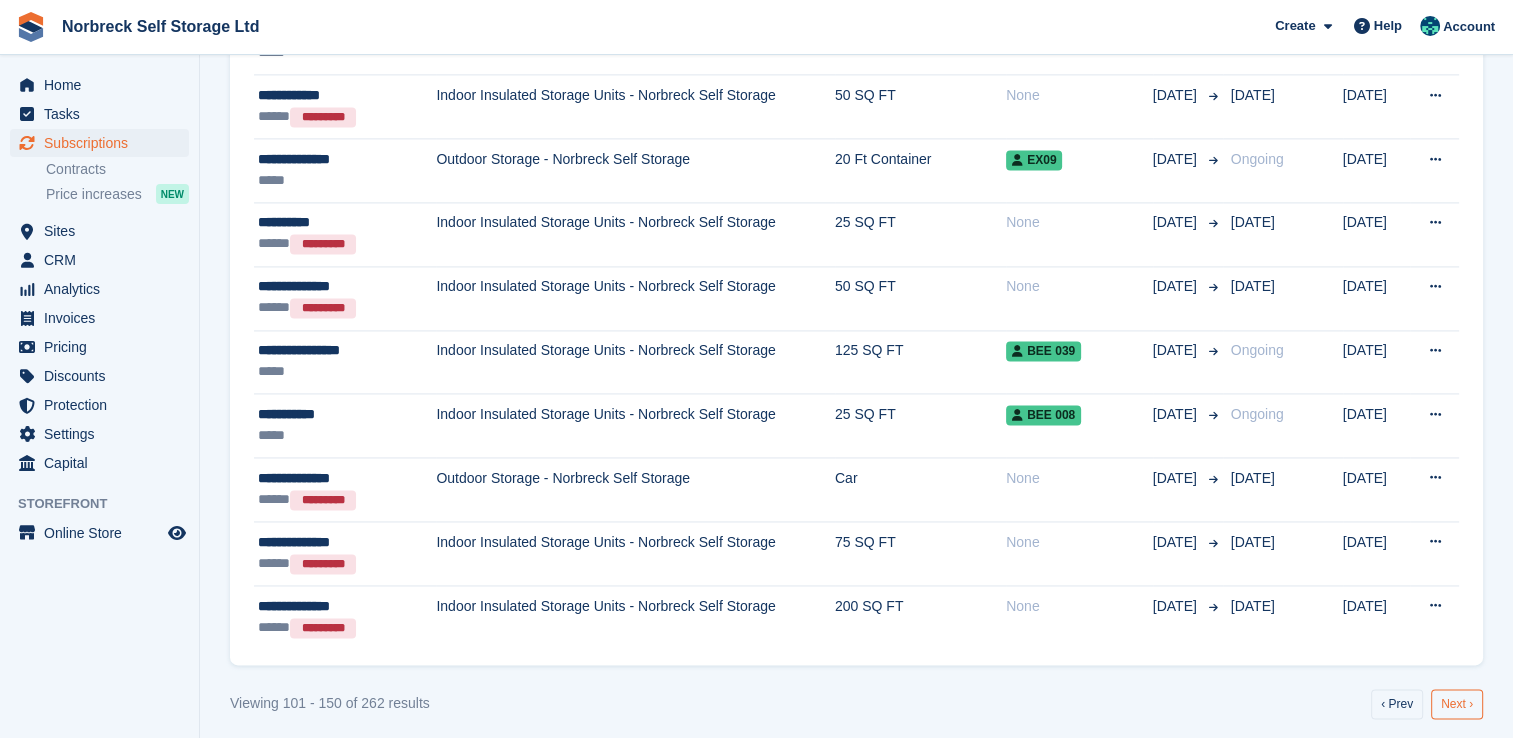 click on "Next ›" at bounding box center (1457, 704) 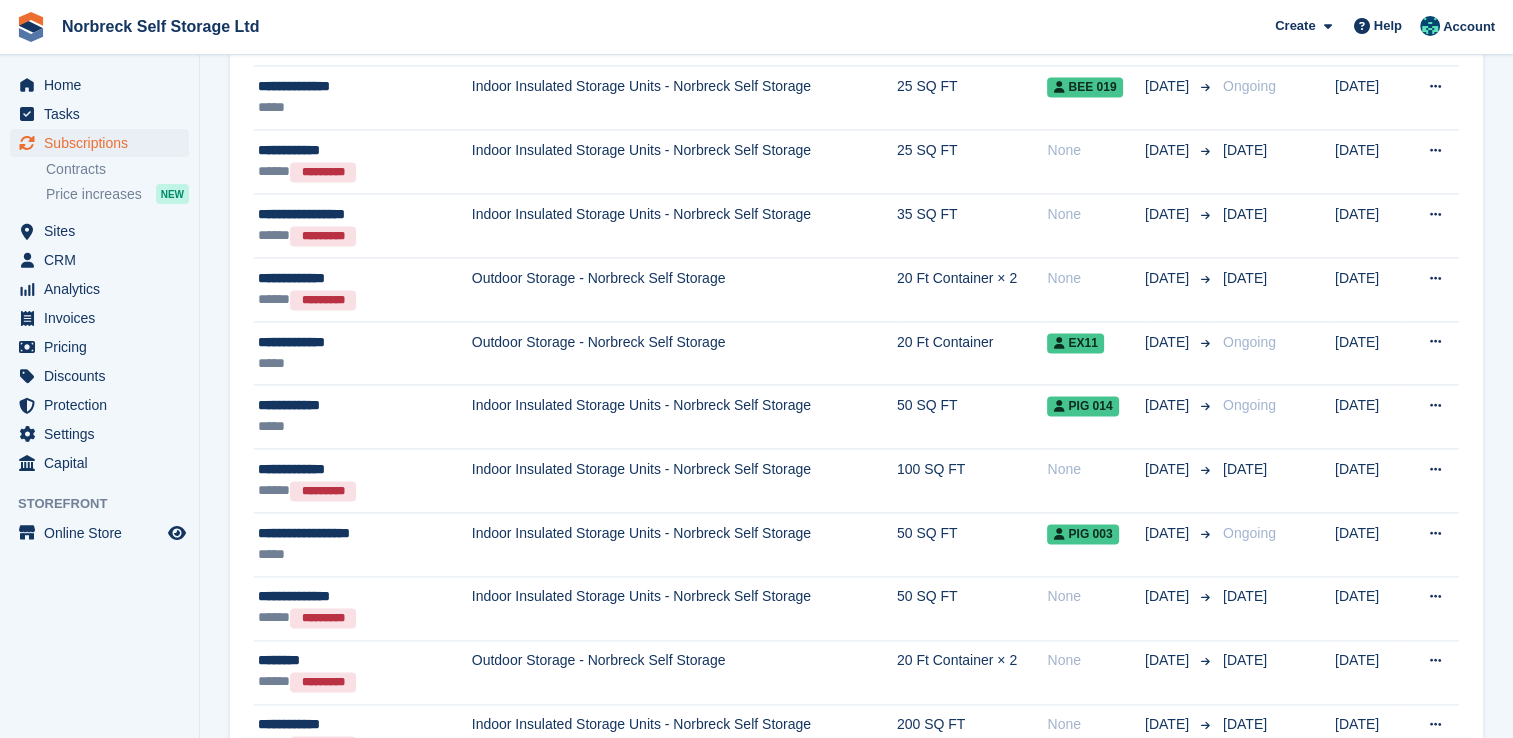 scroll, scrollTop: 2674, scrollLeft: 0, axis: vertical 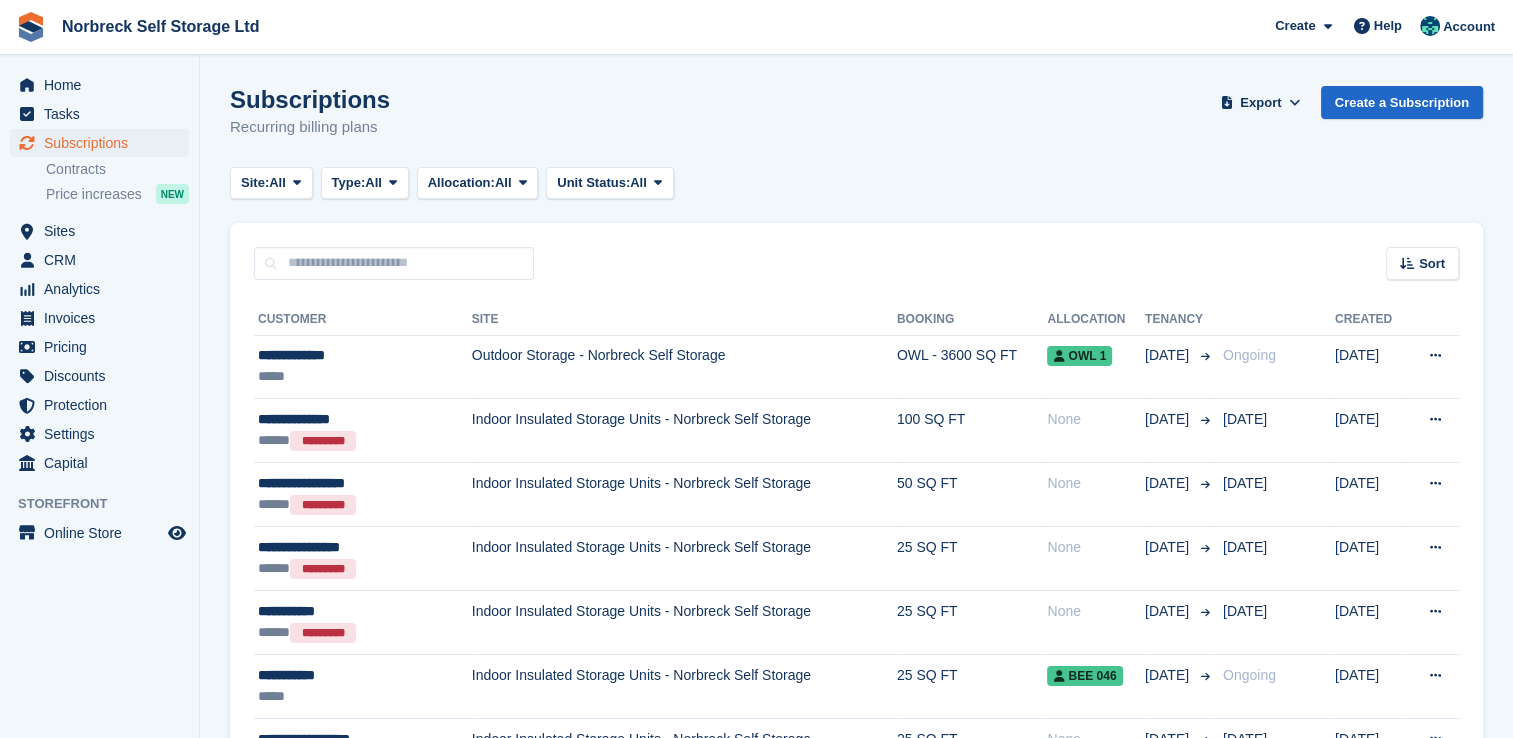 click on "**********" at bounding box center [856, 1913] 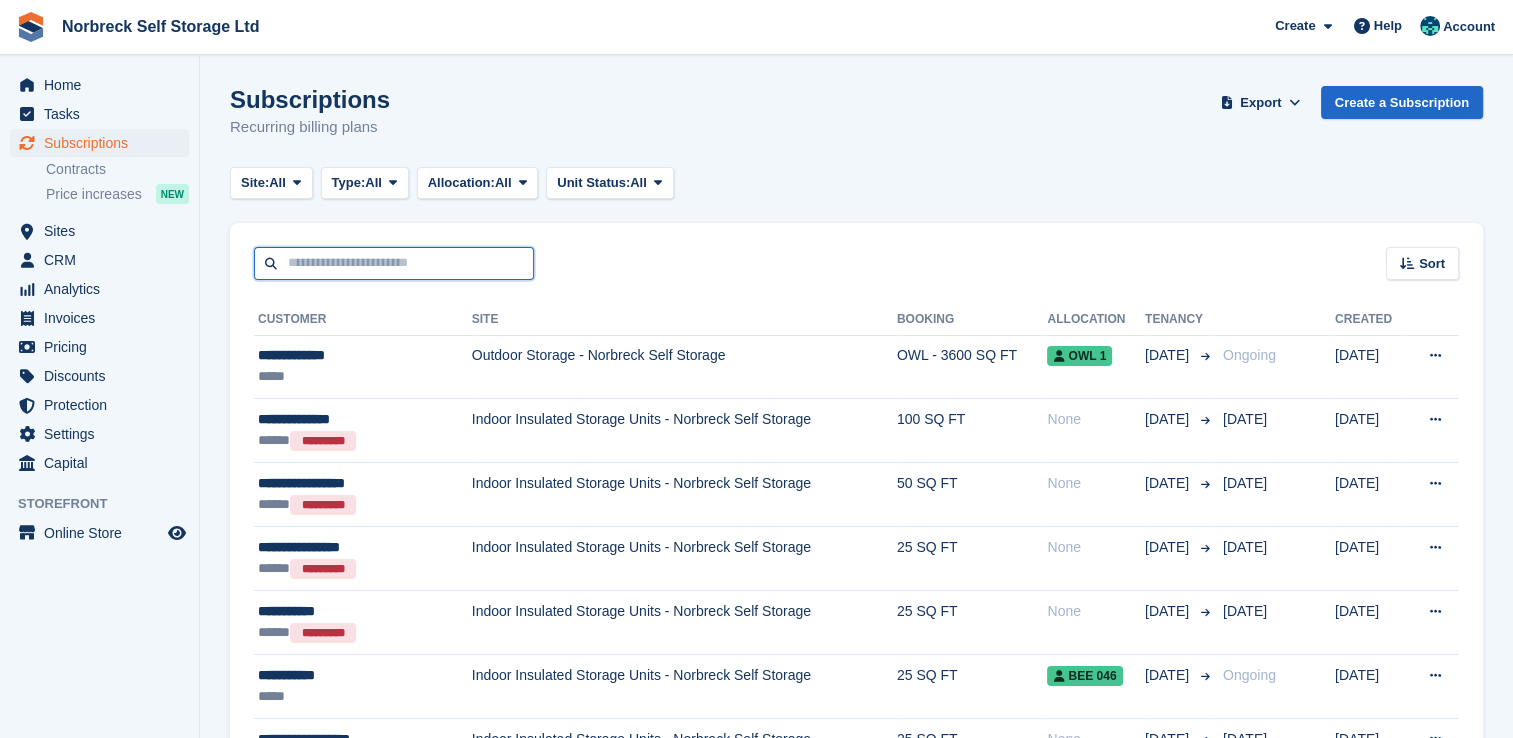click at bounding box center (394, 263) 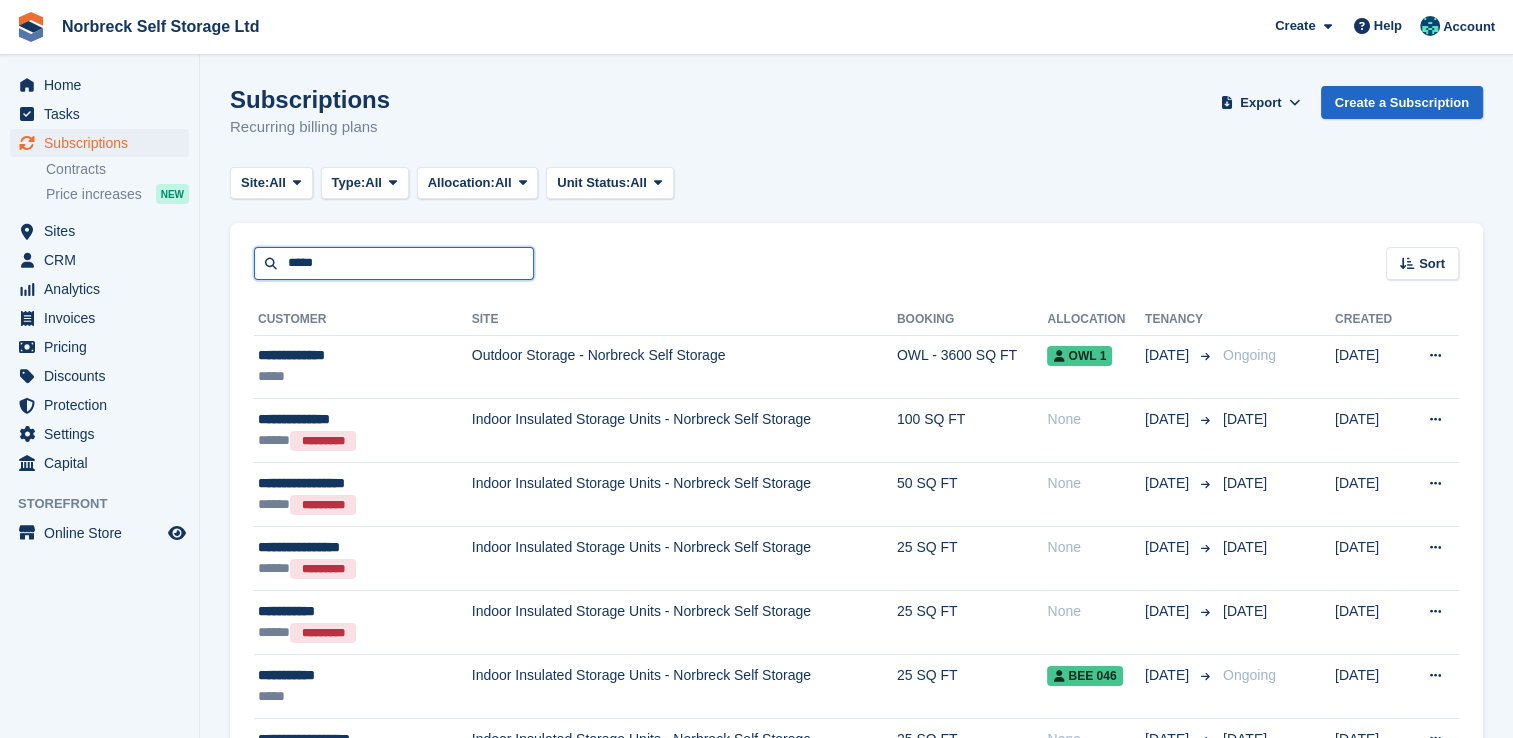 type on "*****" 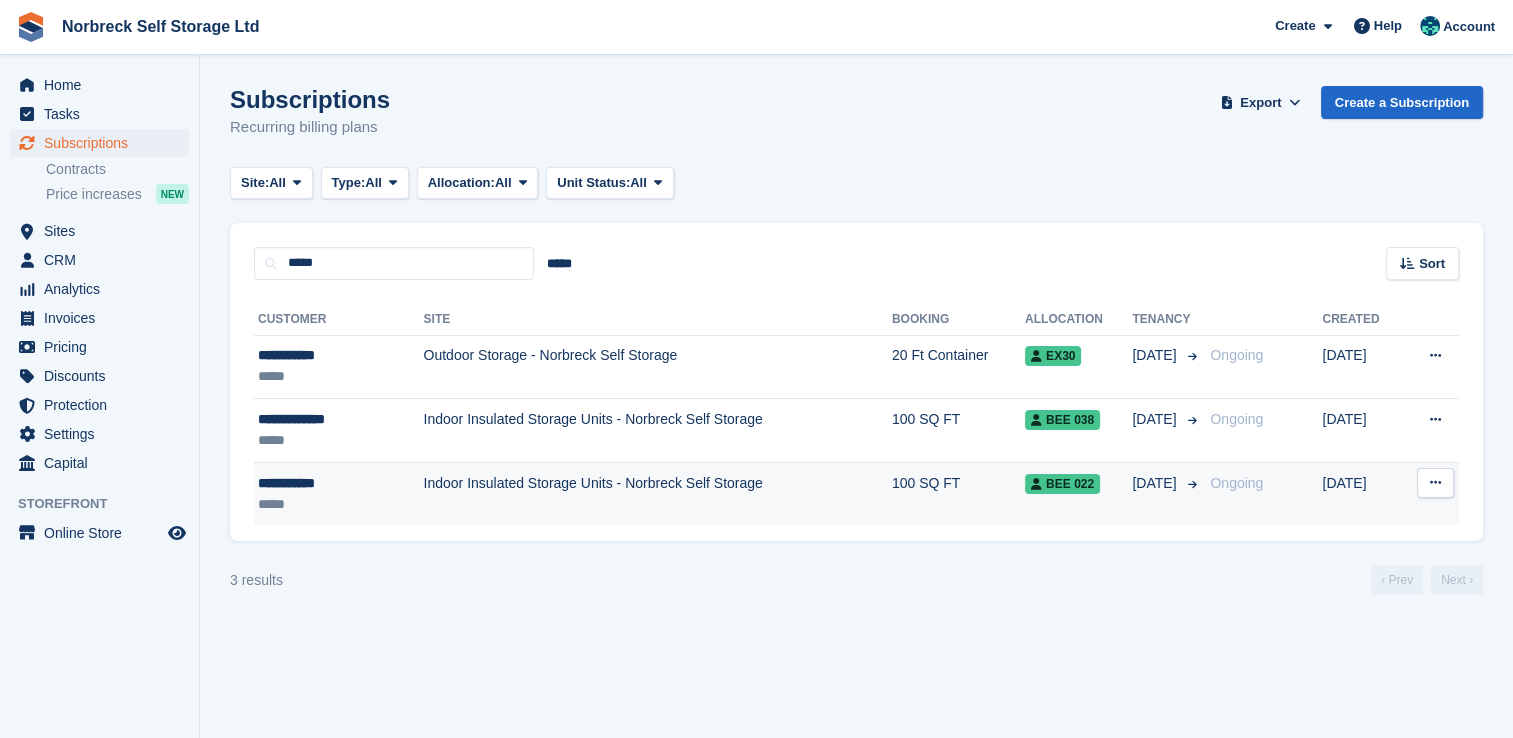 click on "Indoor Insulated Storage Units - Norbreck Self Storage" at bounding box center (658, 493) 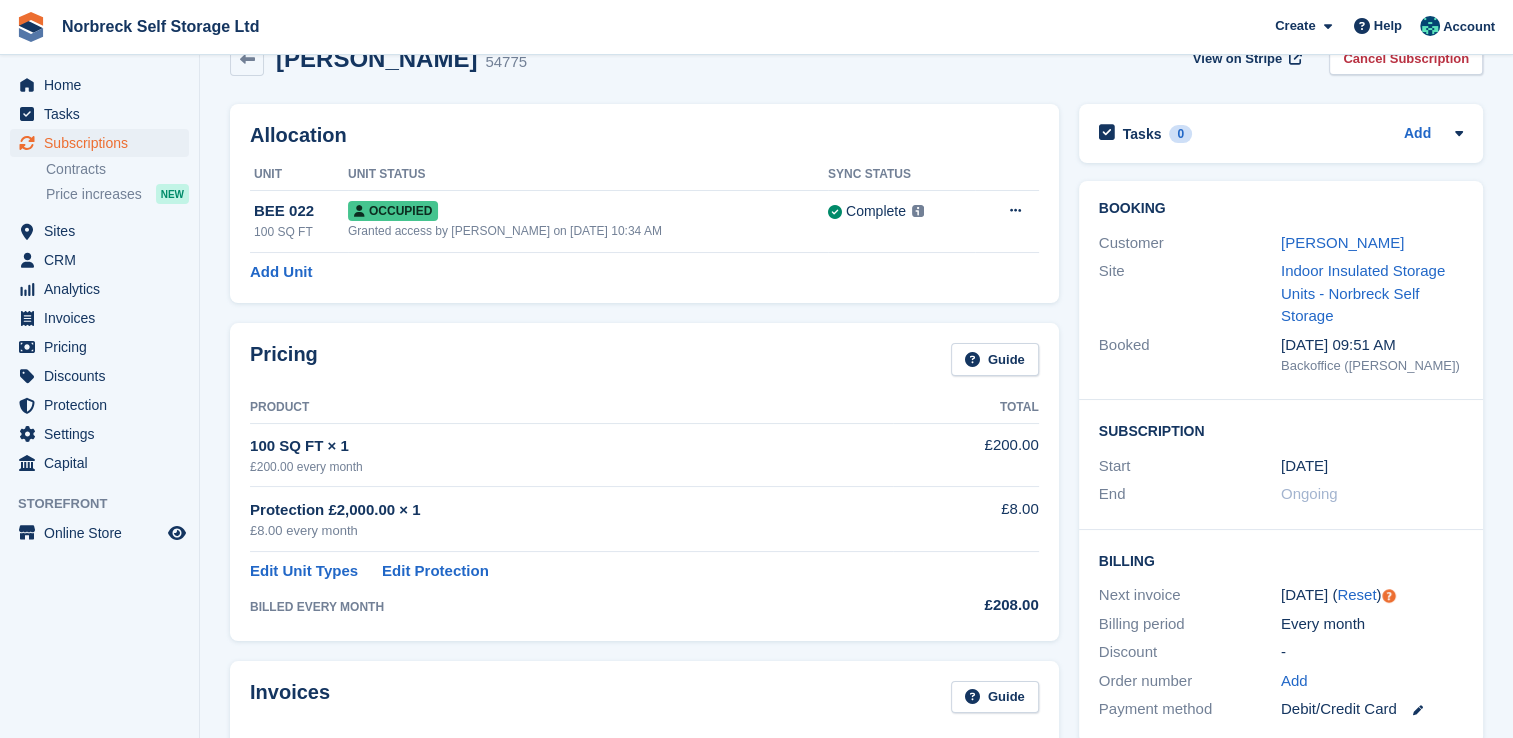 scroll, scrollTop: 0, scrollLeft: 0, axis: both 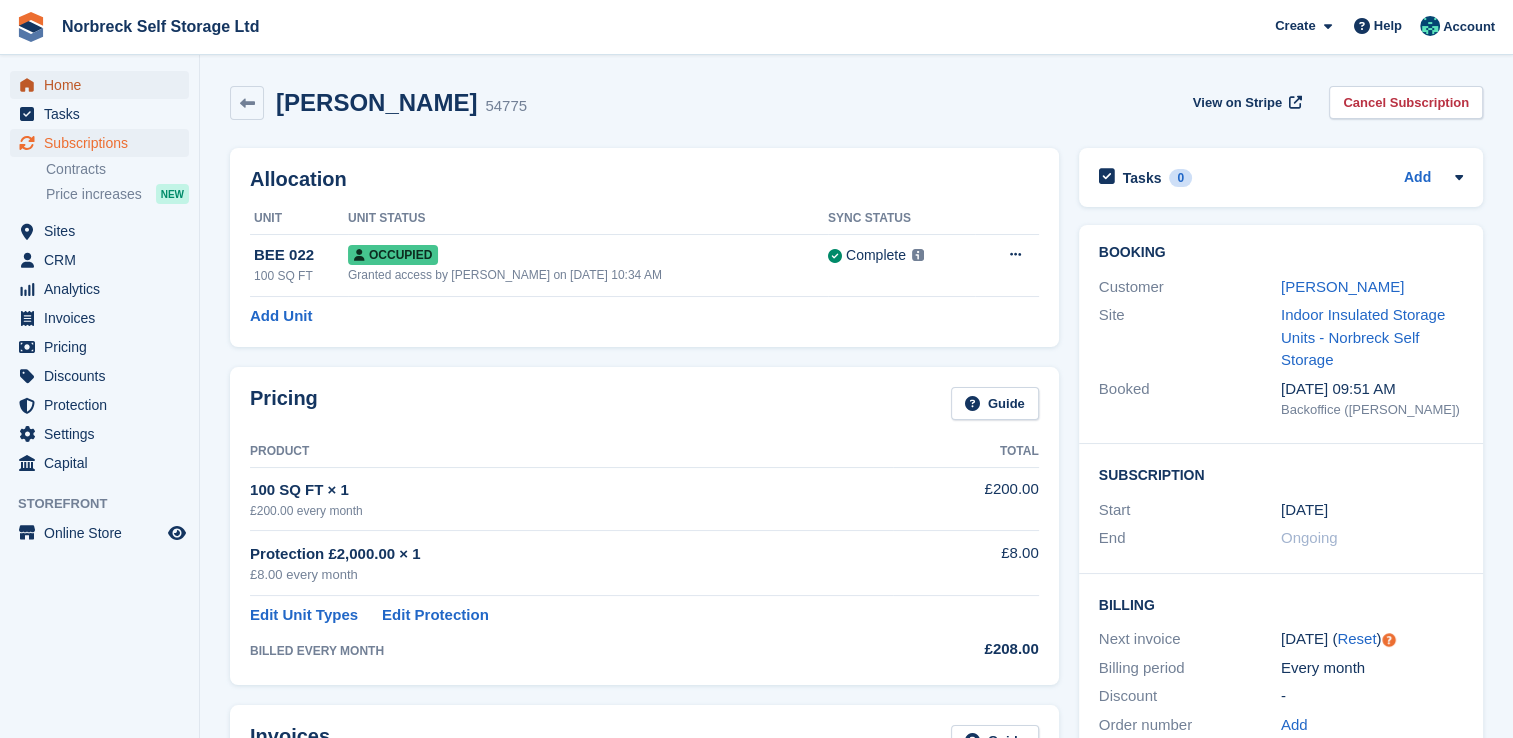 click on "Home" at bounding box center (104, 85) 